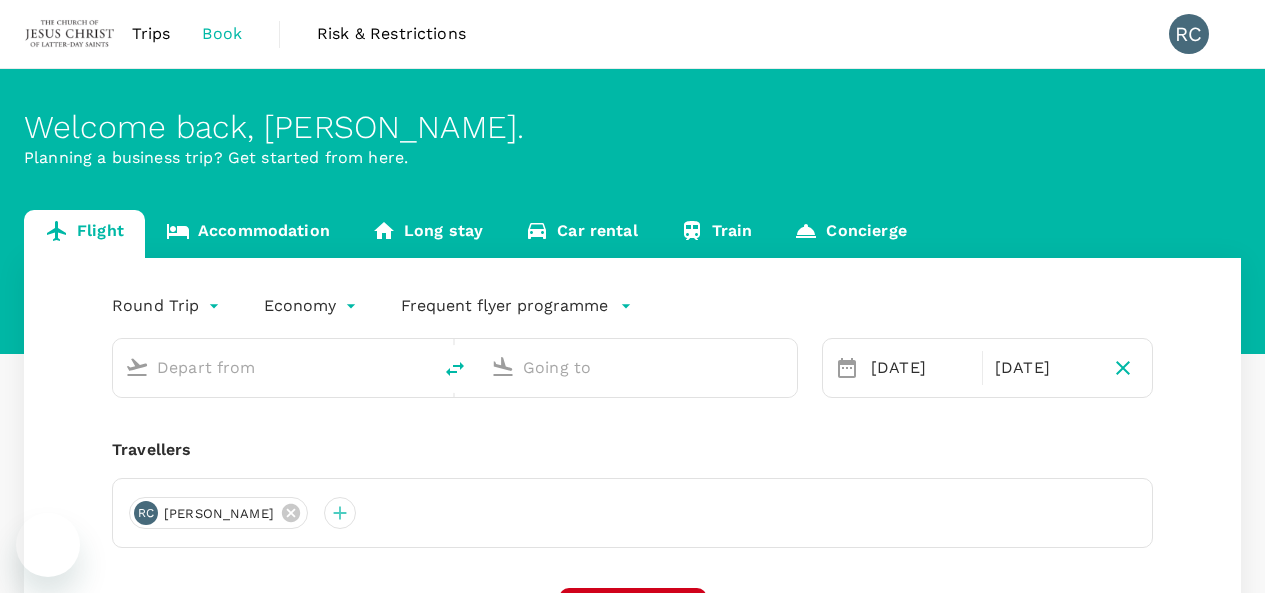 scroll, scrollTop: 0, scrollLeft: 0, axis: both 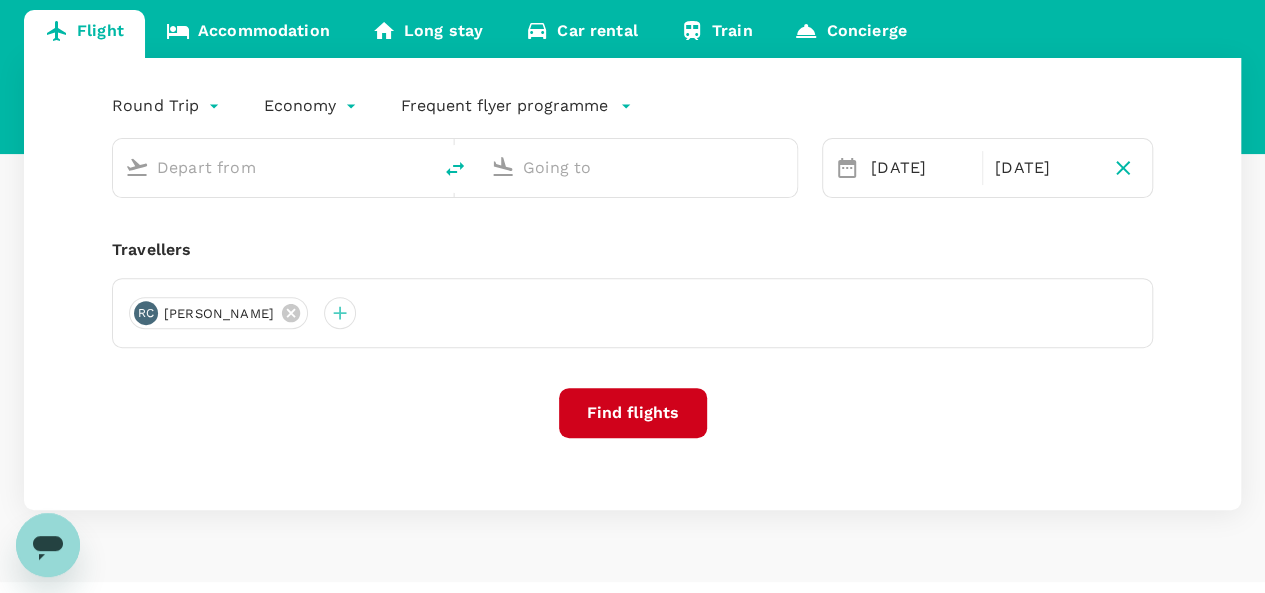 type on "Singapore Changi (SIN)" 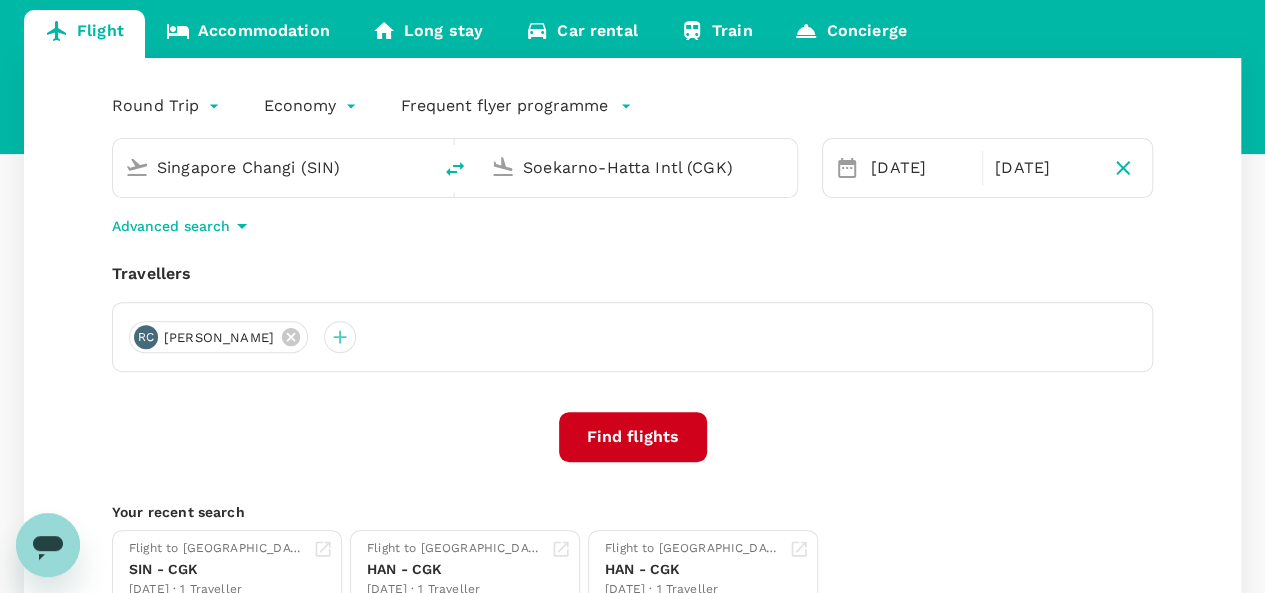 type 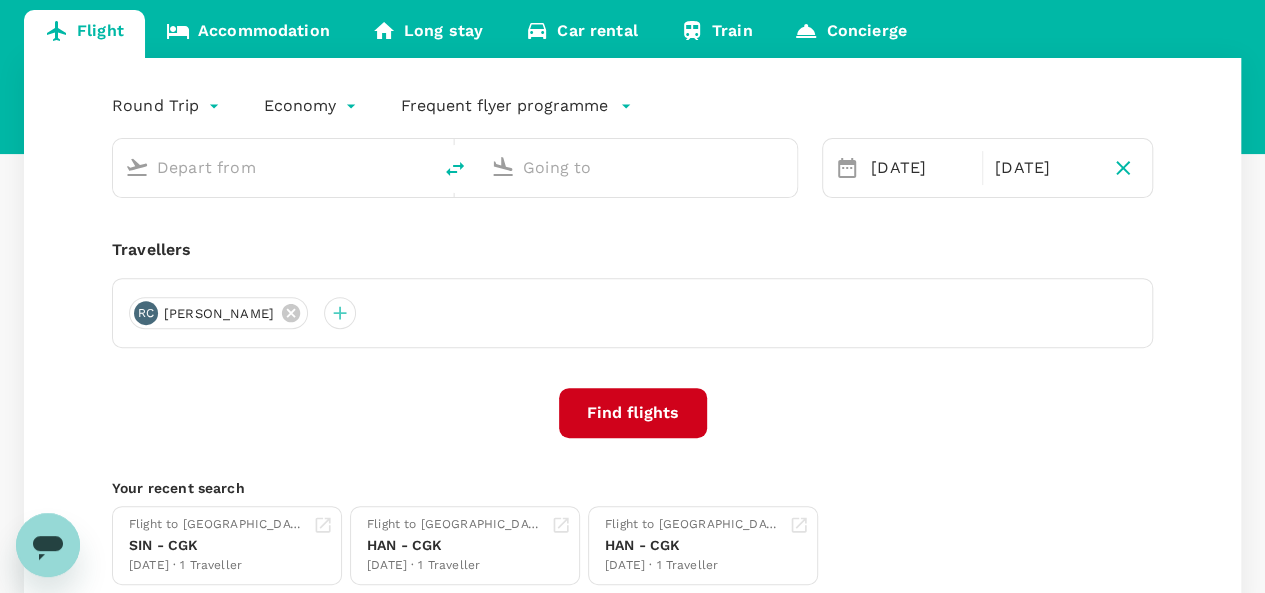 type on "Singapore Changi (SIN)" 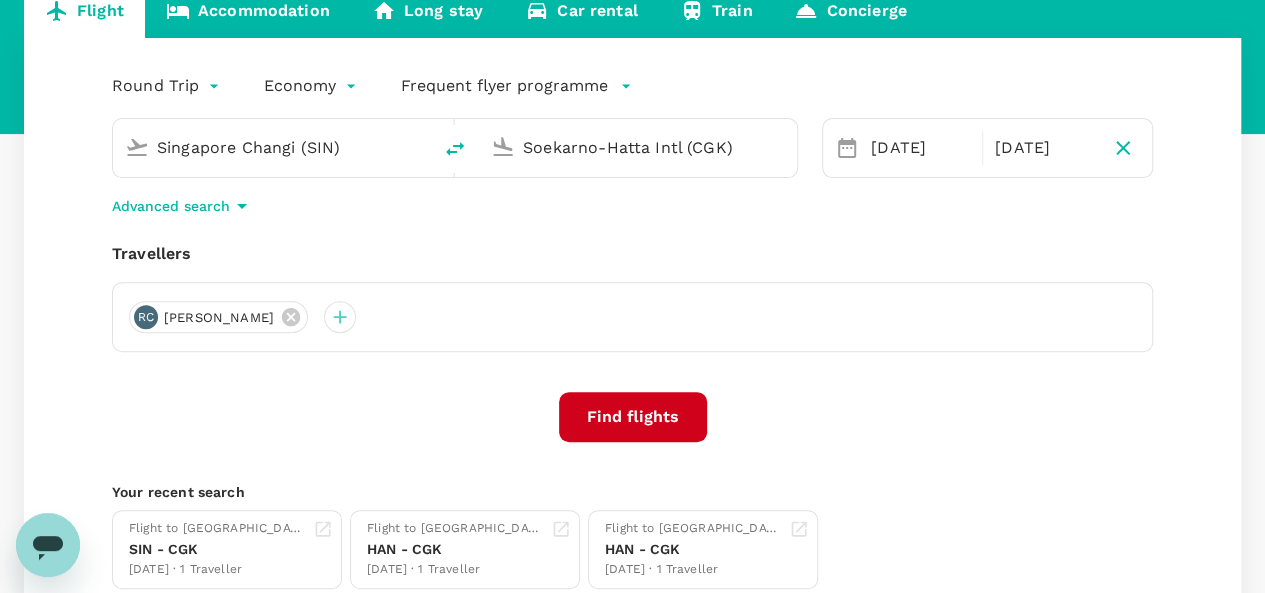 scroll, scrollTop: 0, scrollLeft: 0, axis: both 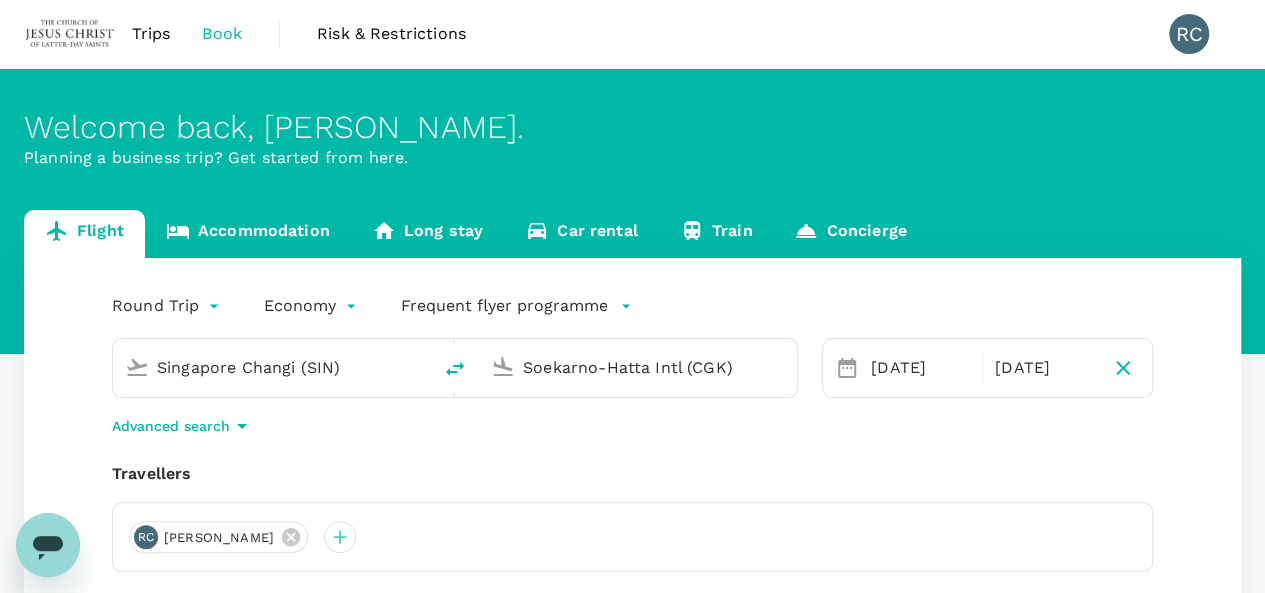 click on "Trips" at bounding box center [151, 34] 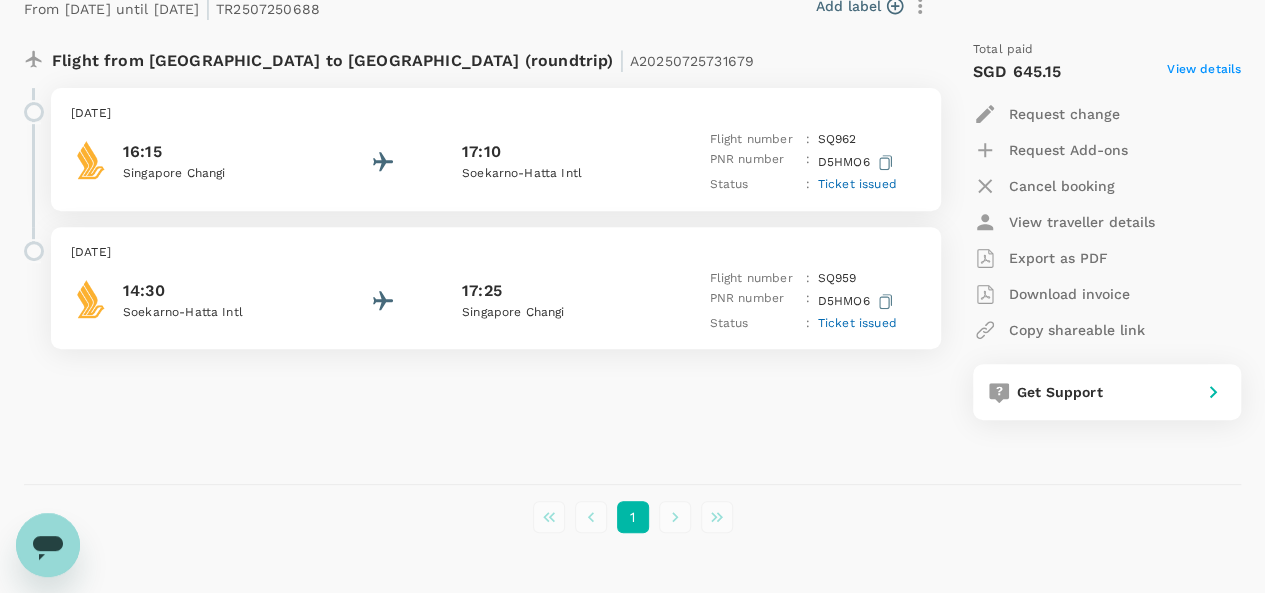 scroll, scrollTop: 305, scrollLeft: 0, axis: vertical 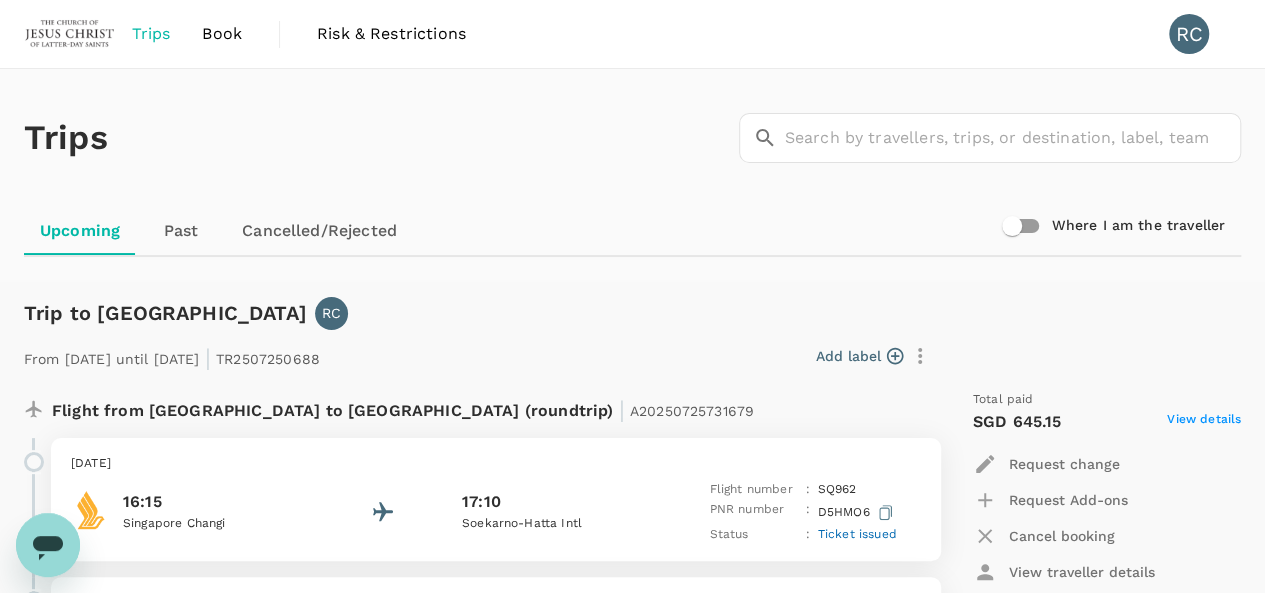 click on "Book" at bounding box center [222, 34] 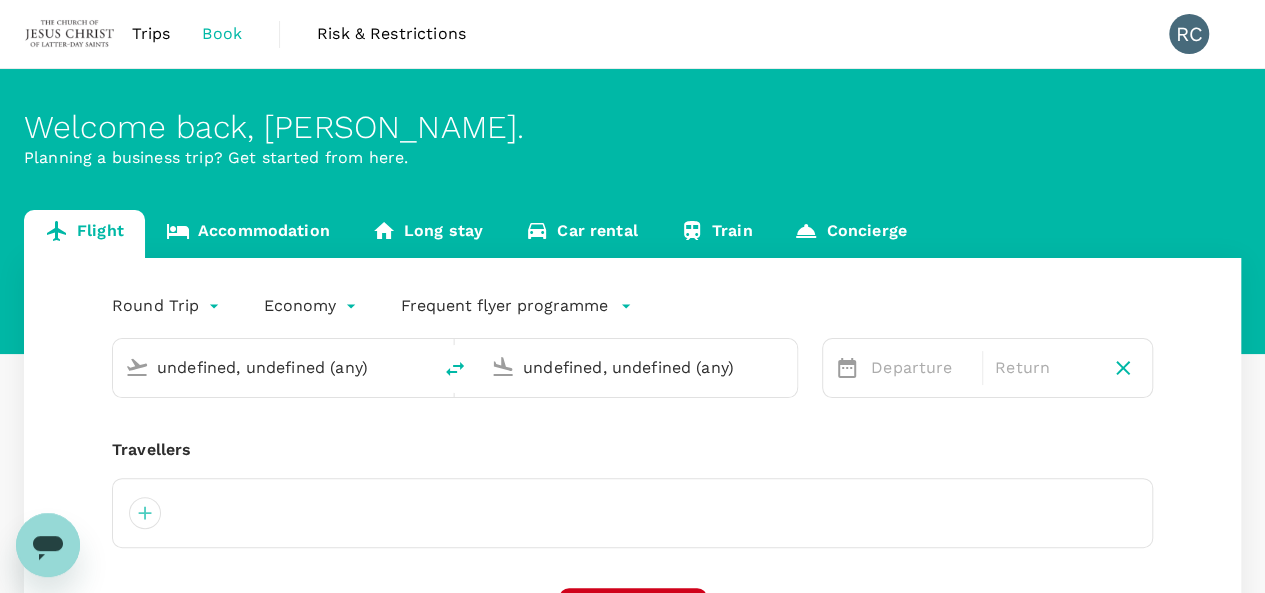 type 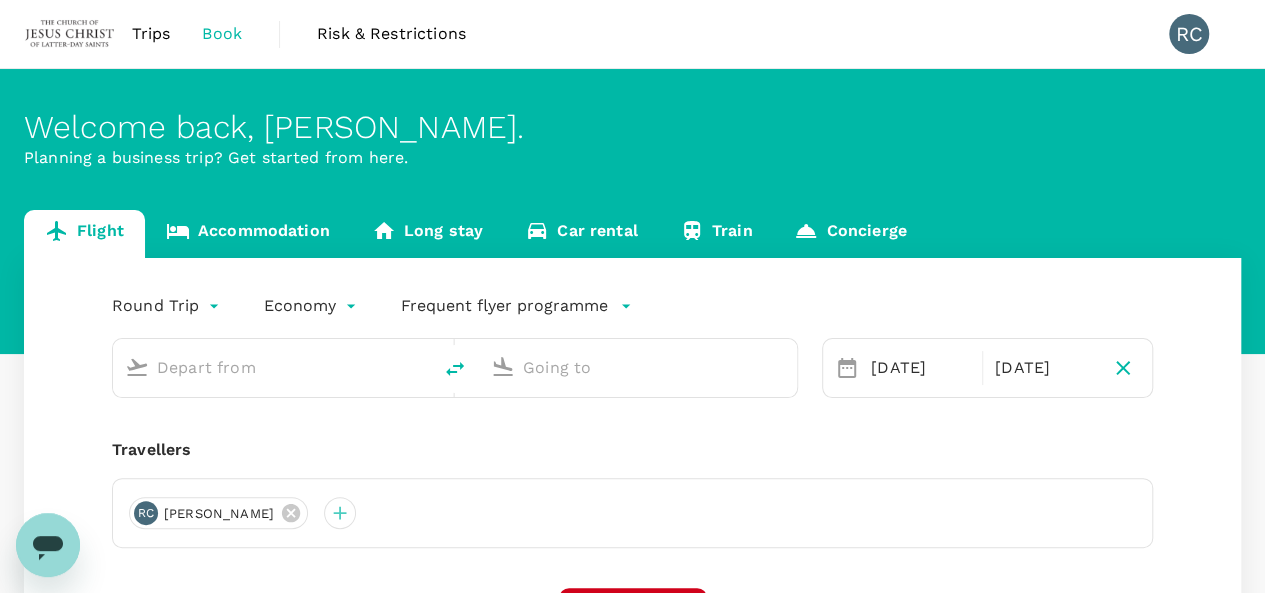 type on "Singapore Changi (SIN)" 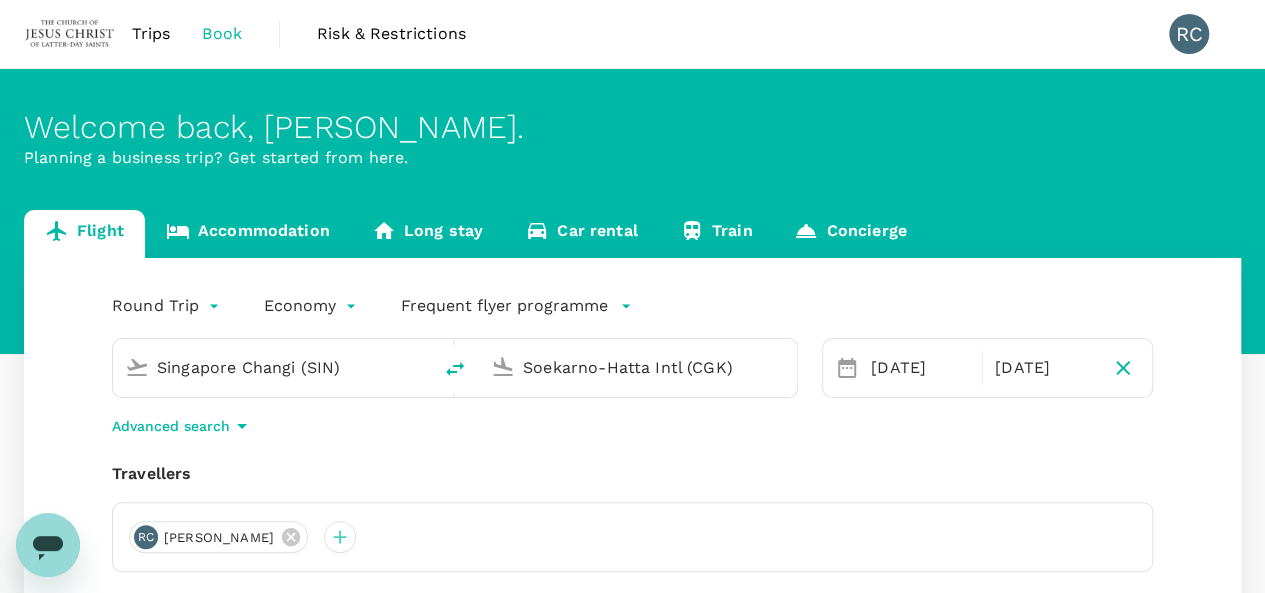 type 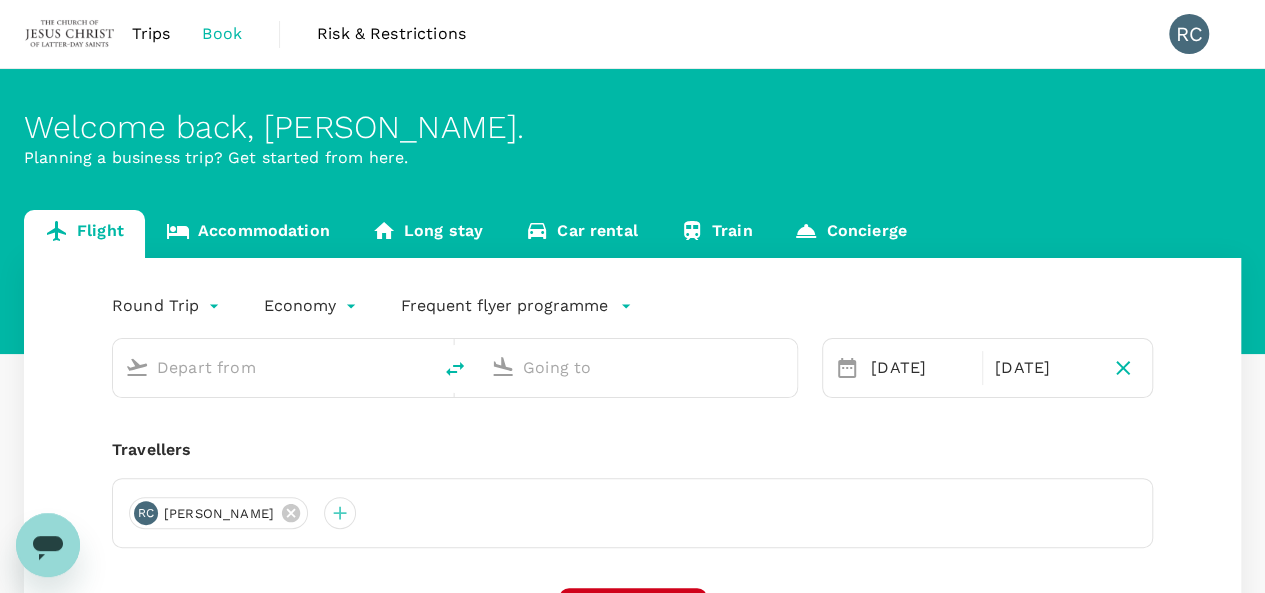 type on "Singapore Changi (SIN)" 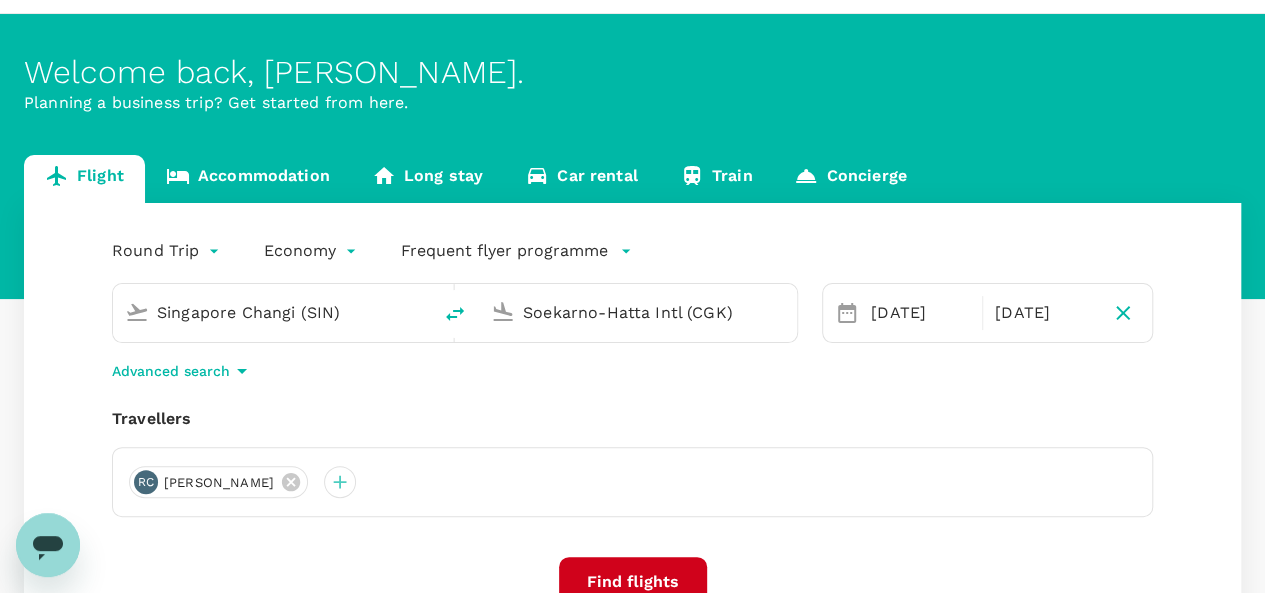 scroll, scrollTop: 100, scrollLeft: 0, axis: vertical 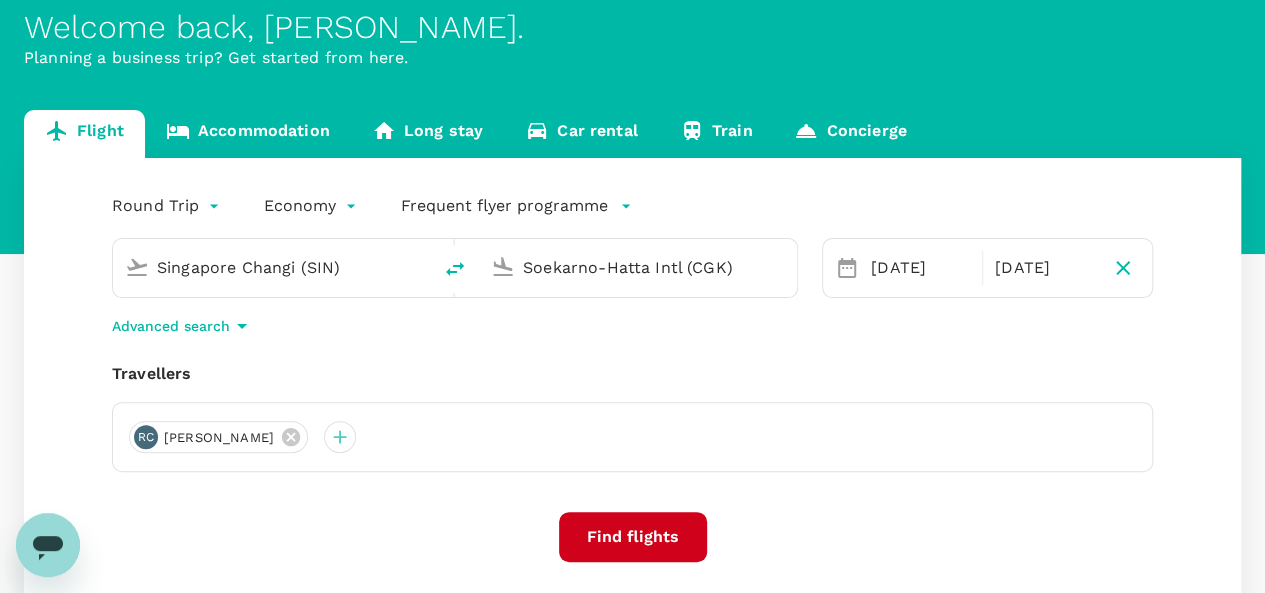 click on "Soekarno-Hatta Intl (CGK)" at bounding box center (639, 267) 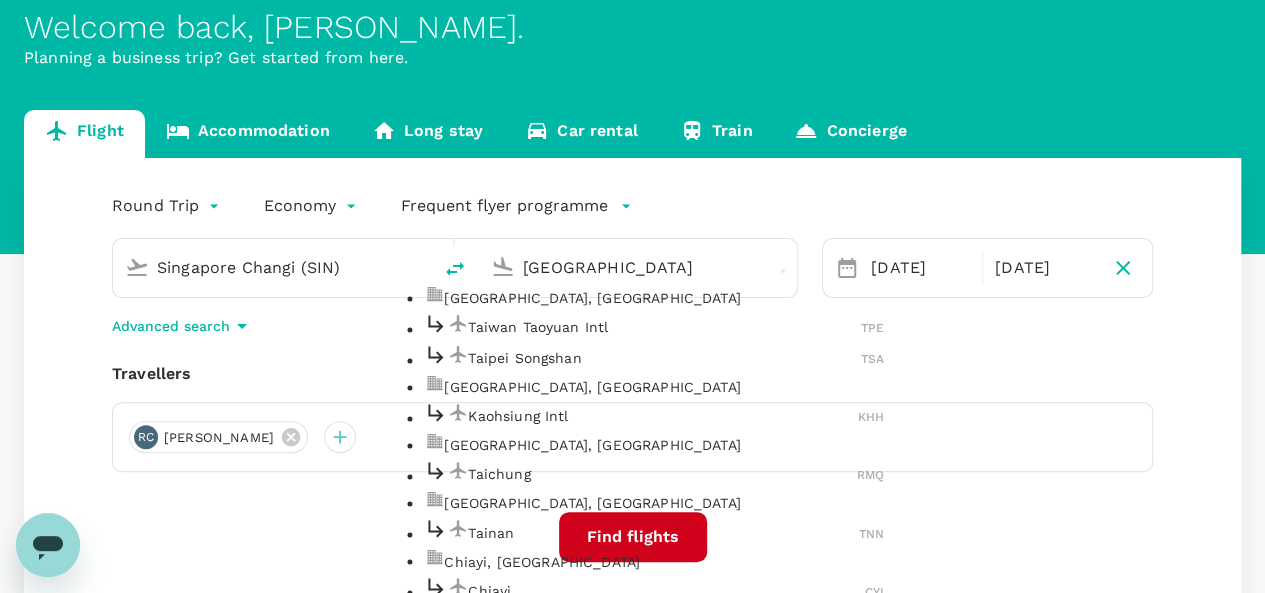 click on "Taiwan Taoyuan Intl" at bounding box center (664, 327) 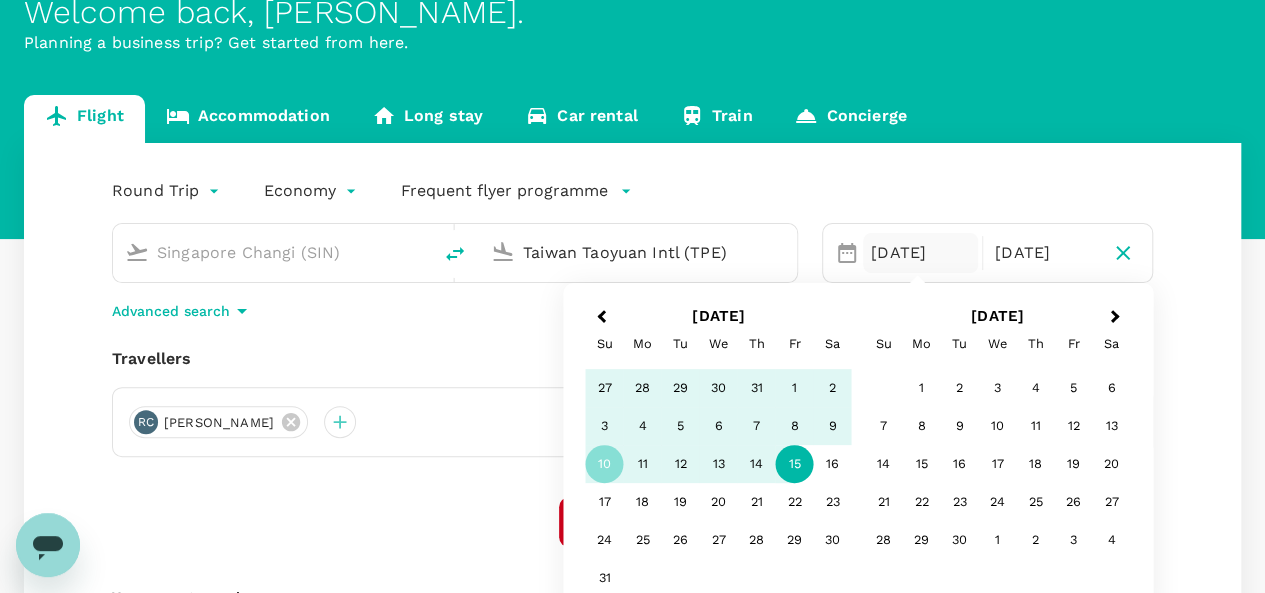 scroll, scrollTop: 200, scrollLeft: 0, axis: vertical 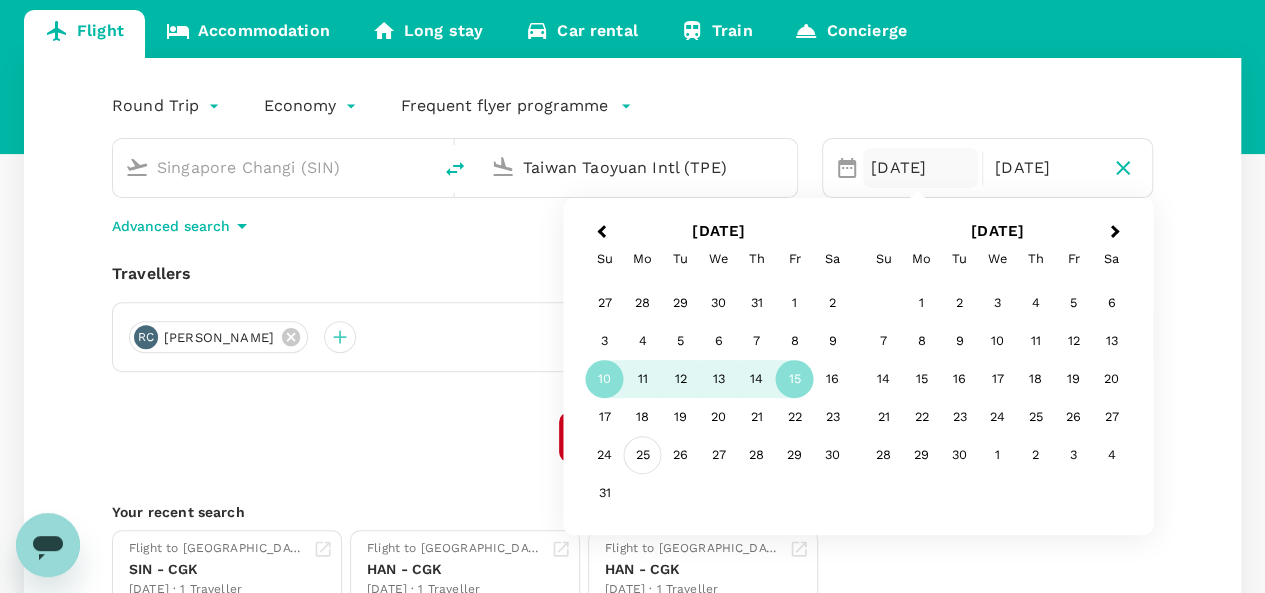 type on "Taiwan Taoyuan Intl (TPE)" 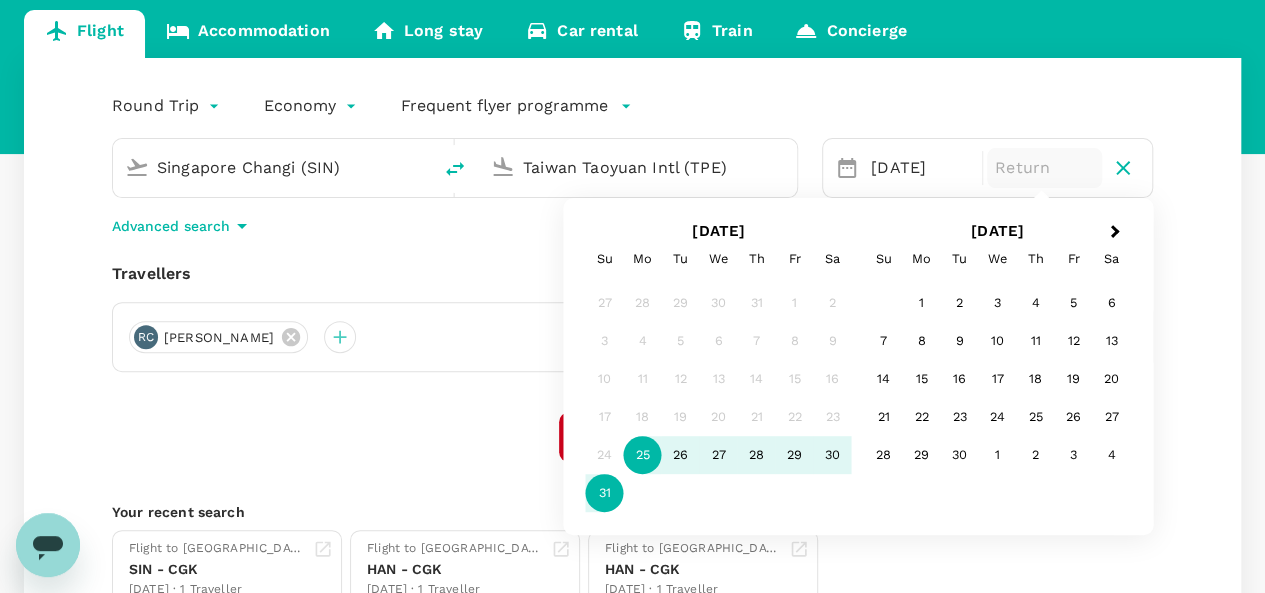 click on "31" at bounding box center [605, 493] 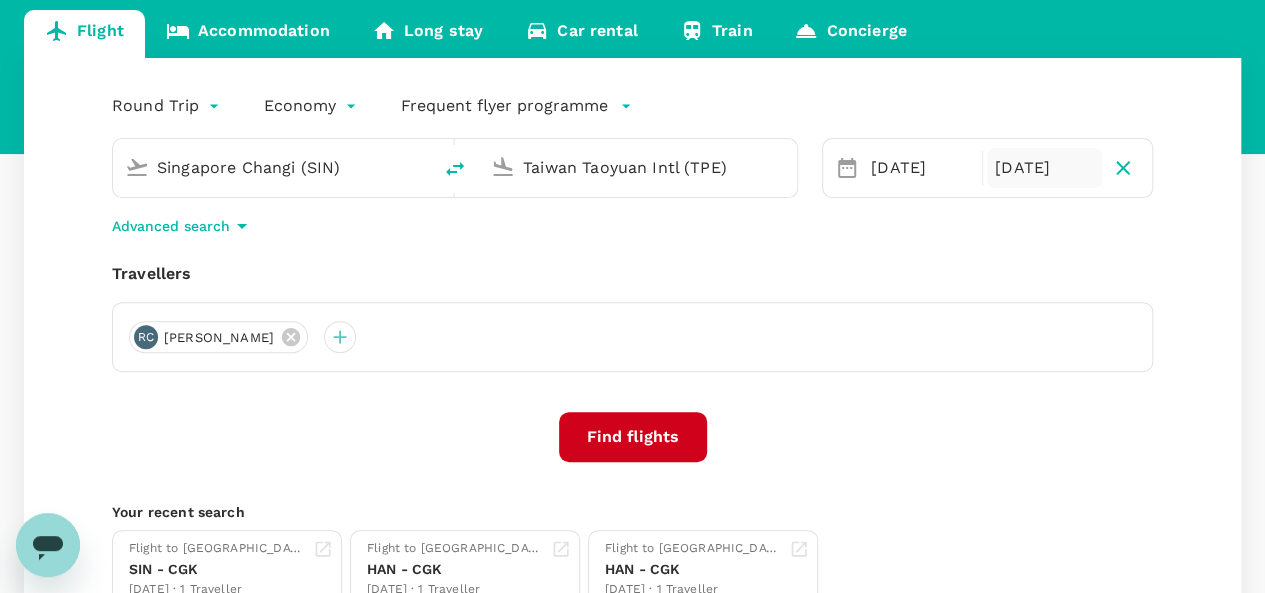 click on "[DATE]" at bounding box center [1044, 168] 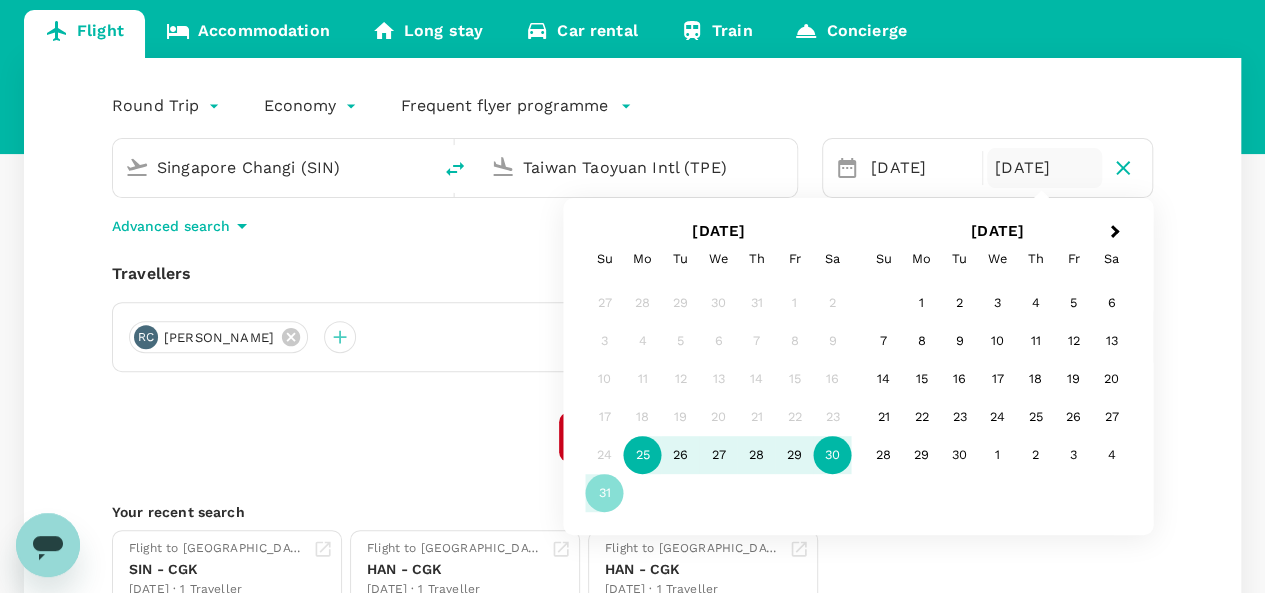 click on "30" at bounding box center (833, 455) 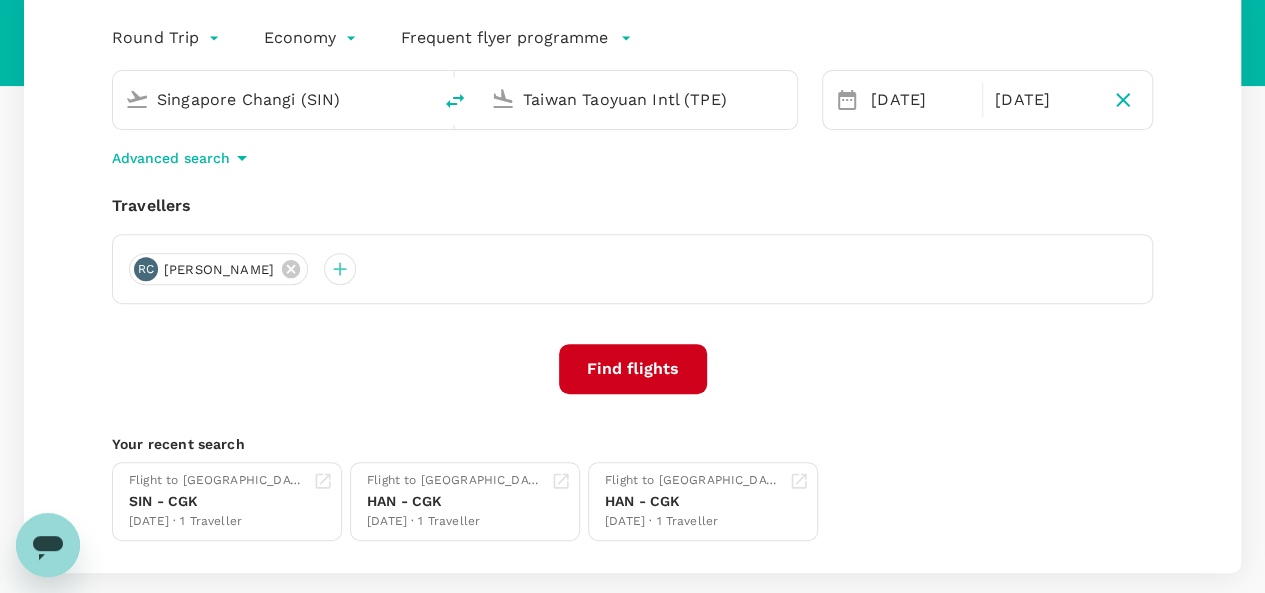 scroll, scrollTop: 300, scrollLeft: 0, axis: vertical 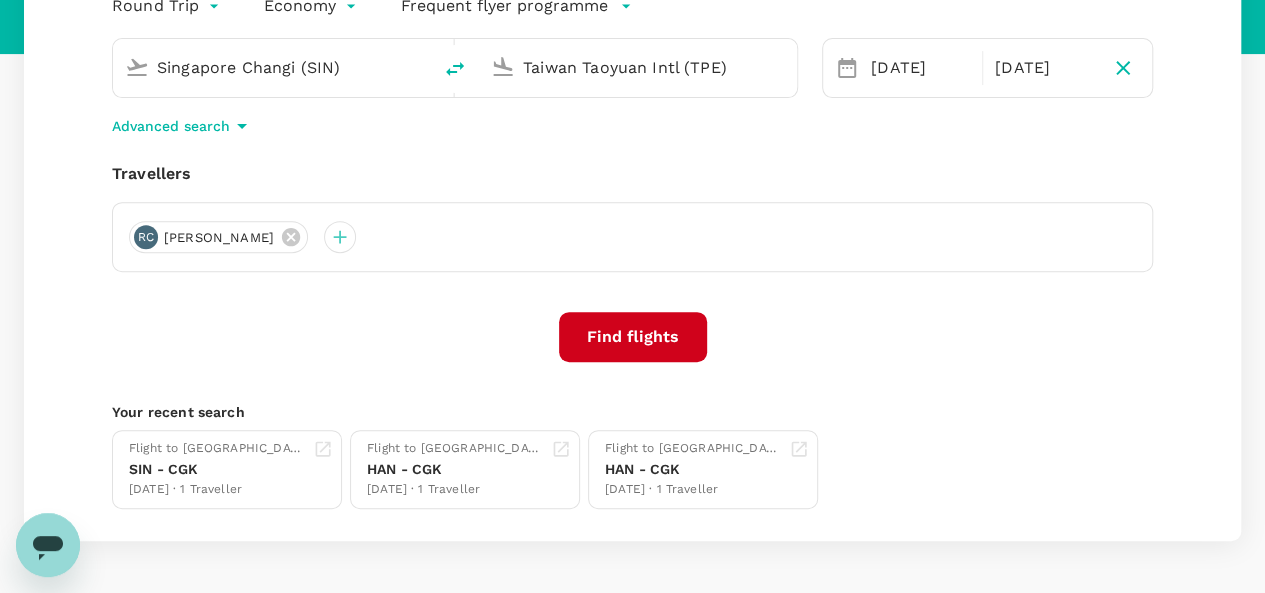 click on "Find flights" at bounding box center [633, 337] 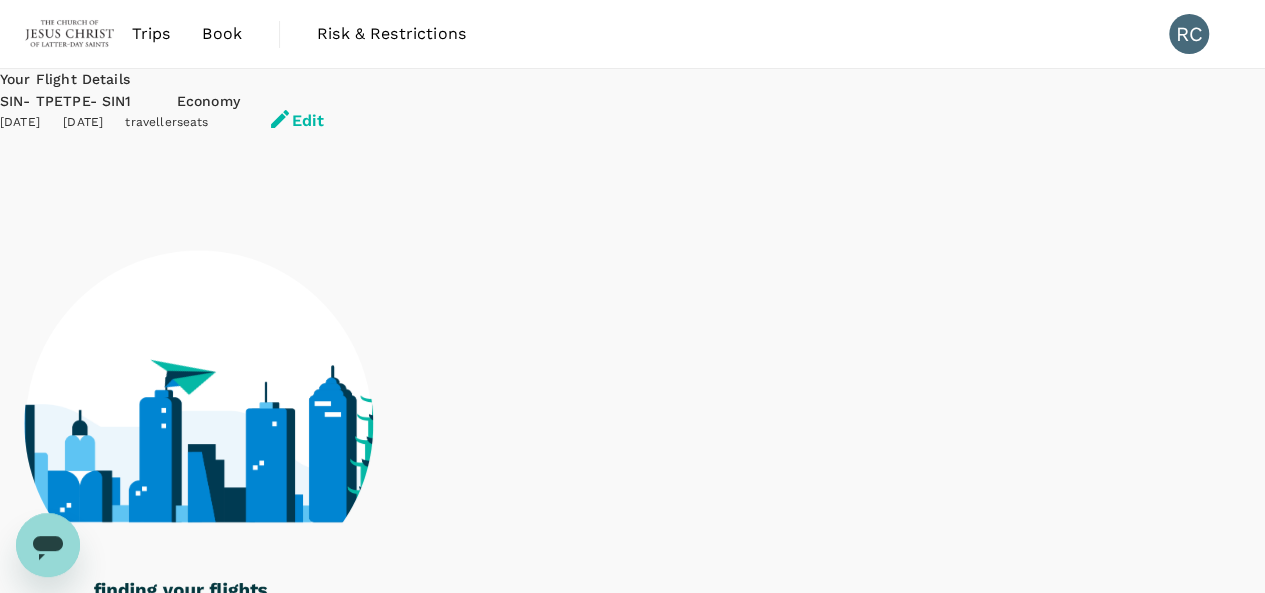 scroll, scrollTop: 0, scrollLeft: 0, axis: both 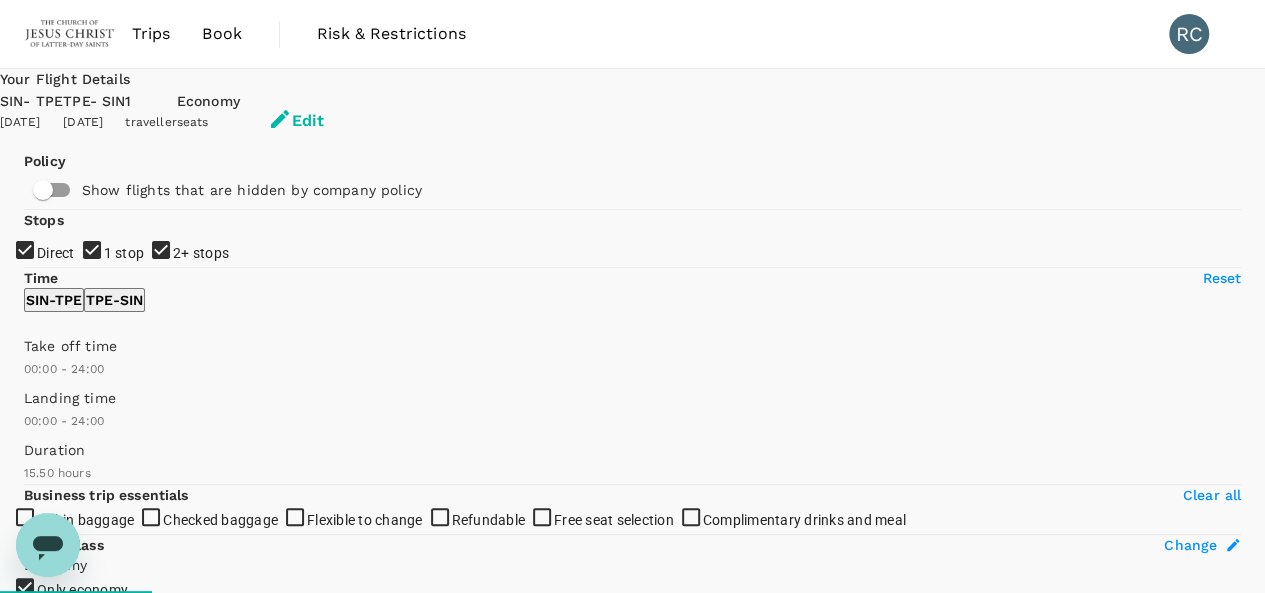 type on "1280" 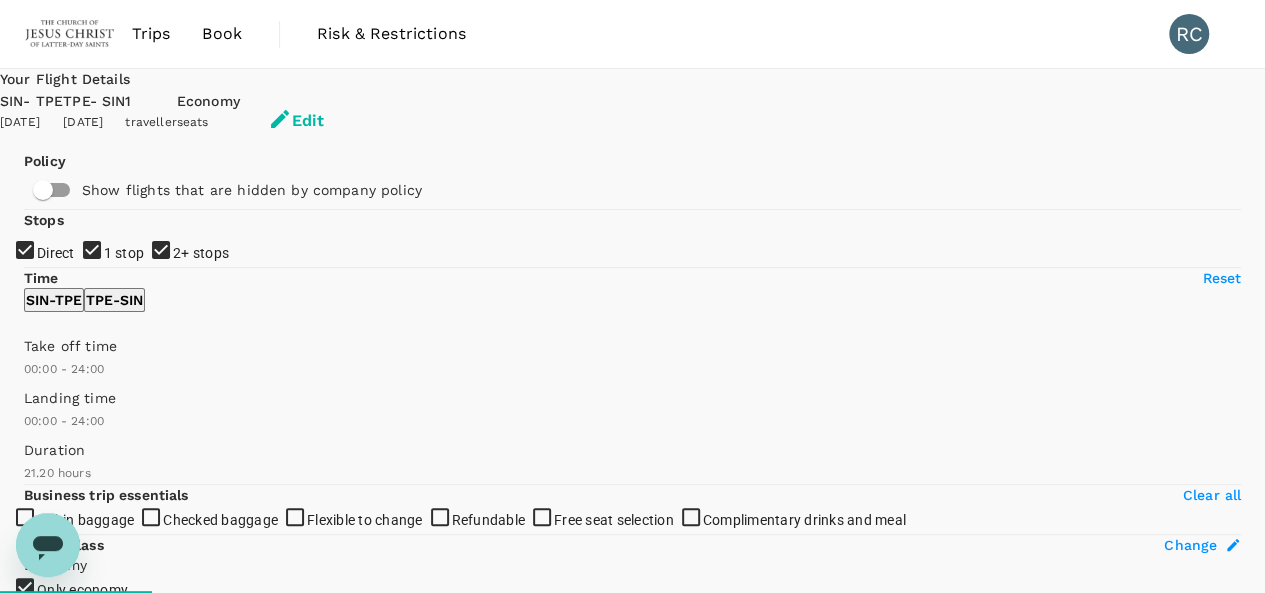 click on "1 stop" at bounding box center (632, 296) 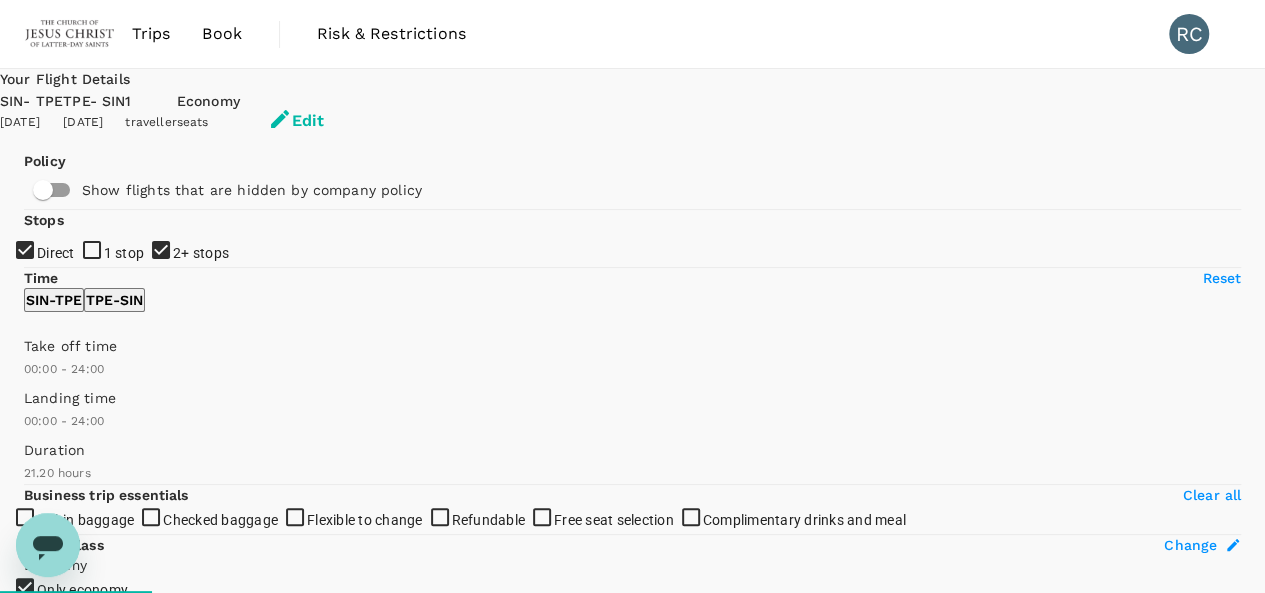 click on "2+ stops" at bounding box center (632, 296) 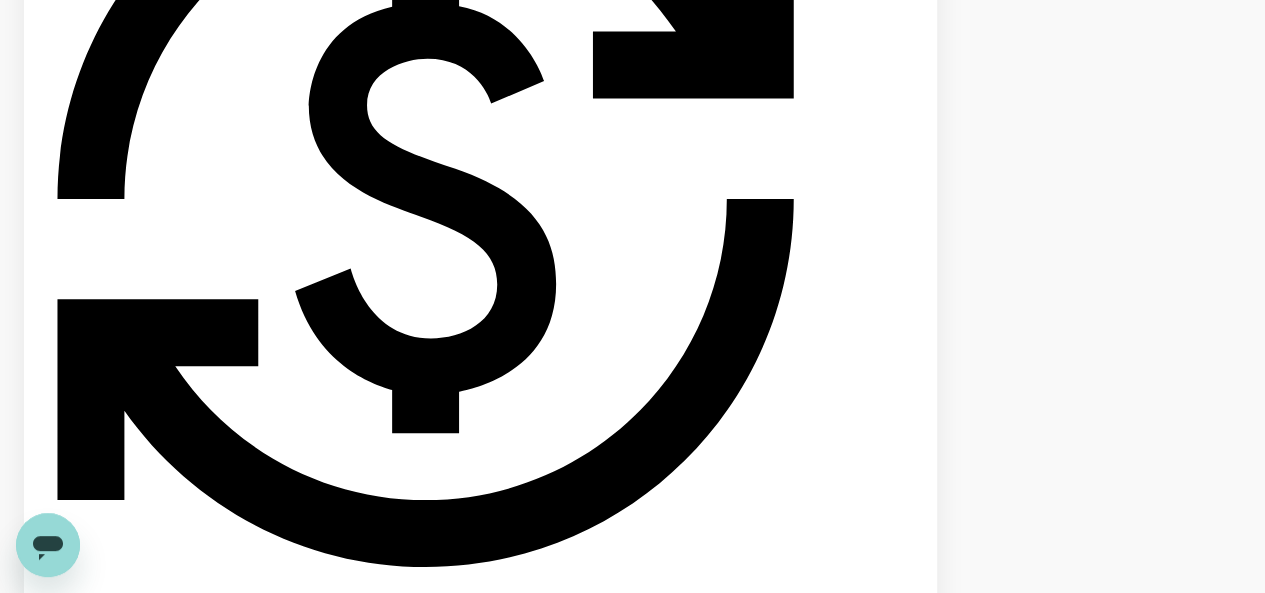 scroll, scrollTop: 1400, scrollLeft: 0, axis: vertical 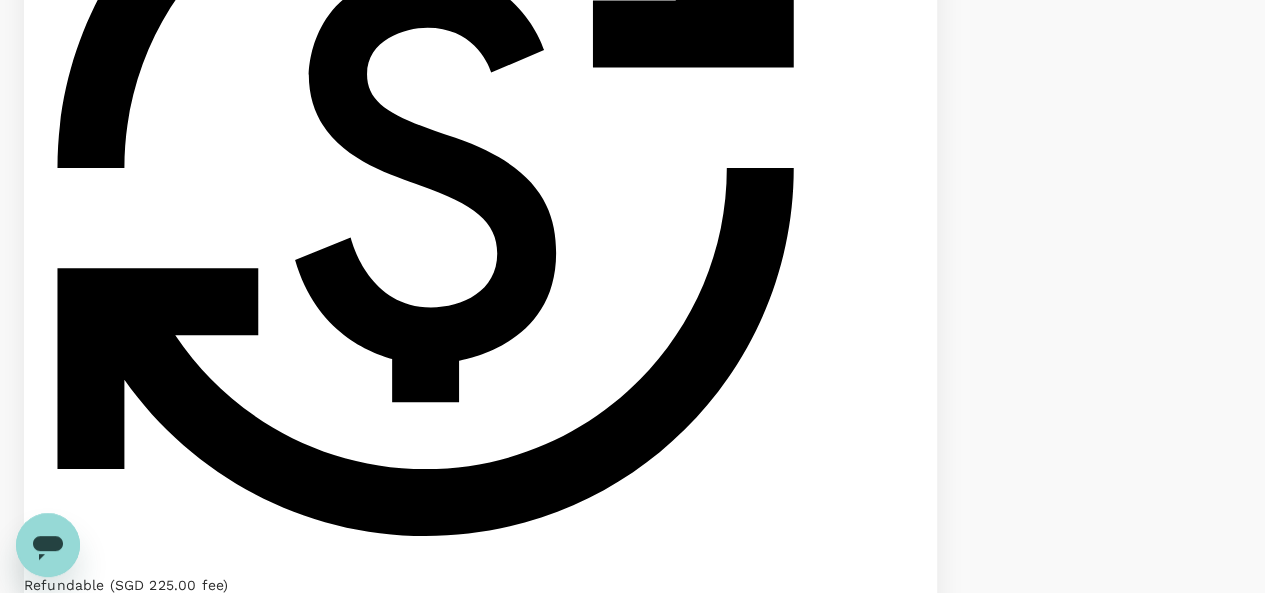 click on "Singapore Airlines" at bounding box center [632, -1104] 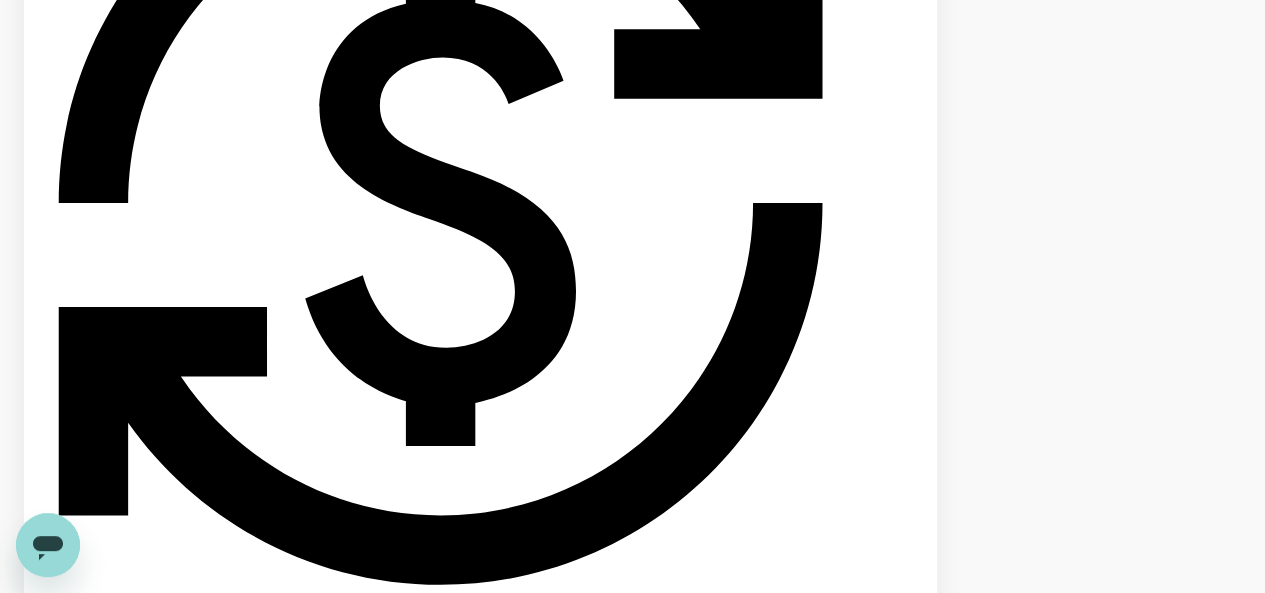 type on "SGD" 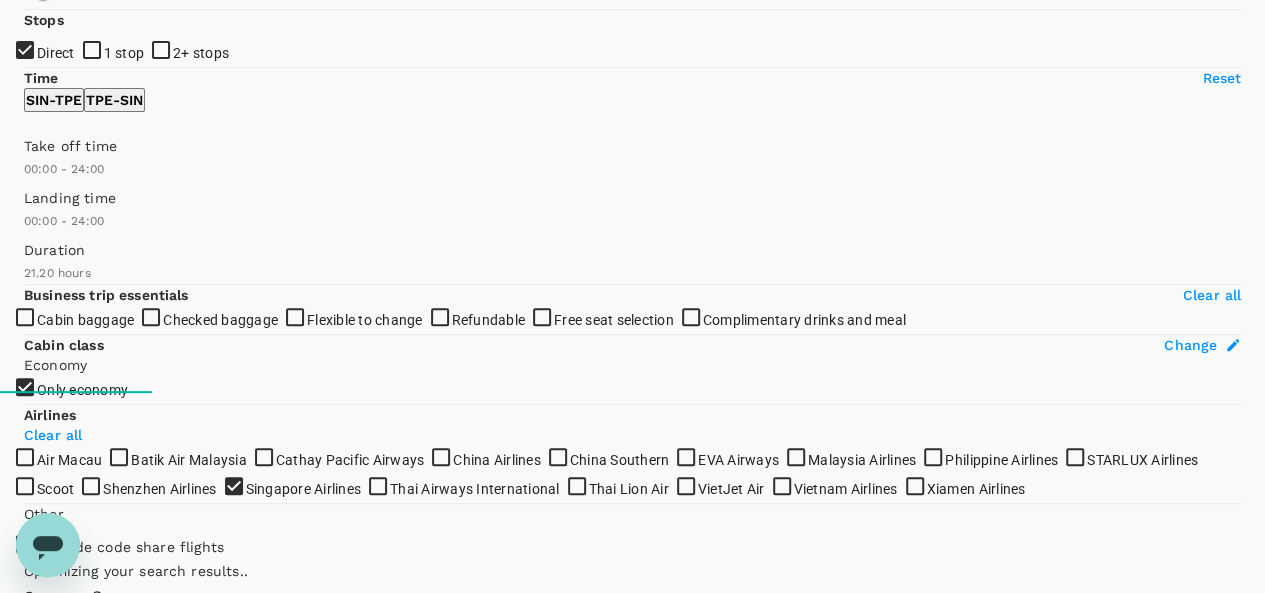 scroll, scrollTop: 0, scrollLeft: 0, axis: both 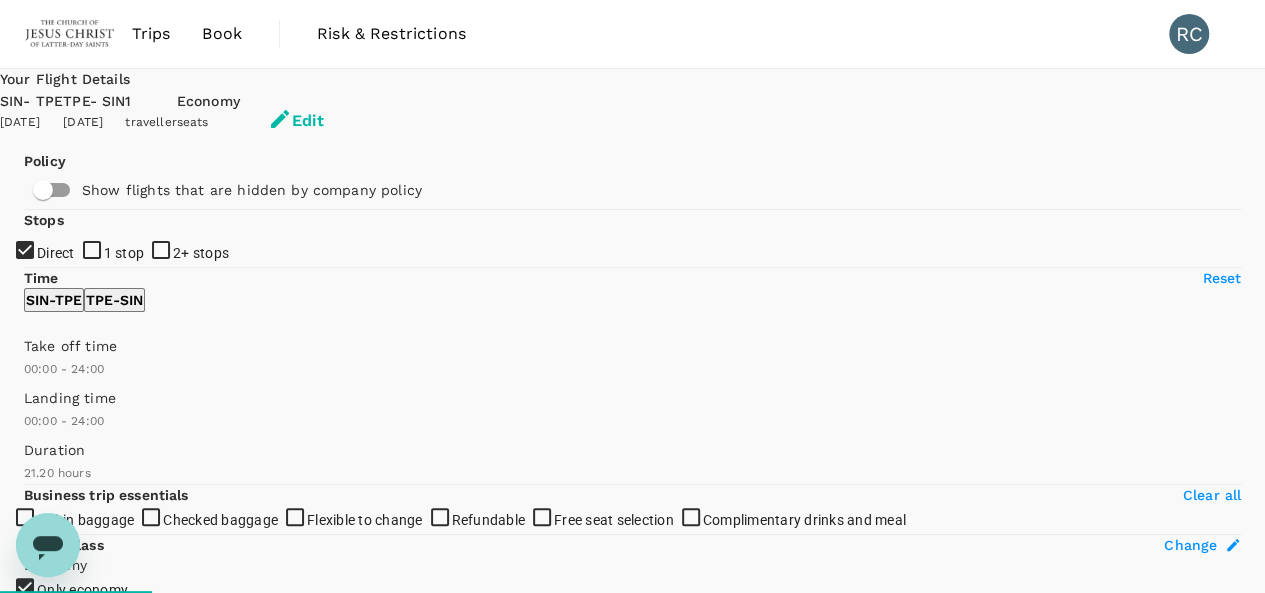 type on "1390" 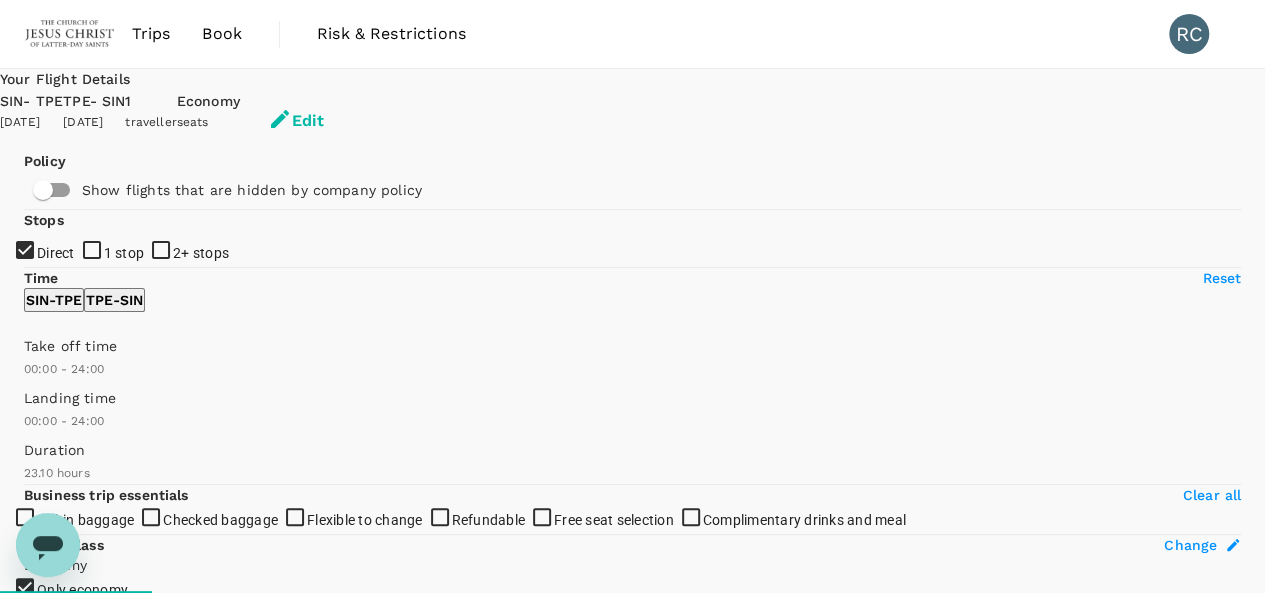 type on "1705" 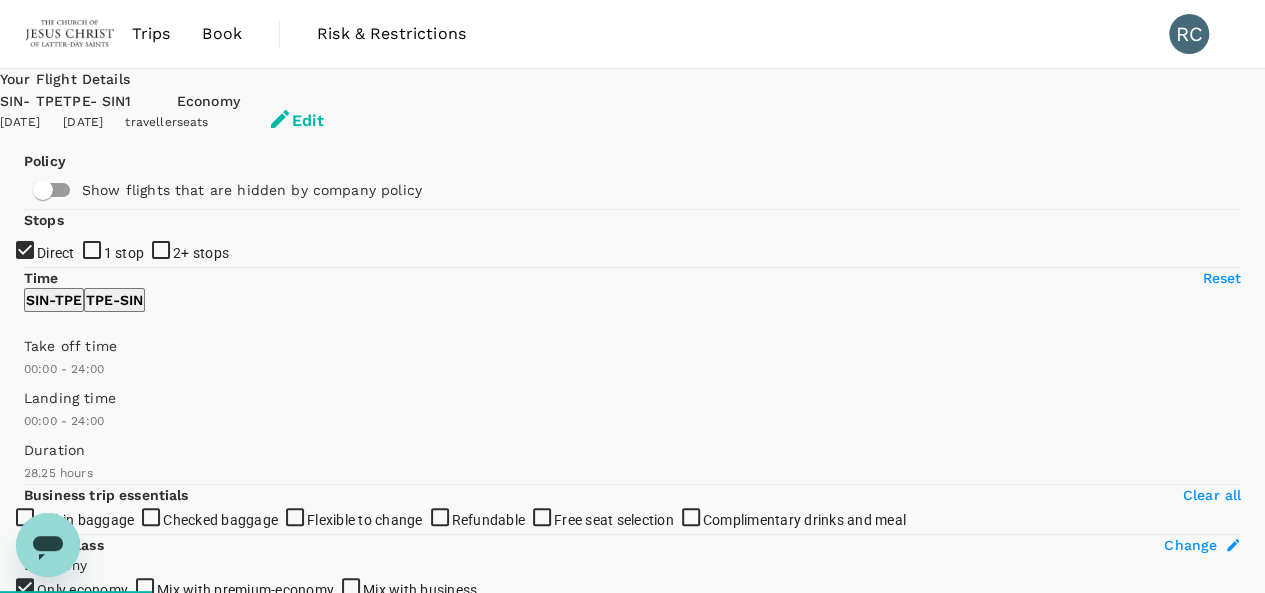 checkbox on "false" 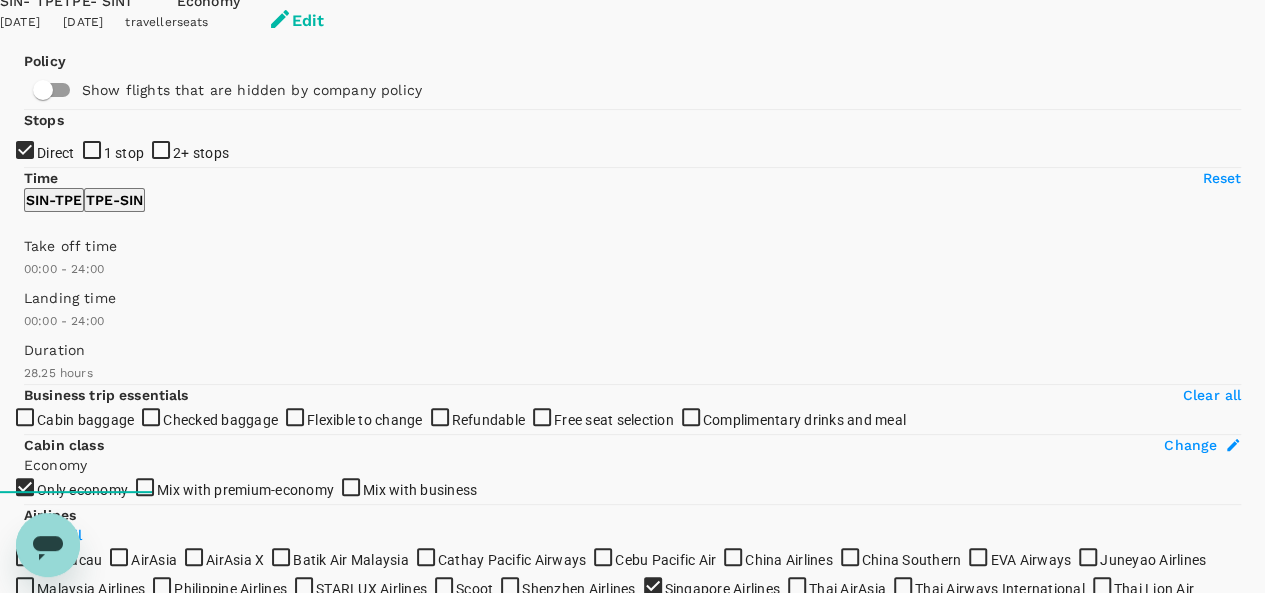 scroll, scrollTop: 0, scrollLeft: 0, axis: both 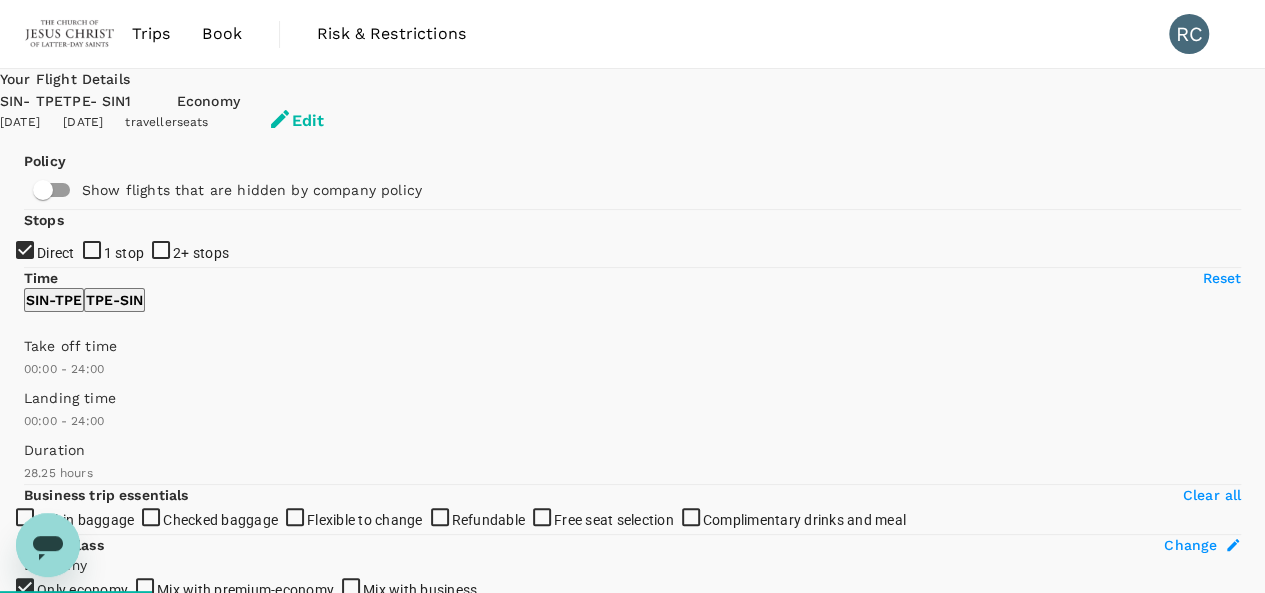 click at bounding box center [70, 34] 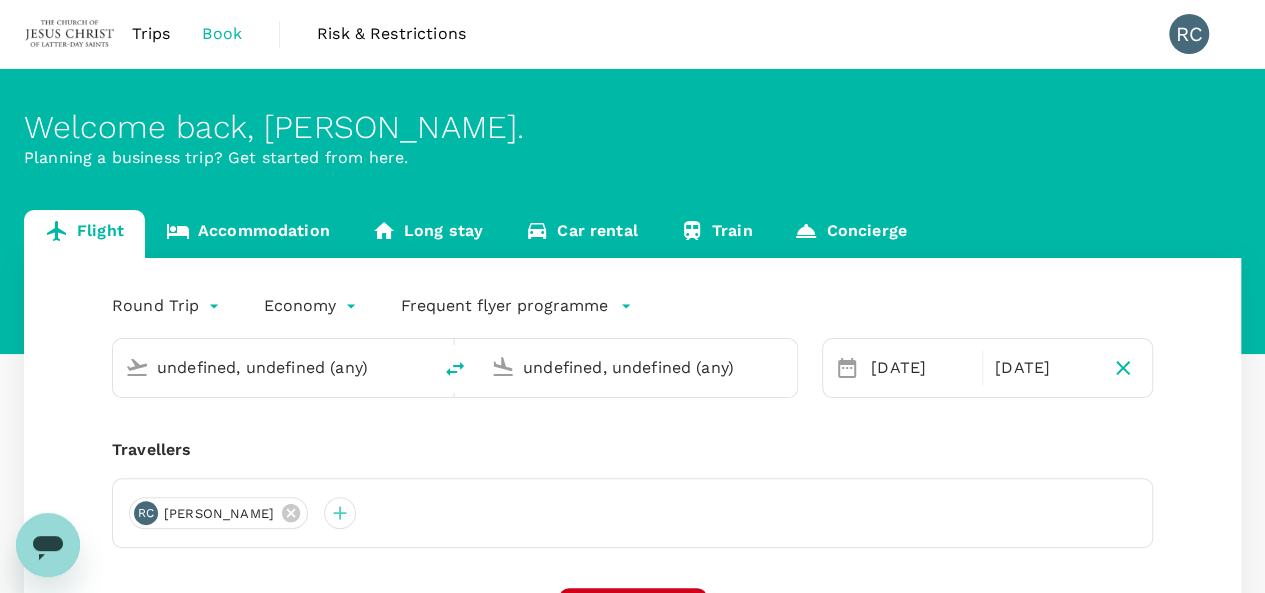 type 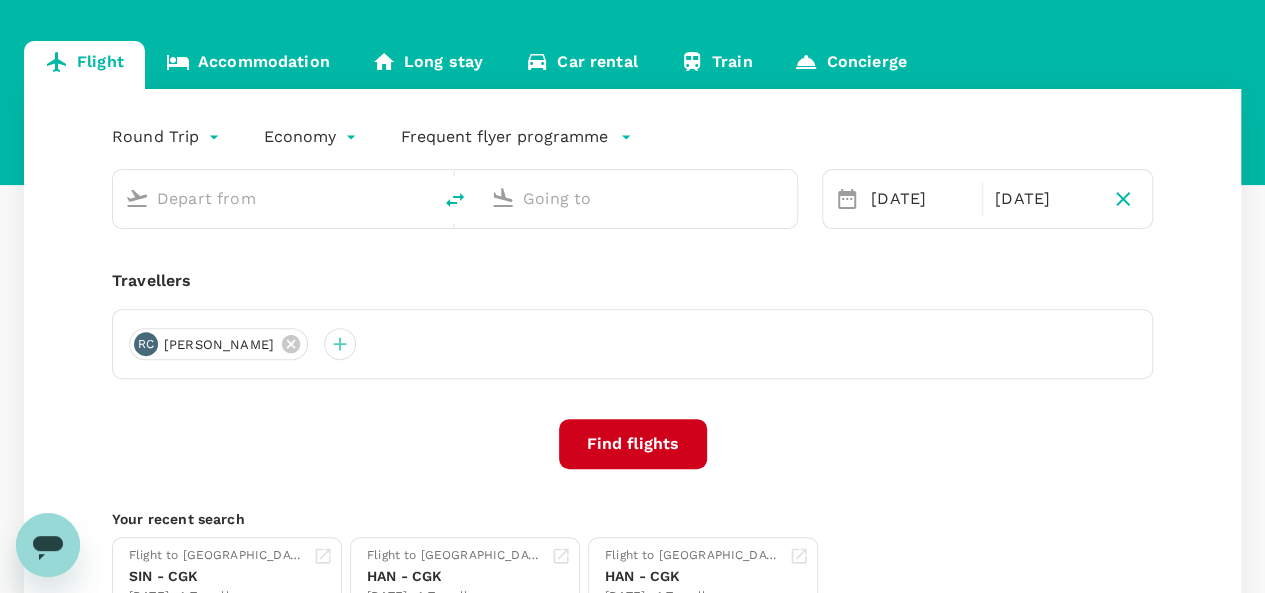 scroll, scrollTop: 200, scrollLeft: 0, axis: vertical 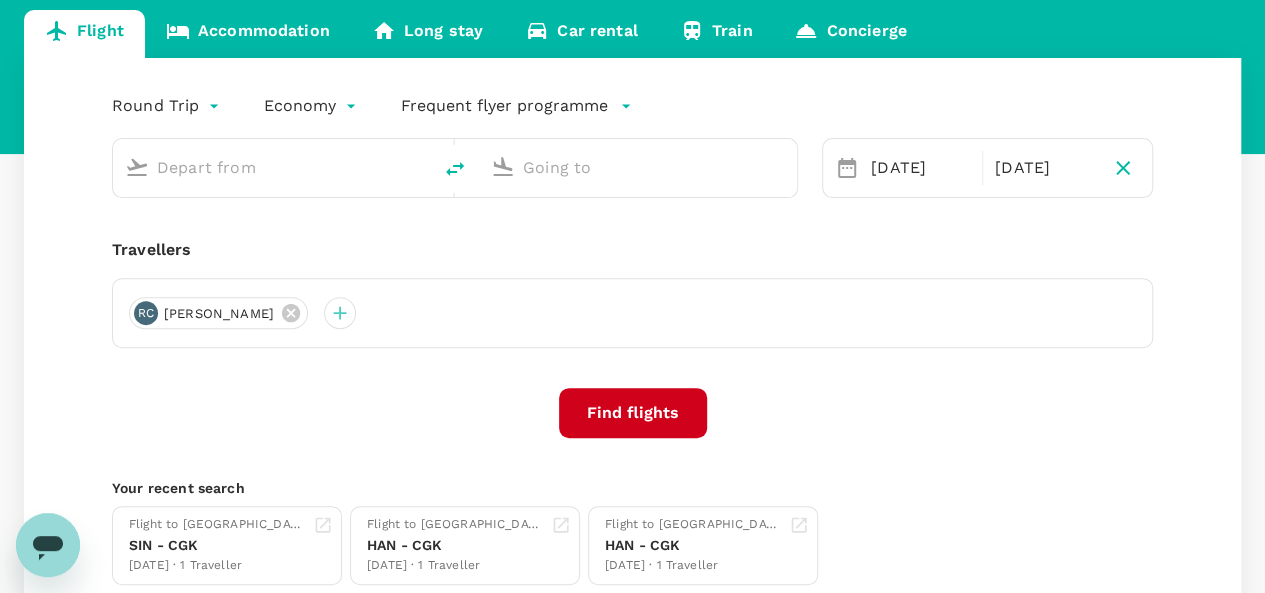 type on "Singapore Changi (SIN)" 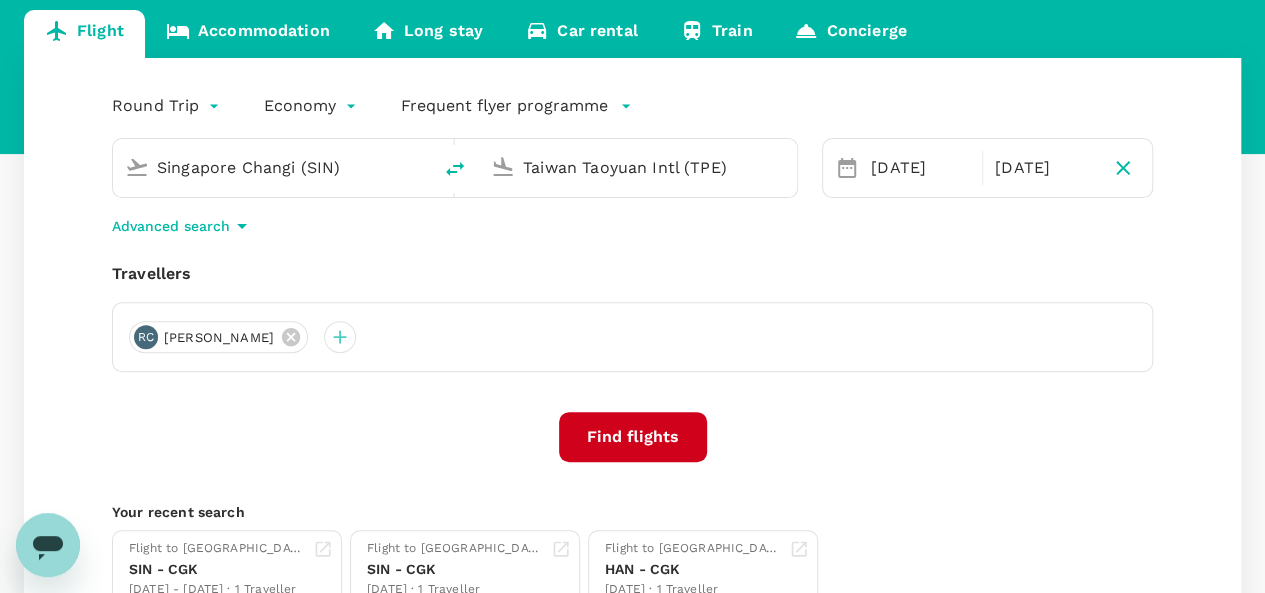 type 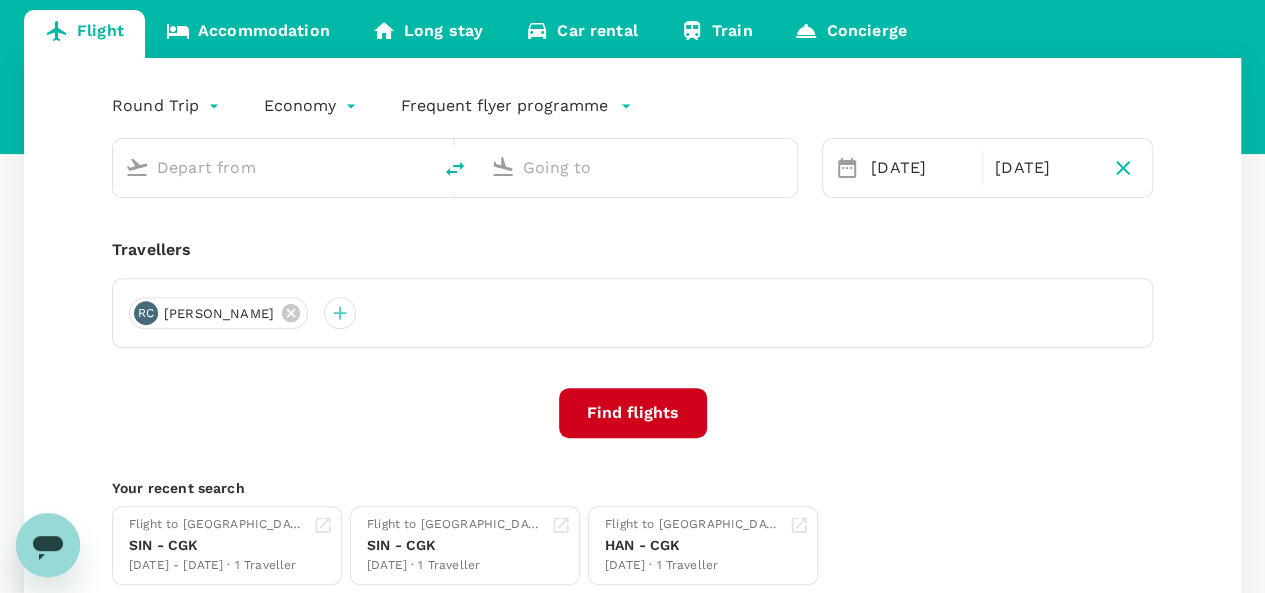 type on "Singapore Changi (SIN)" 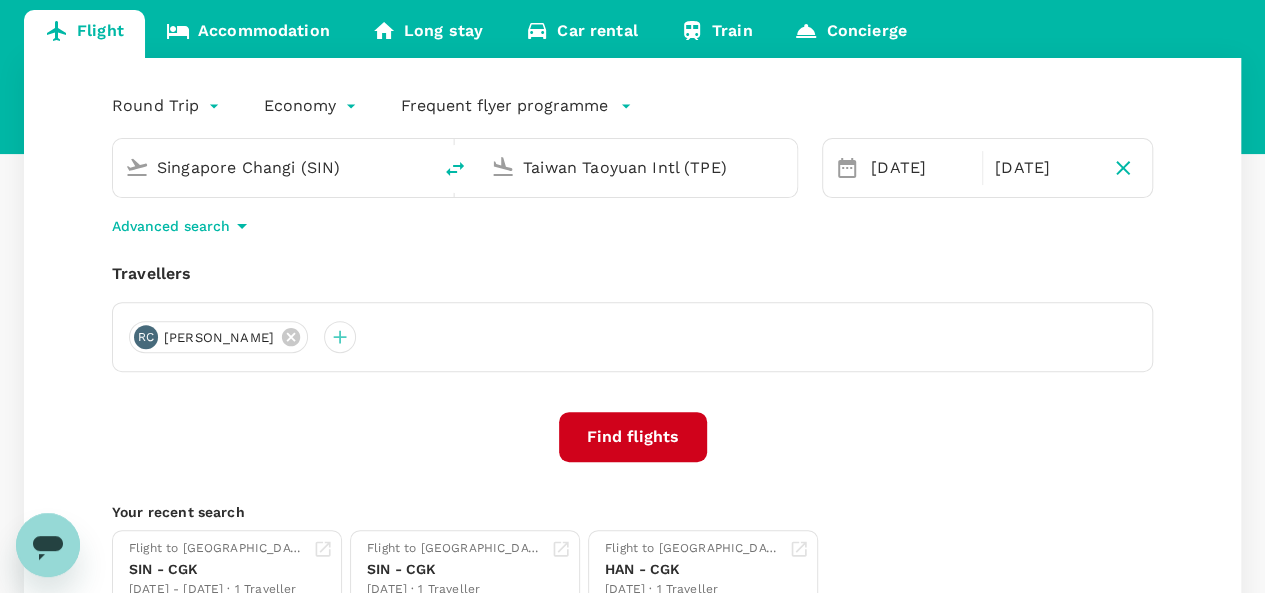 click on "Taiwan Taoyuan Intl (TPE)" at bounding box center [639, 167] 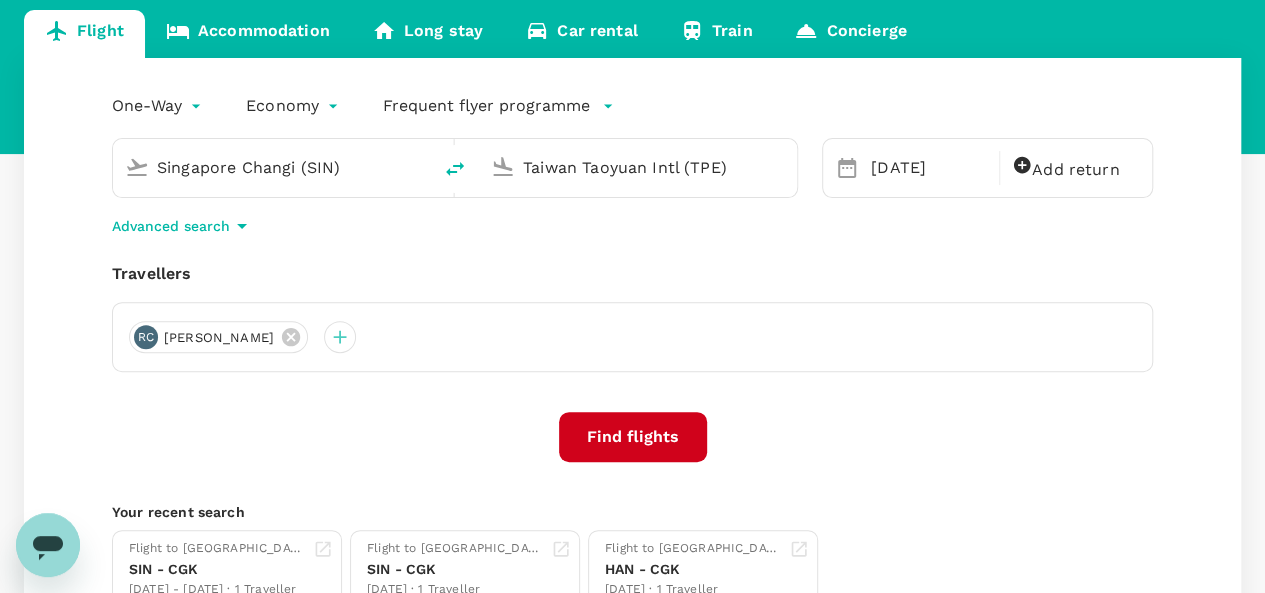 click on "Taiwan Taoyuan Intl (TPE)" at bounding box center [639, 167] 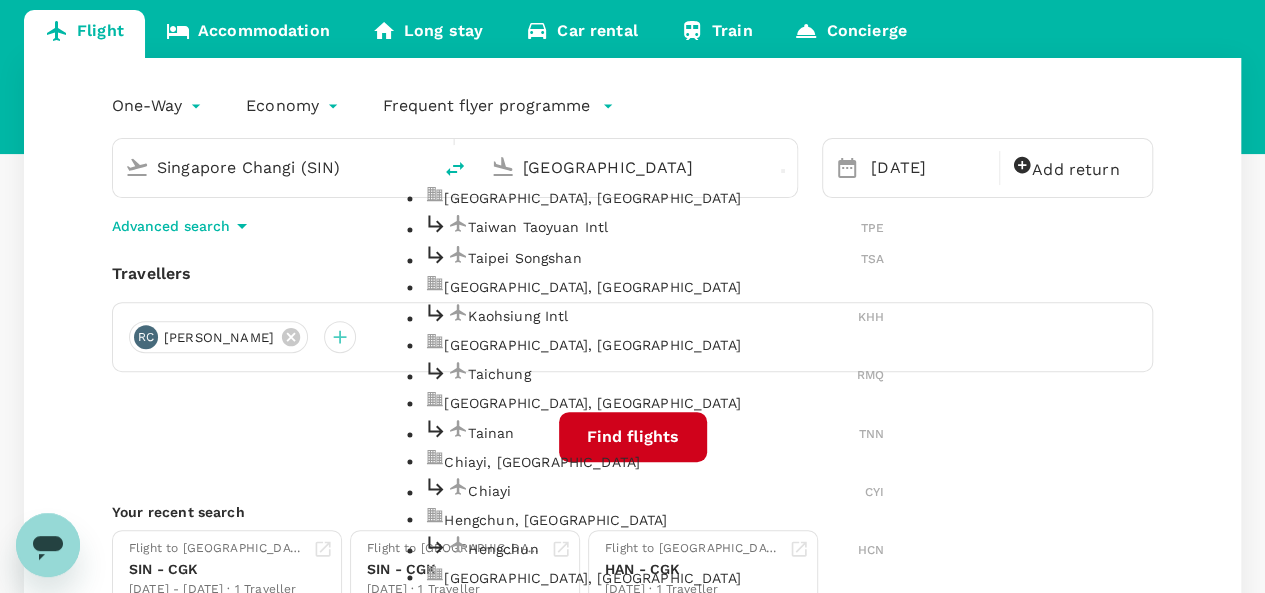 click on "Kaohsiung Intl KHH" at bounding box center (654, 316) 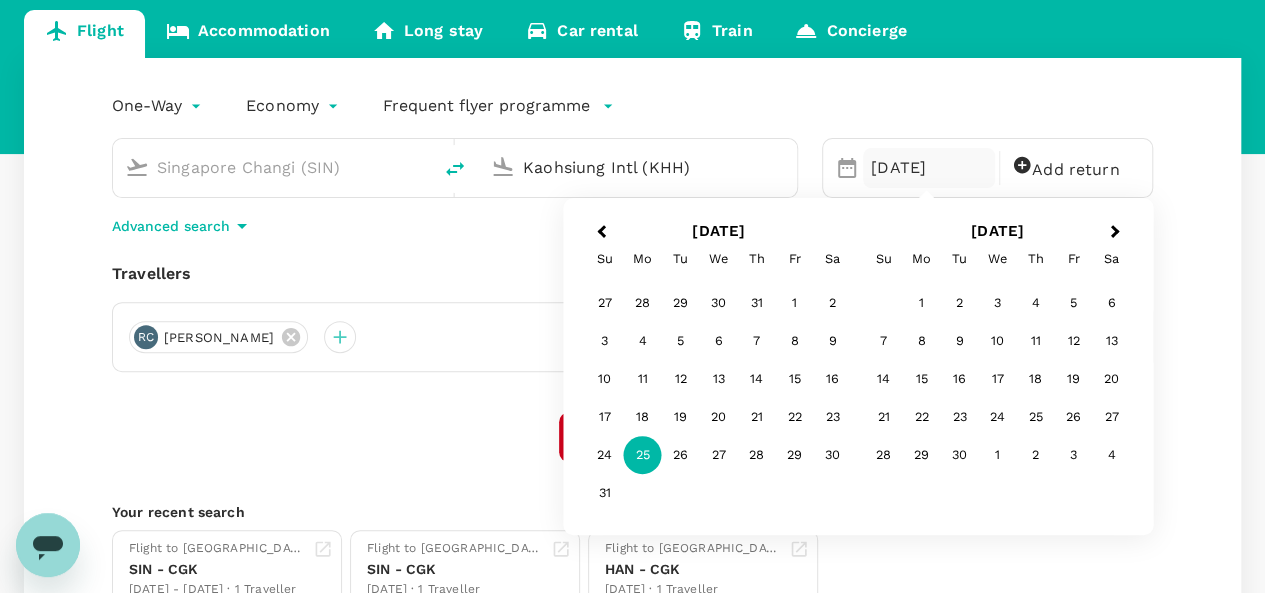 type on "Kaohsiung Intl (KHH)" 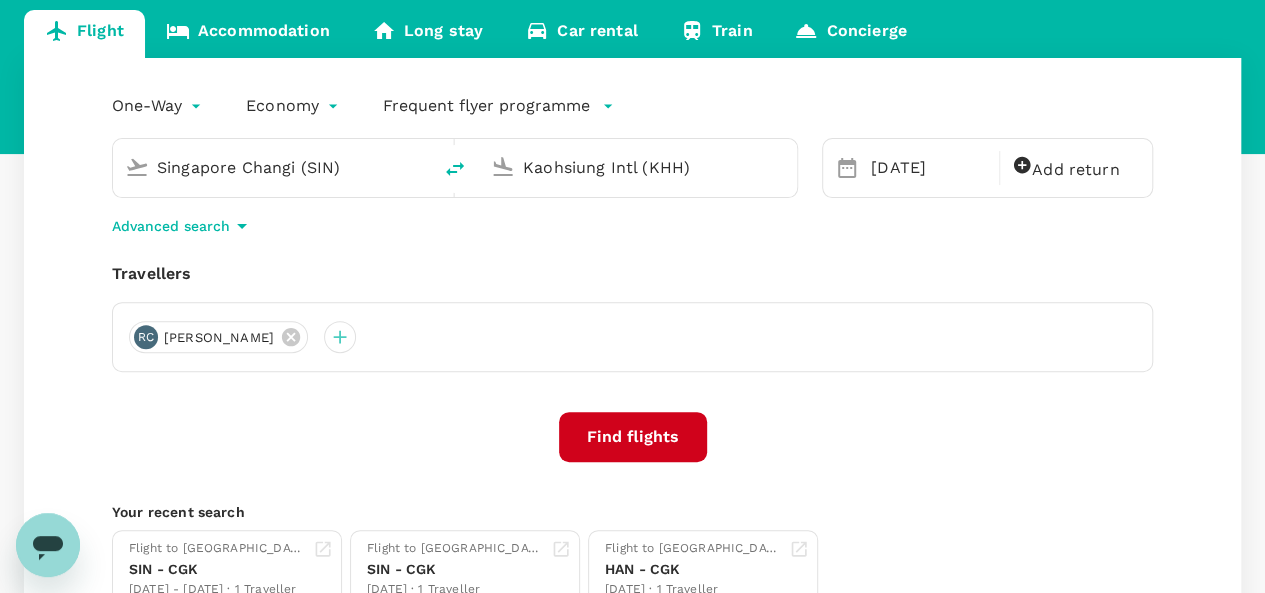 click on "Find flights" at bounding box center (633, 437) 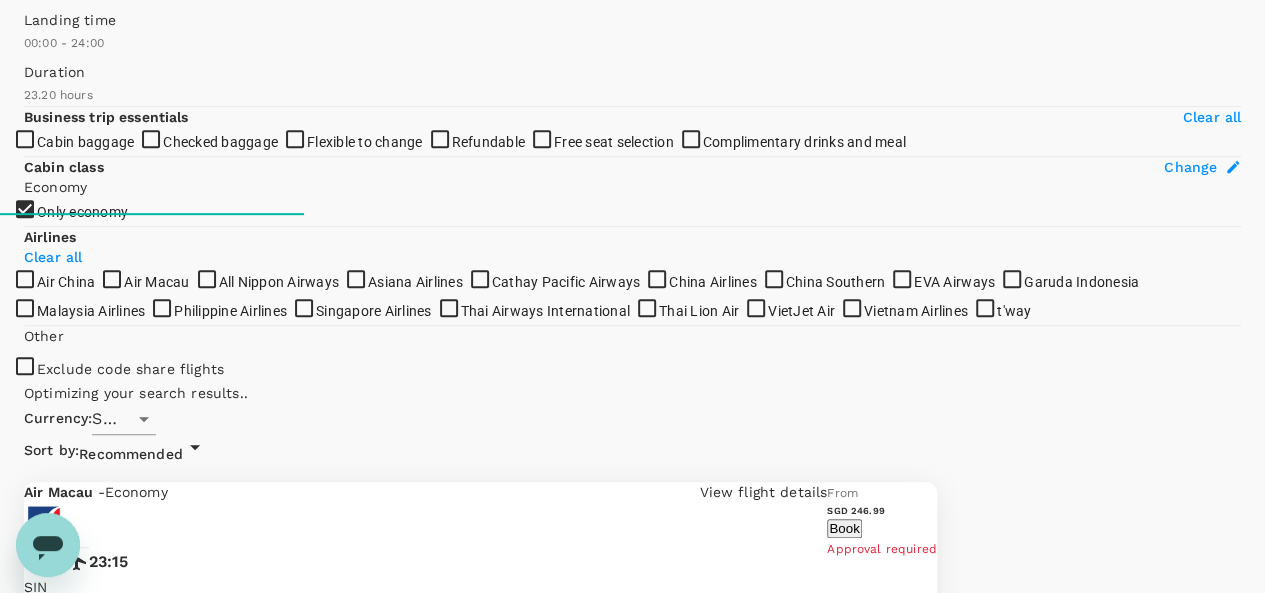 scroll, scrollTop: 0, scrollLeft: 0, axis: both 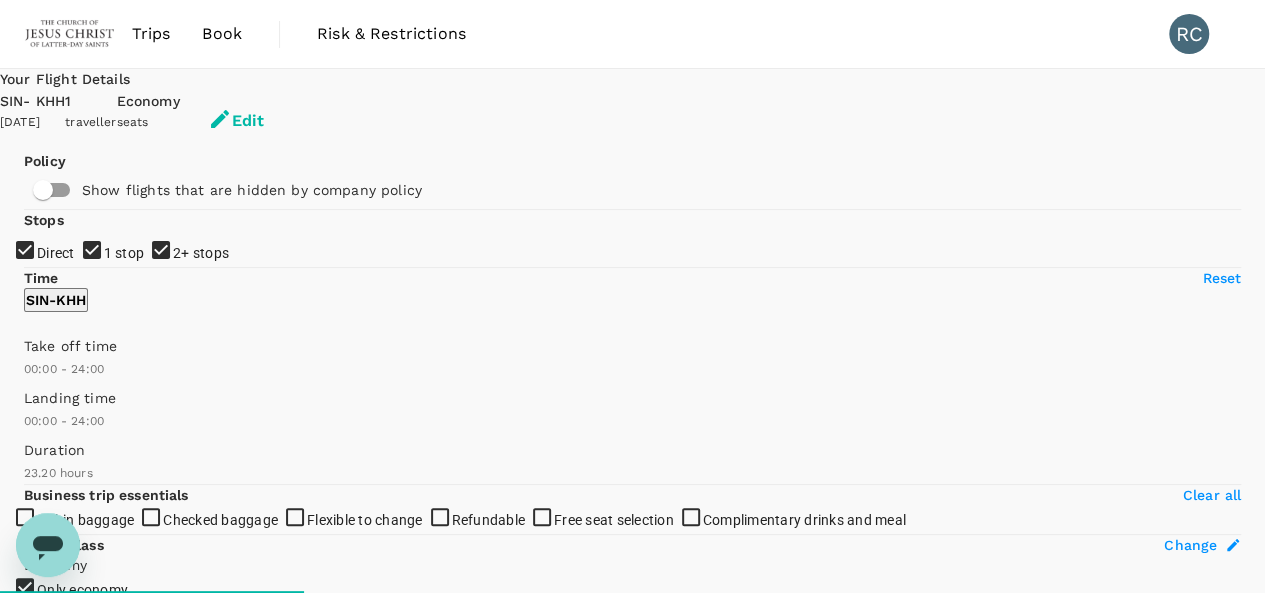 type on "1760" 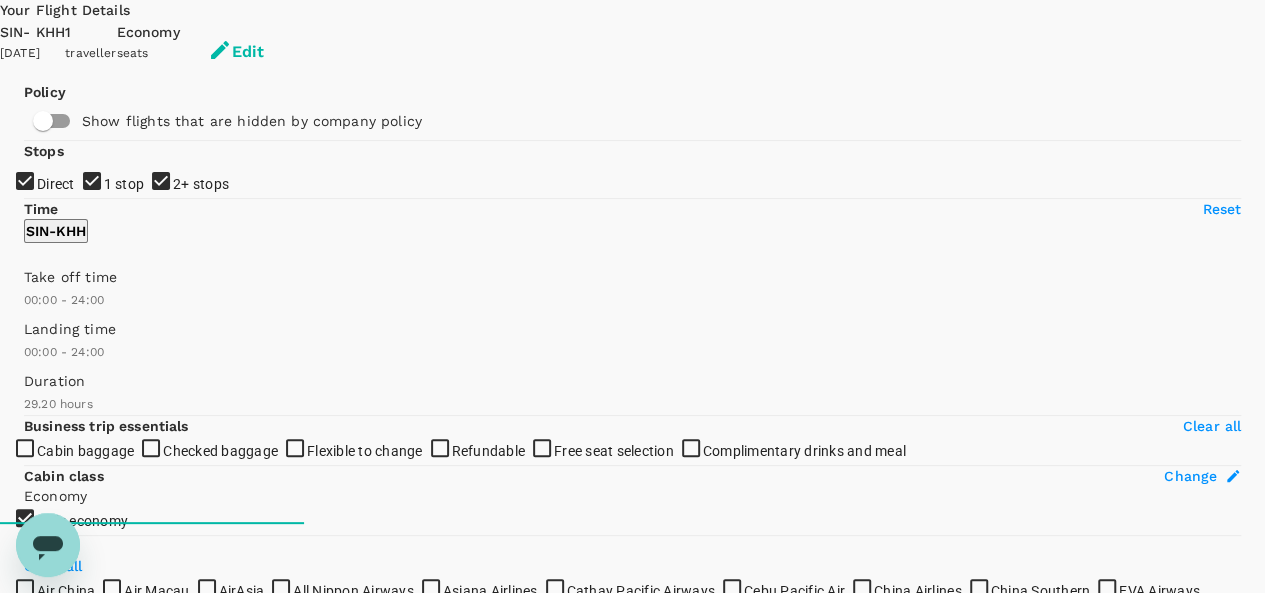 scroll, scrollTop: 100, scrollLeft: 0, axis: vertical 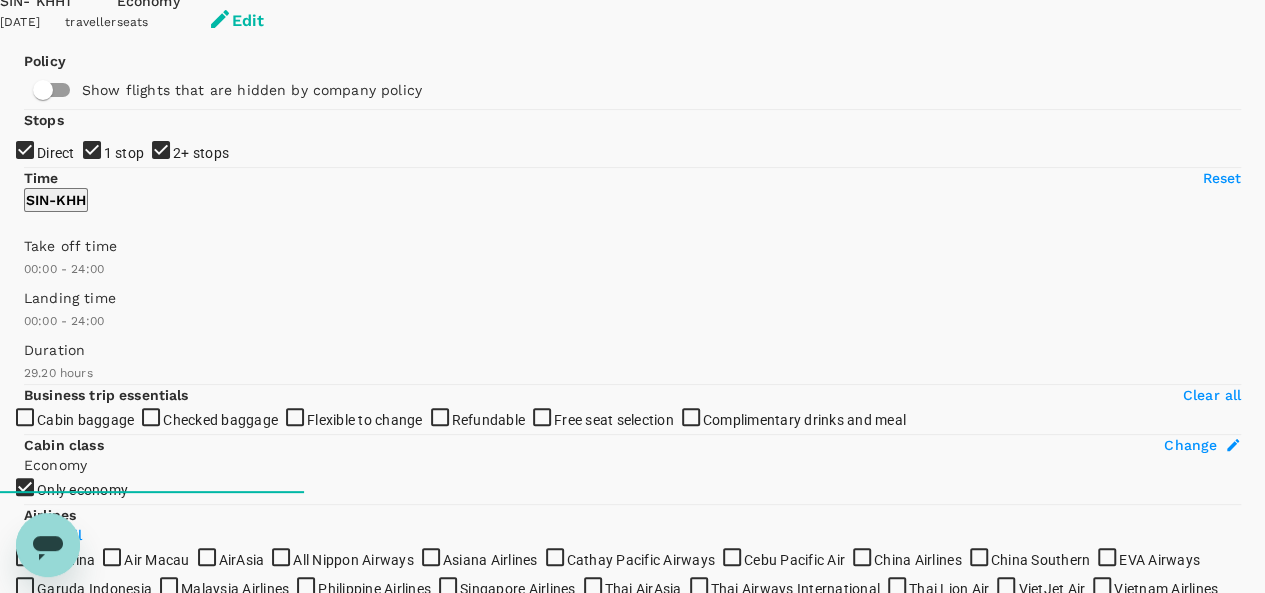 click on "1 stop" at bounding box center (632, 196) 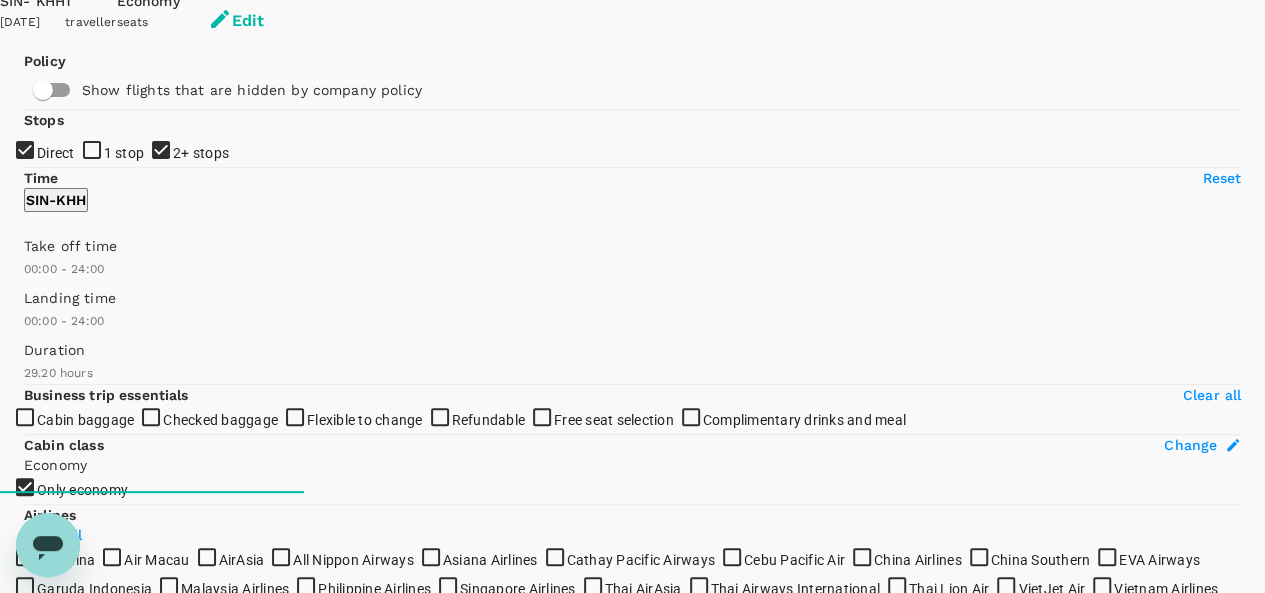 click on "2+ stops" at bounding box center (632, 196) 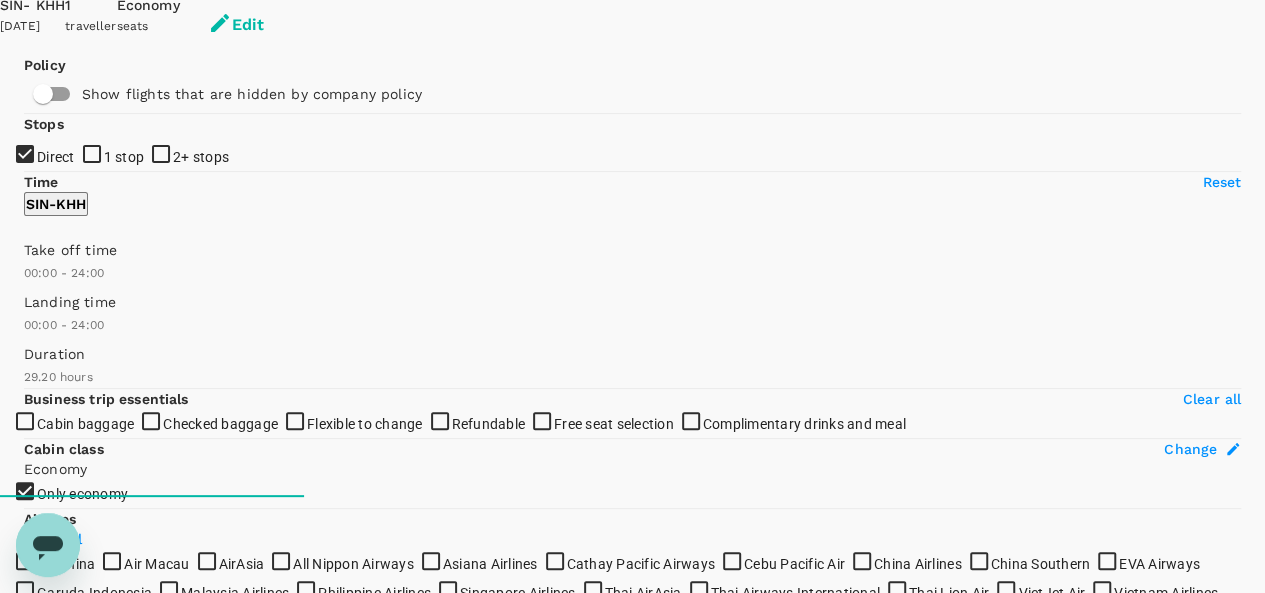 scroll, scrollTop: 0, scrollLeft: 0, axis: both 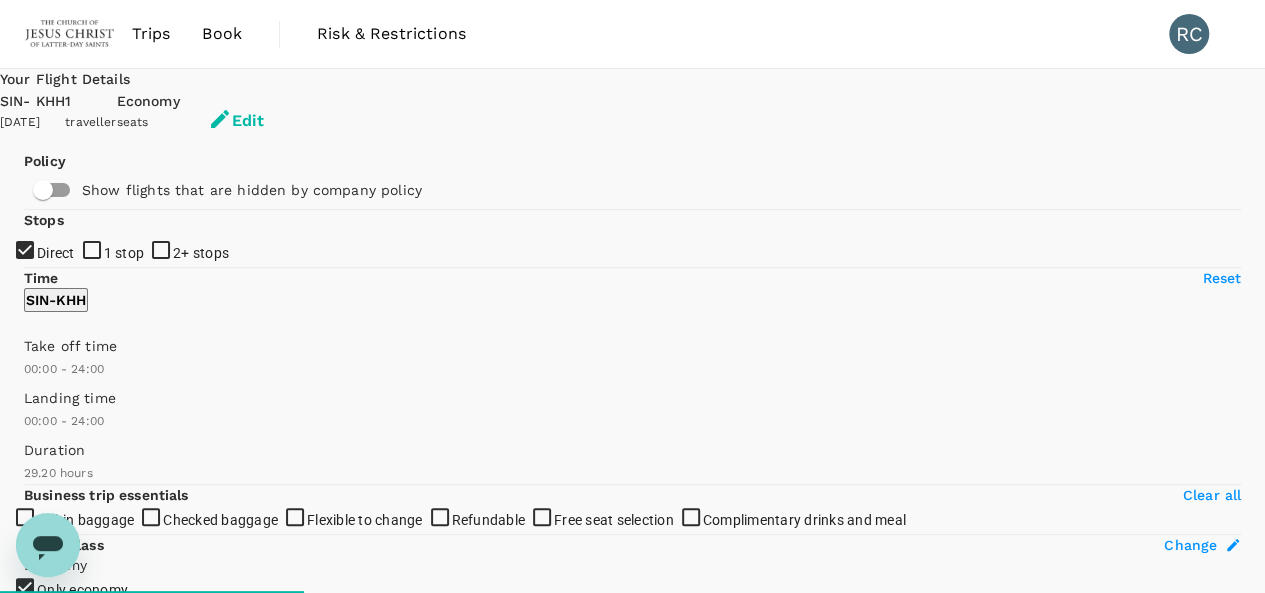 click on "Edit" at bounding box center (236, 121) 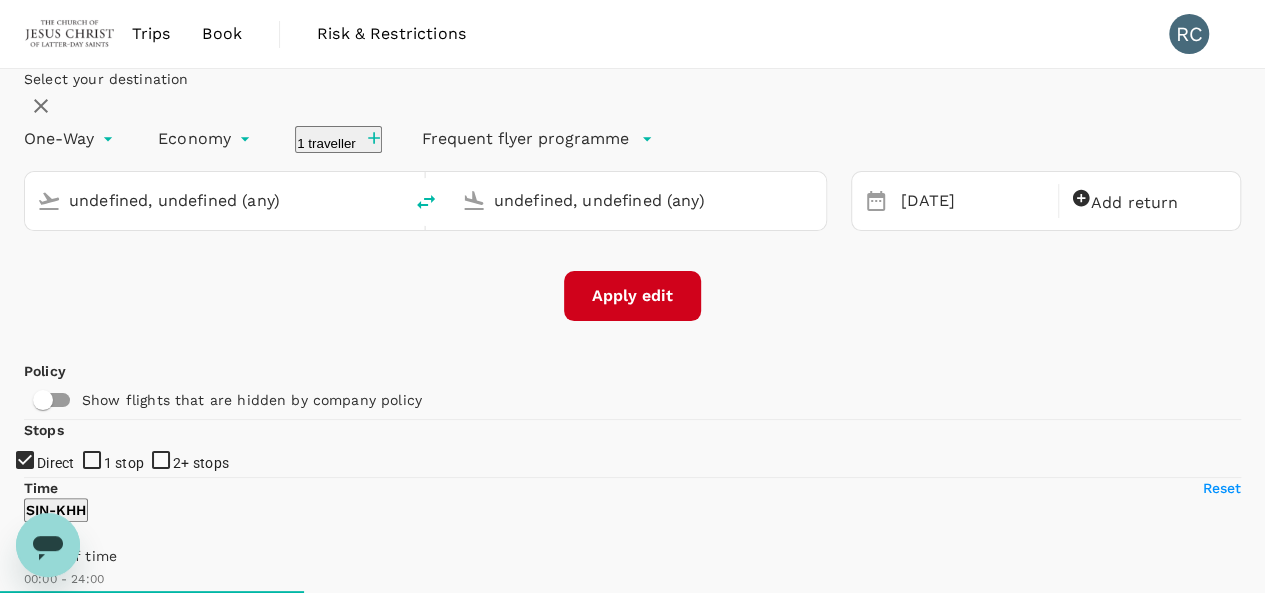 type 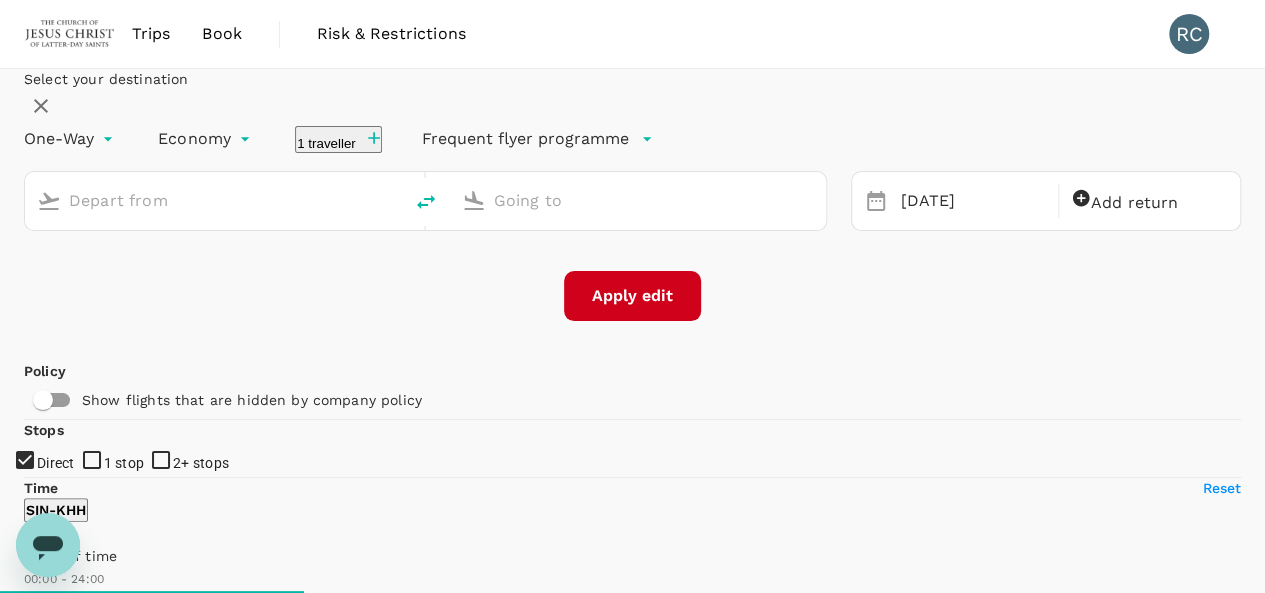 type on "Singapore Changi (SIN)" 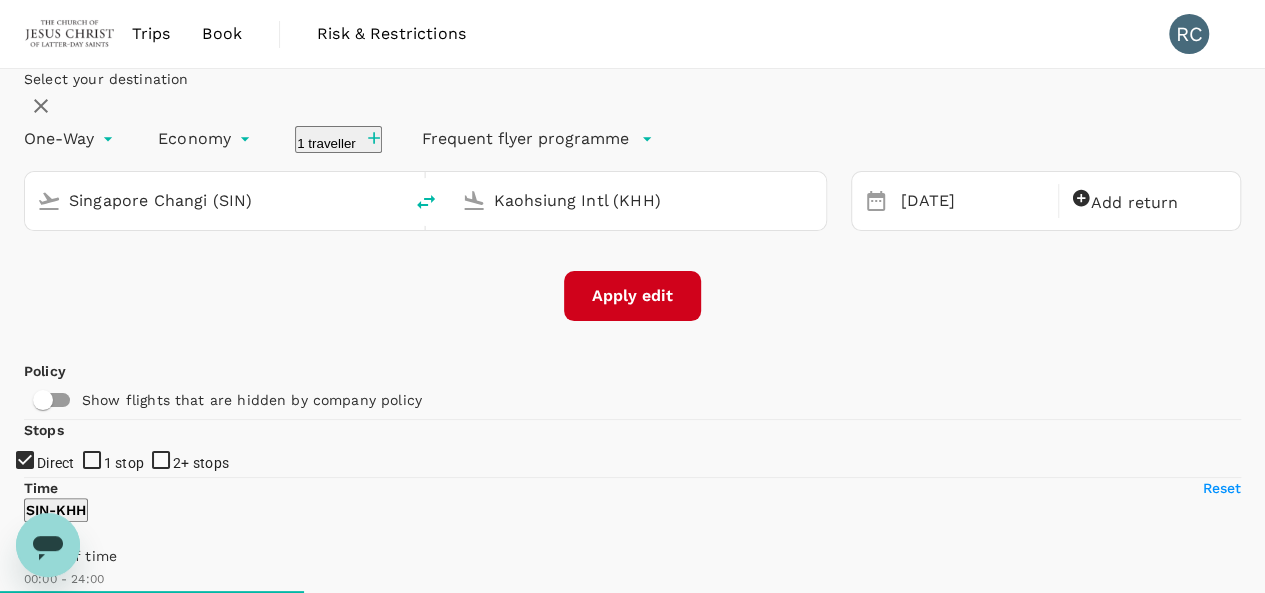 click on "Kaohsiung Intl (KHH)" at bounding box center [639, 200] 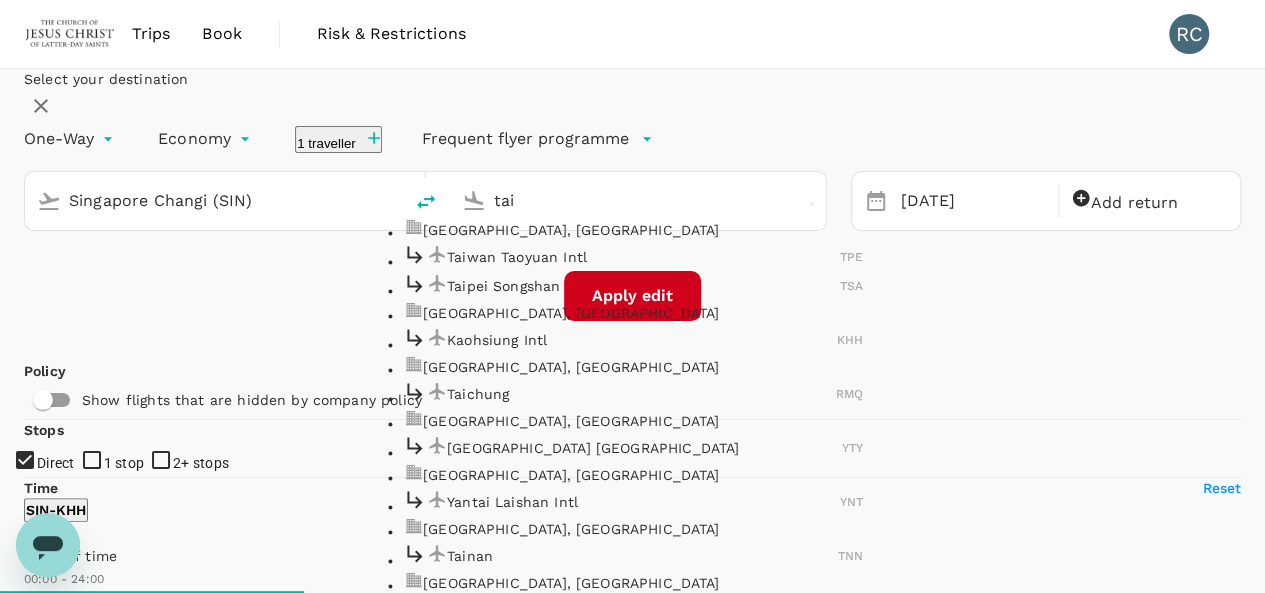 click on "Taiwan Taoyuan Intl" at bounding box center (643, 257) 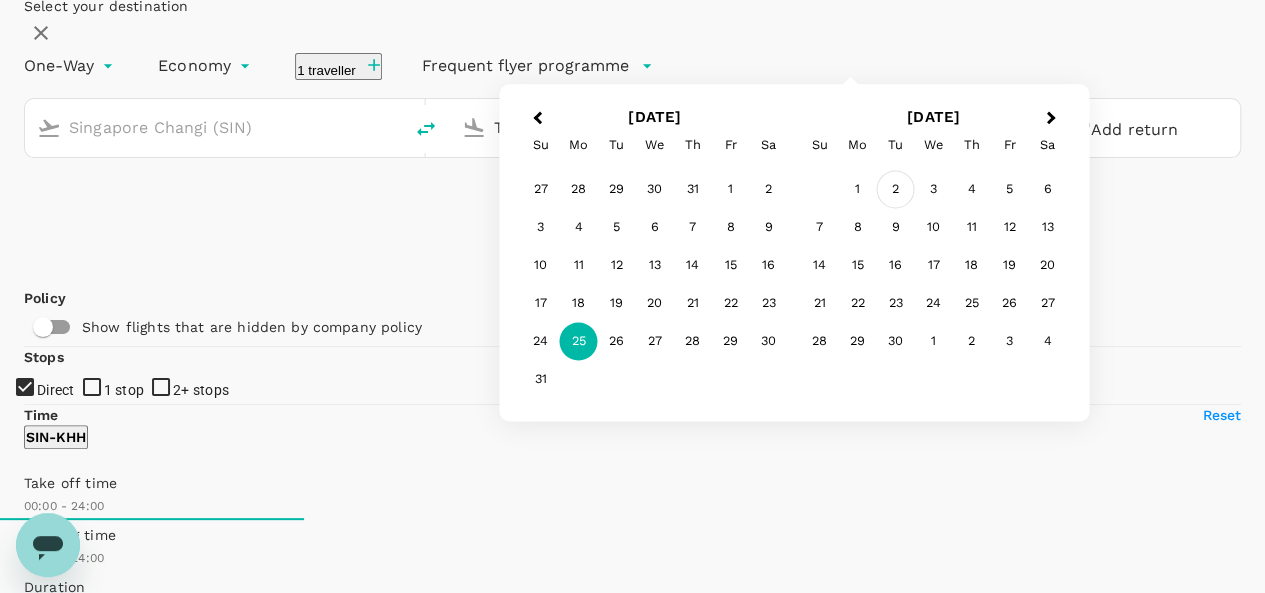 scroll, scrollTop: 100, scrollLeft: 0, axis: vertical 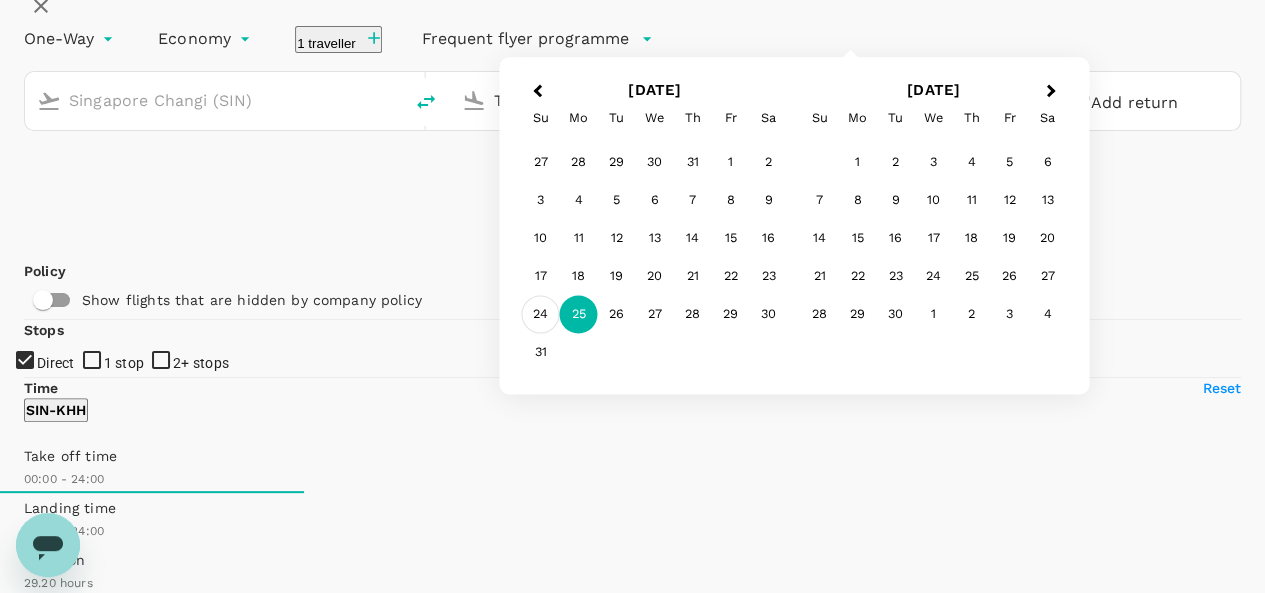 type on "Taiwan Taoyuan Intl (TPE)" 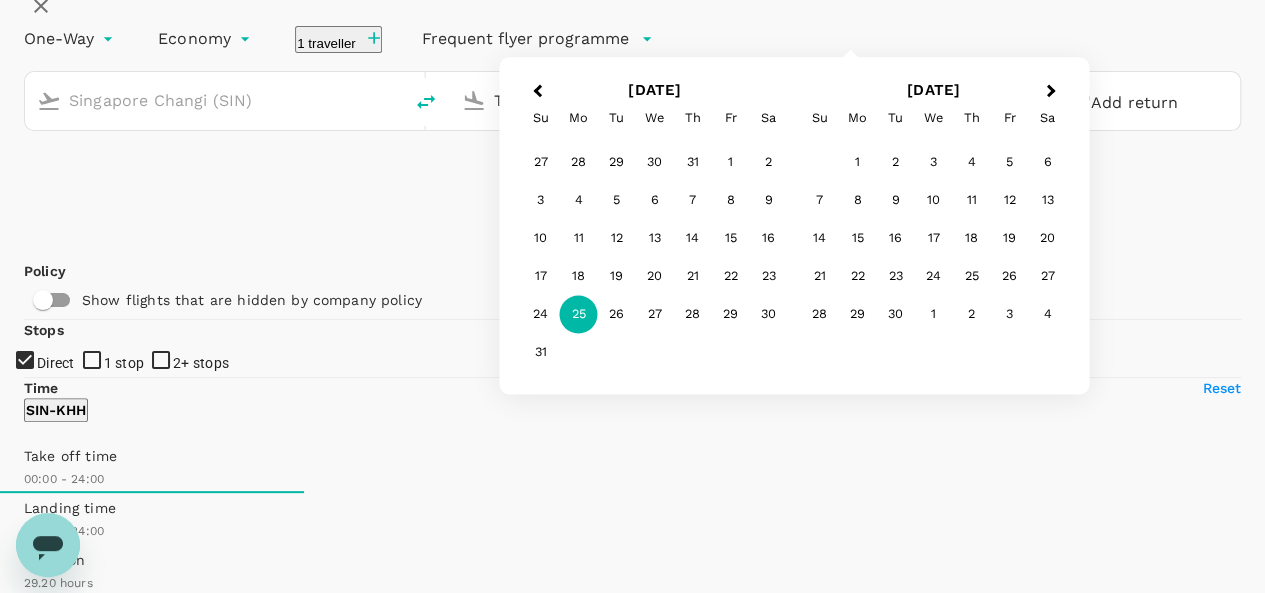 click on "24" at bounding box center (541, 315) 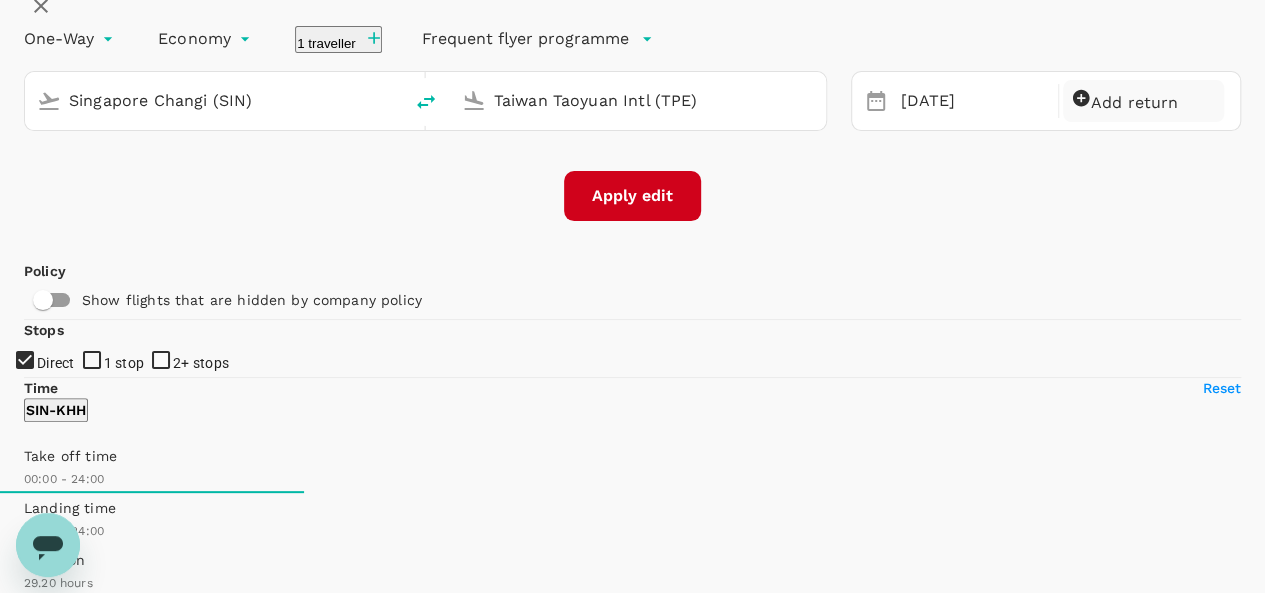 click on "Add return" at bounding box center (1135, 102) 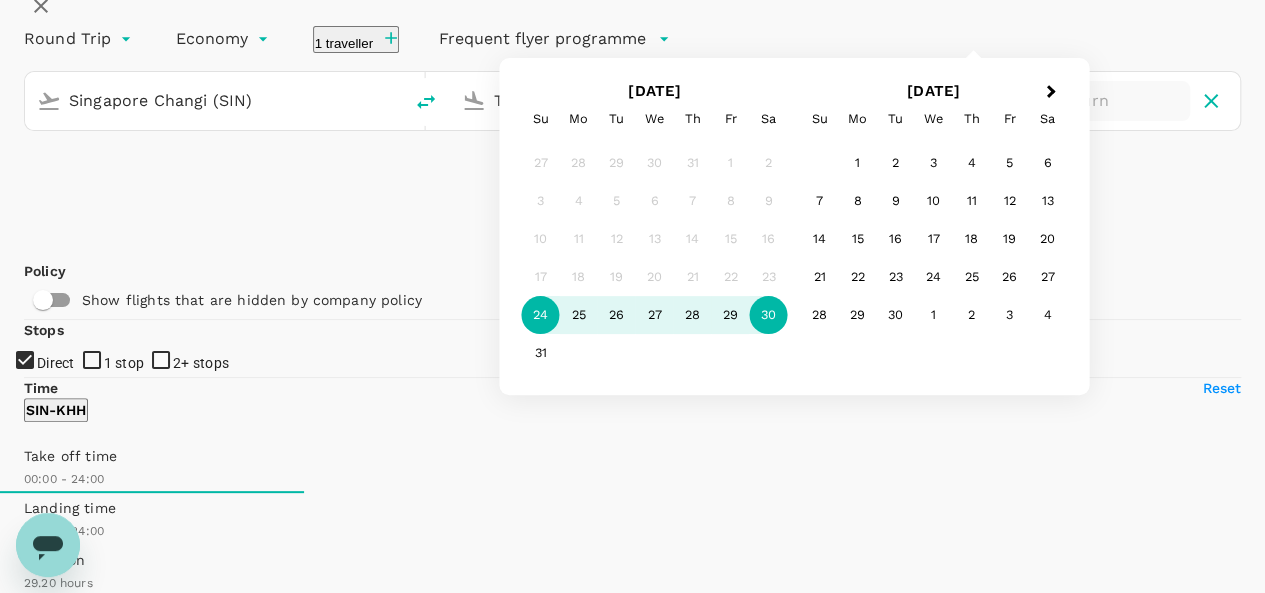 click on "30" at bounding box center (769, 315) 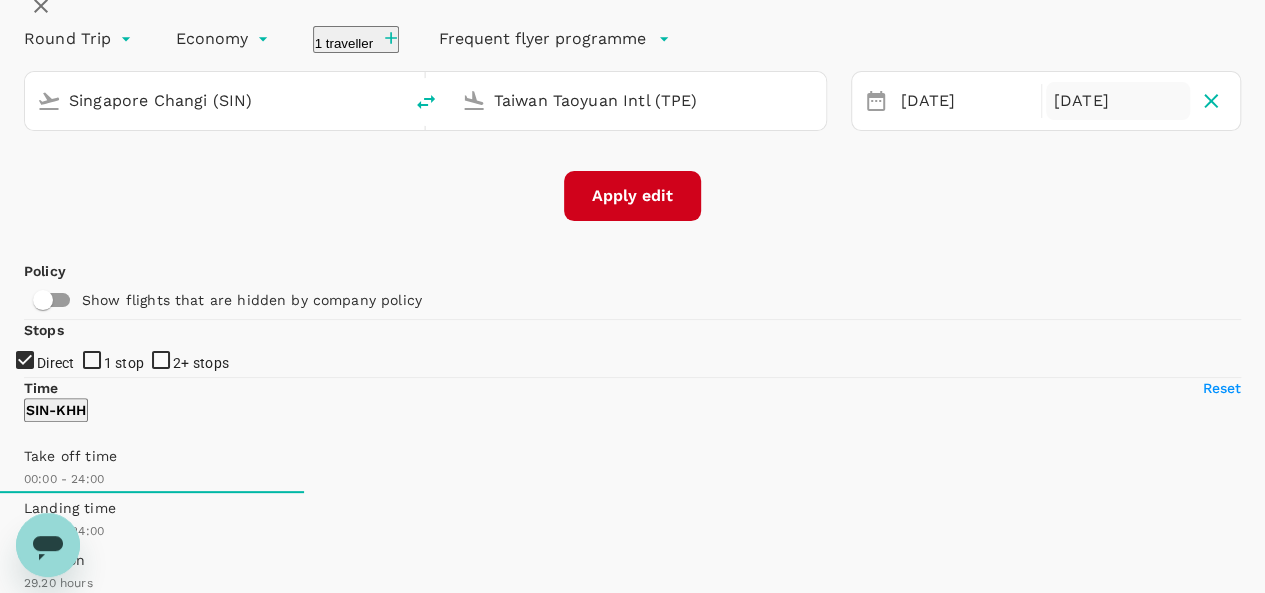 click on "Apply edit" at bounding box center (632, 196) 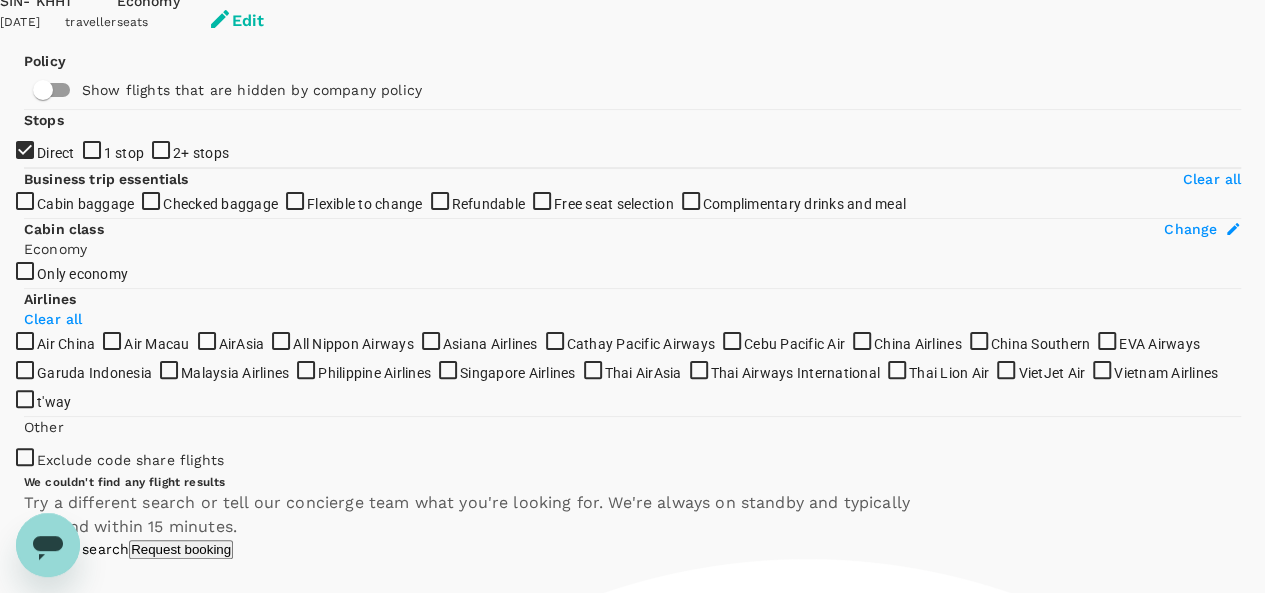 checkbox on "false" 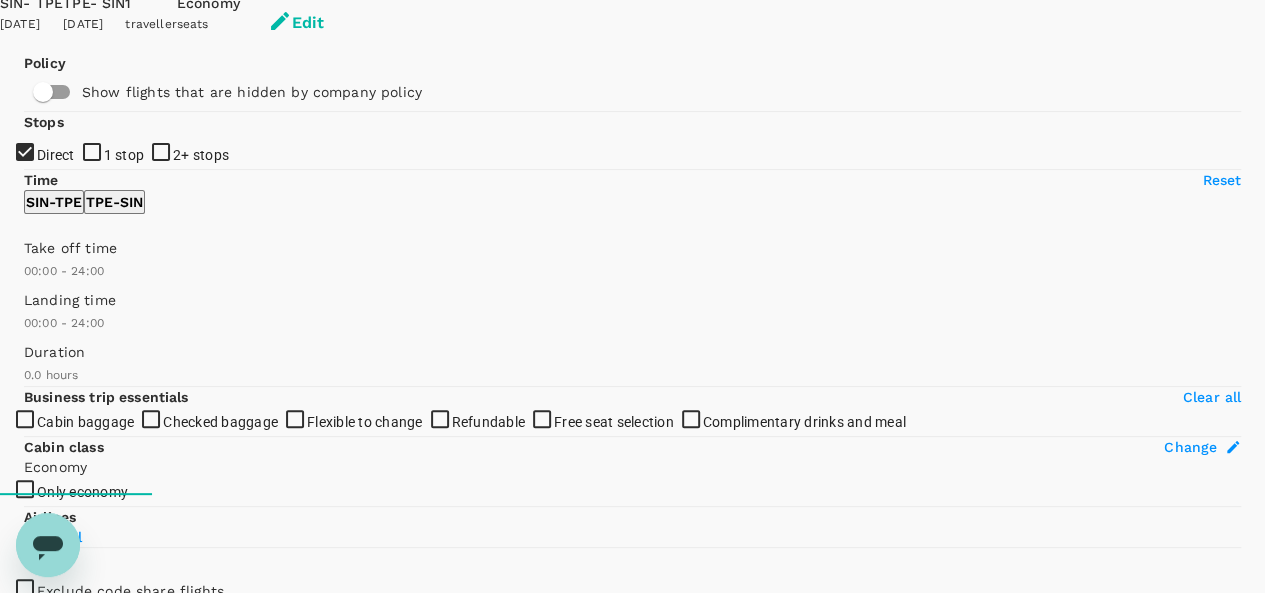 scroll, scrollTop: 43, scrollLeft: 0, axis: vertical 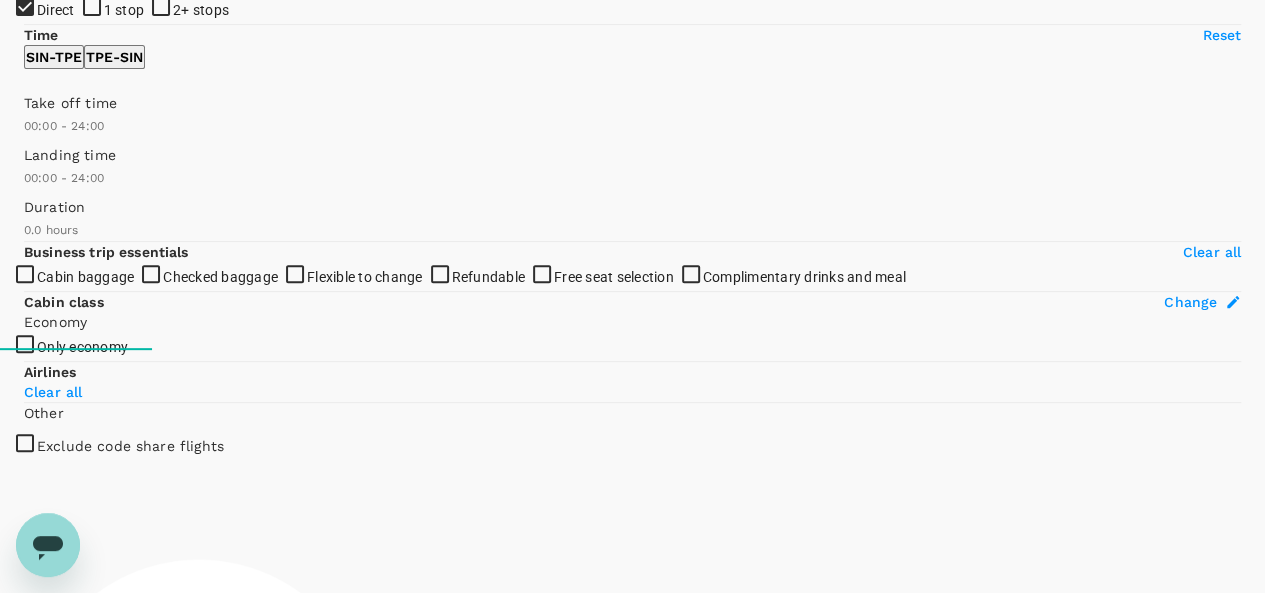 type on "1160" 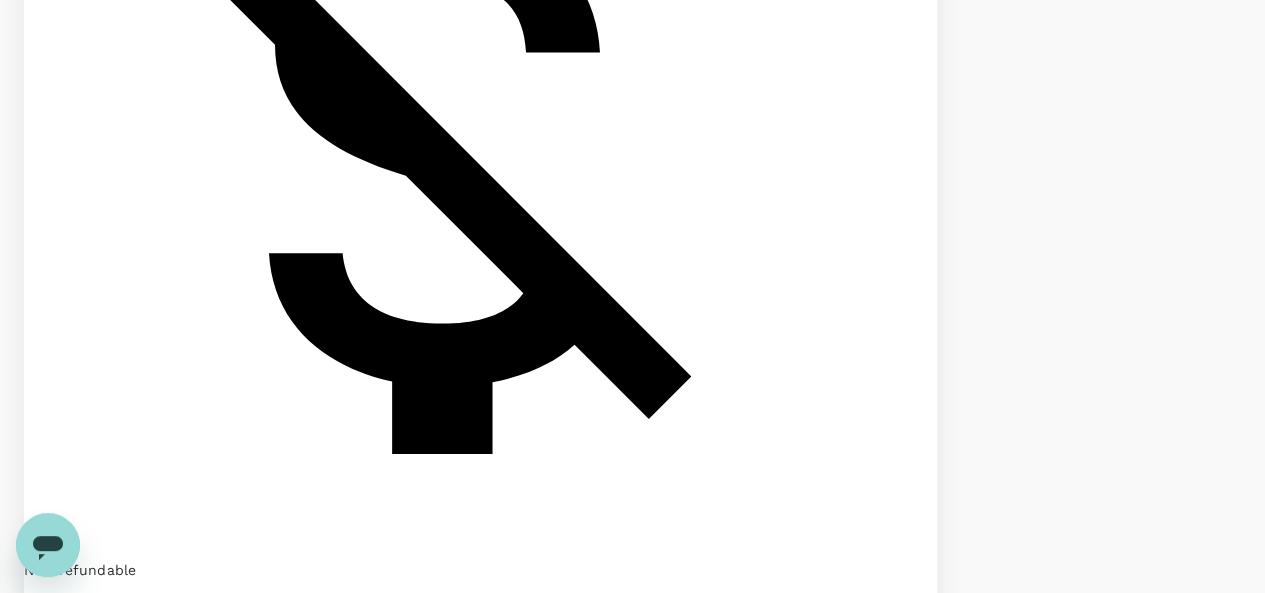 scroll, scrollTop: 1443, scrollLeft: 0, axis: vertical 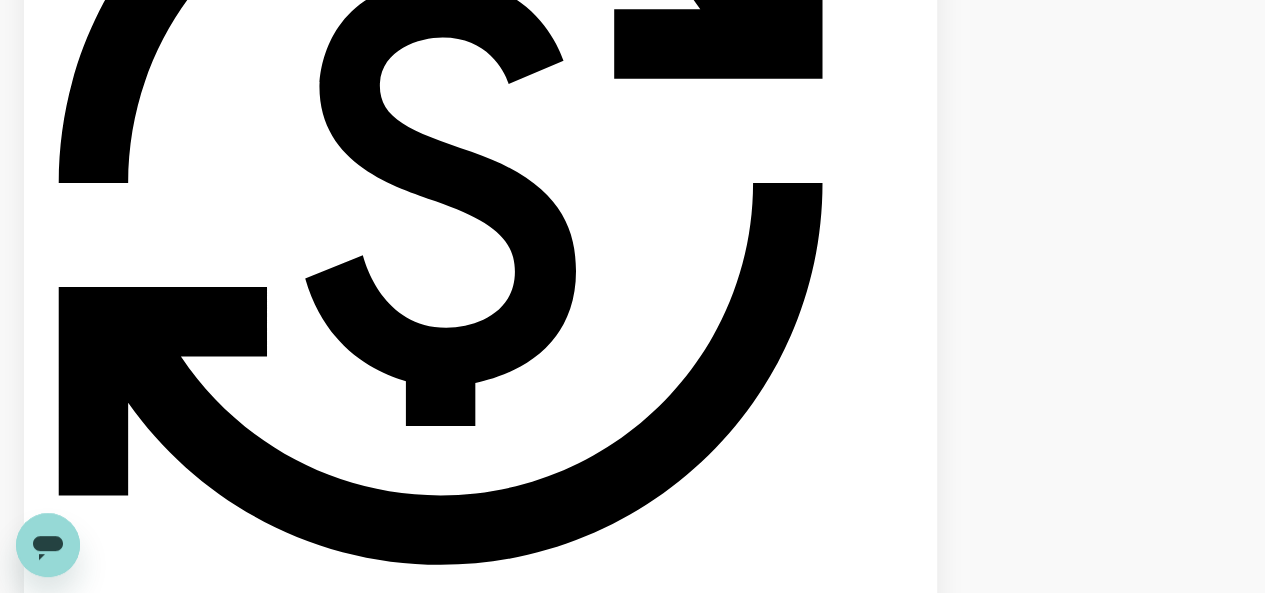 click on "Scoot" at bounding box center (632, -1147) 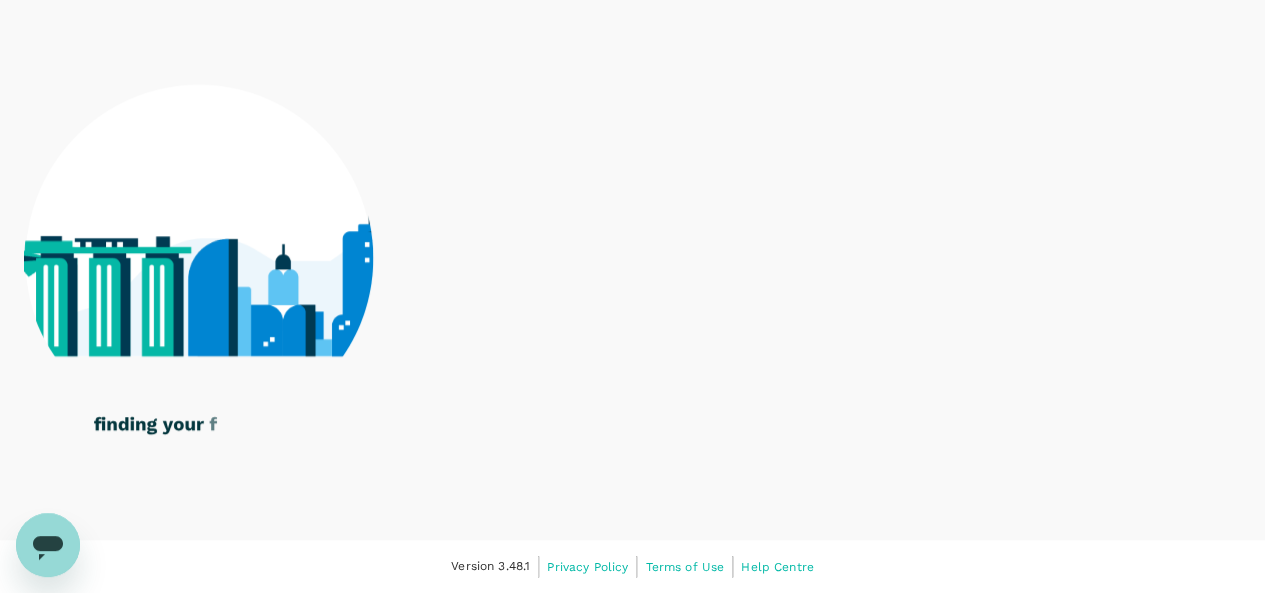 click on "Scoot" at bounding box center (632, -509) 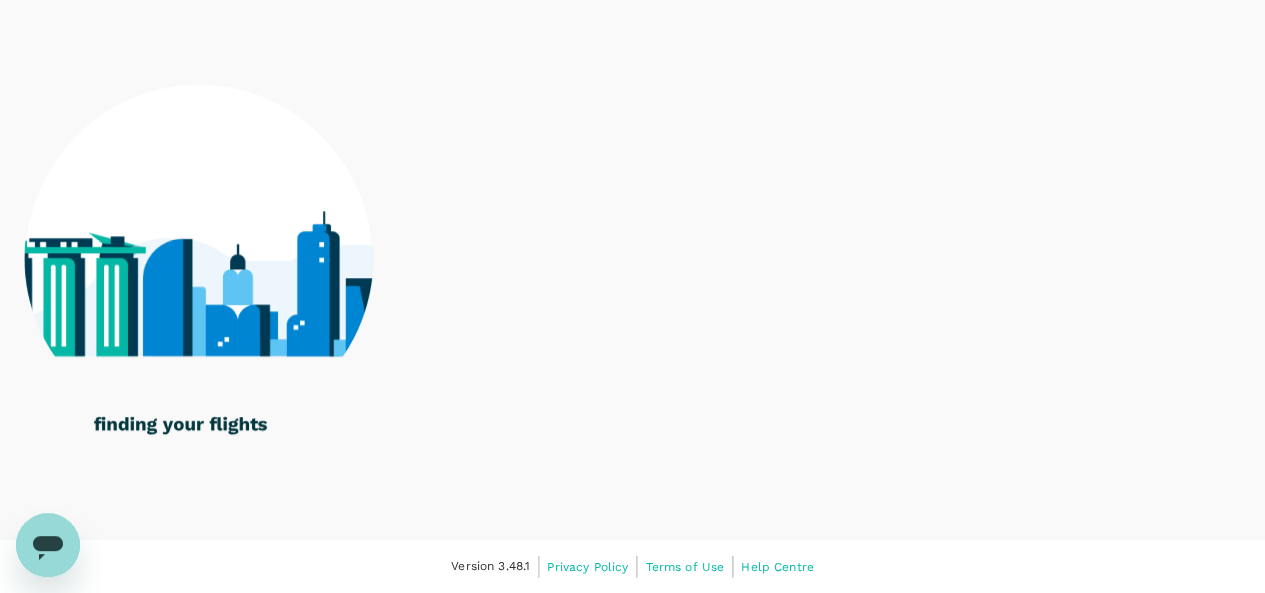 scroll, scrollTop: 1527, scrollLeft: 0, axis: vertical 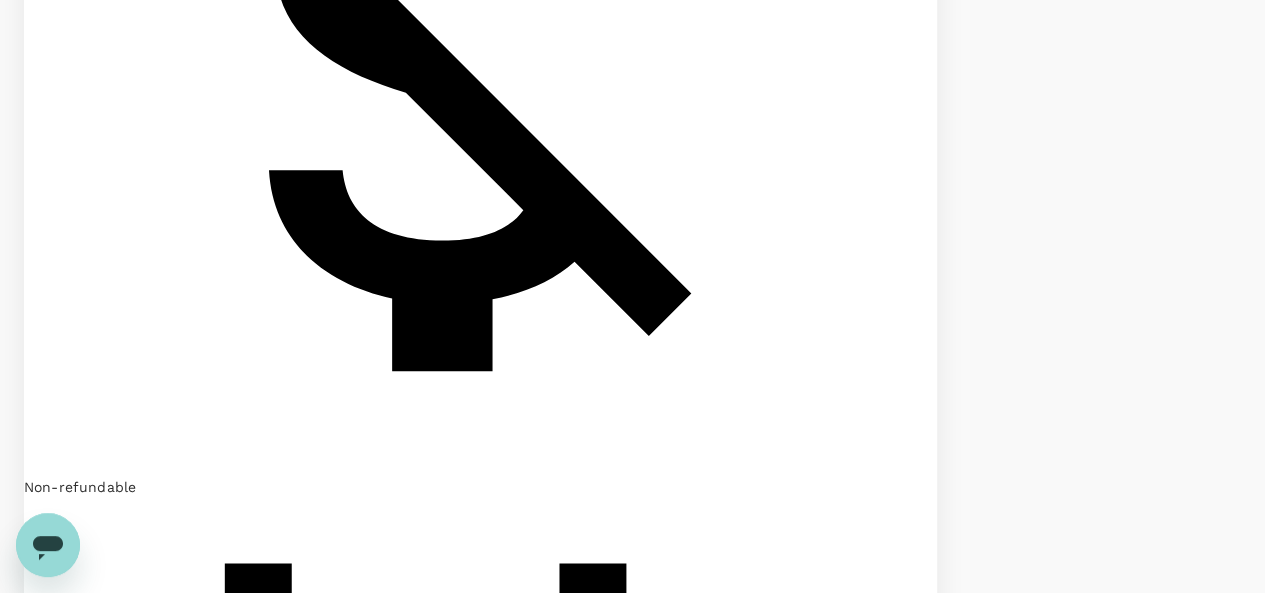 click on "Singapore Airlines" at bounding box center [632, -1231] 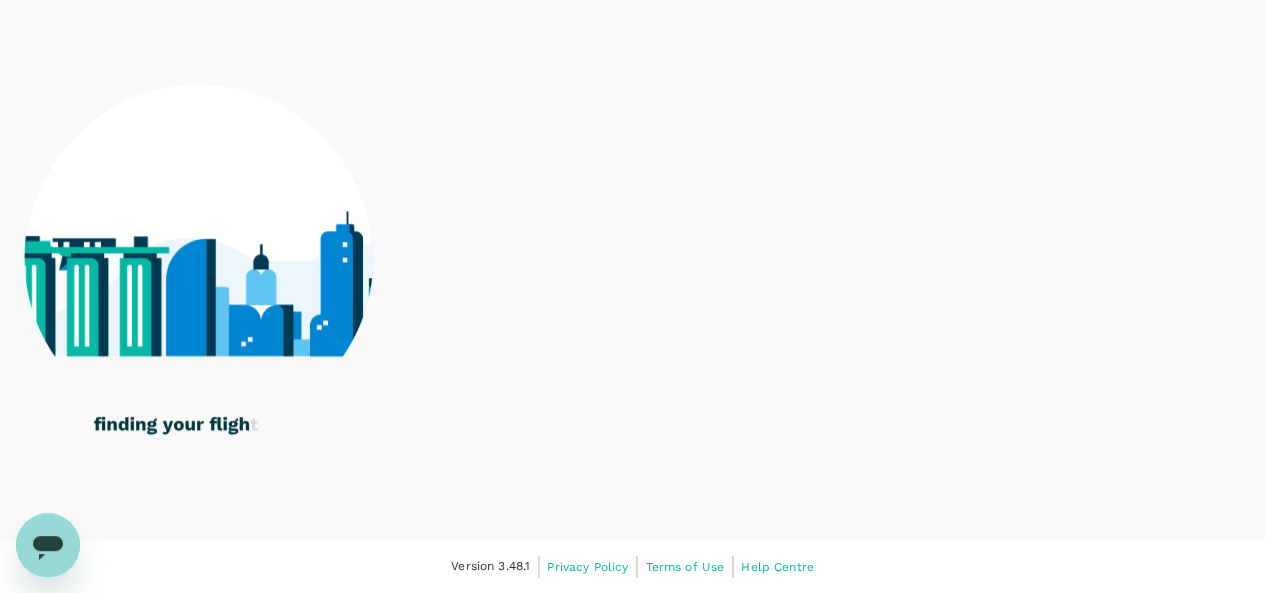 click on "Scoot" at bounding box center (632, -509) 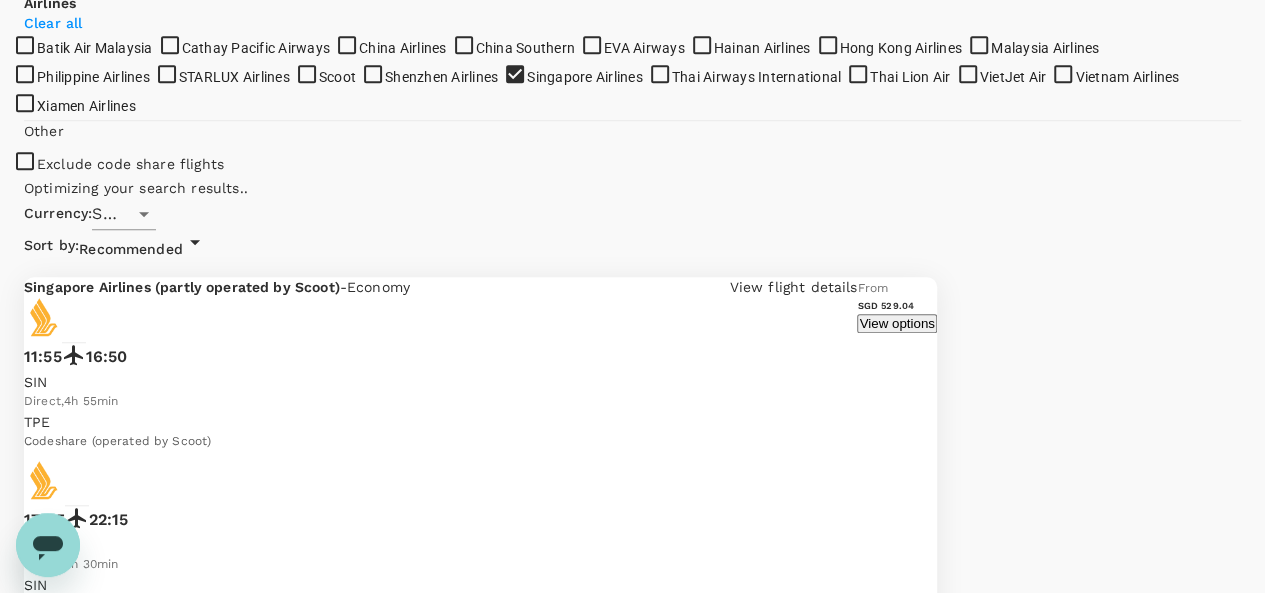 scroll, scrollTop: 700, scrollLeft: 0, axis: vertical 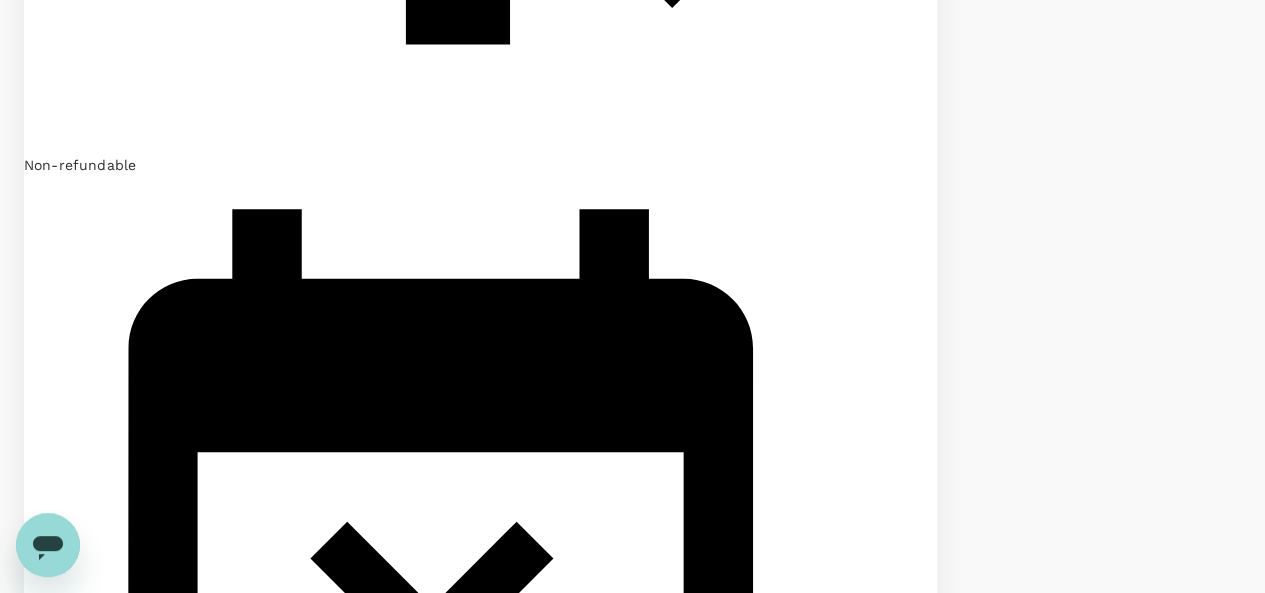 checkbox on "false" 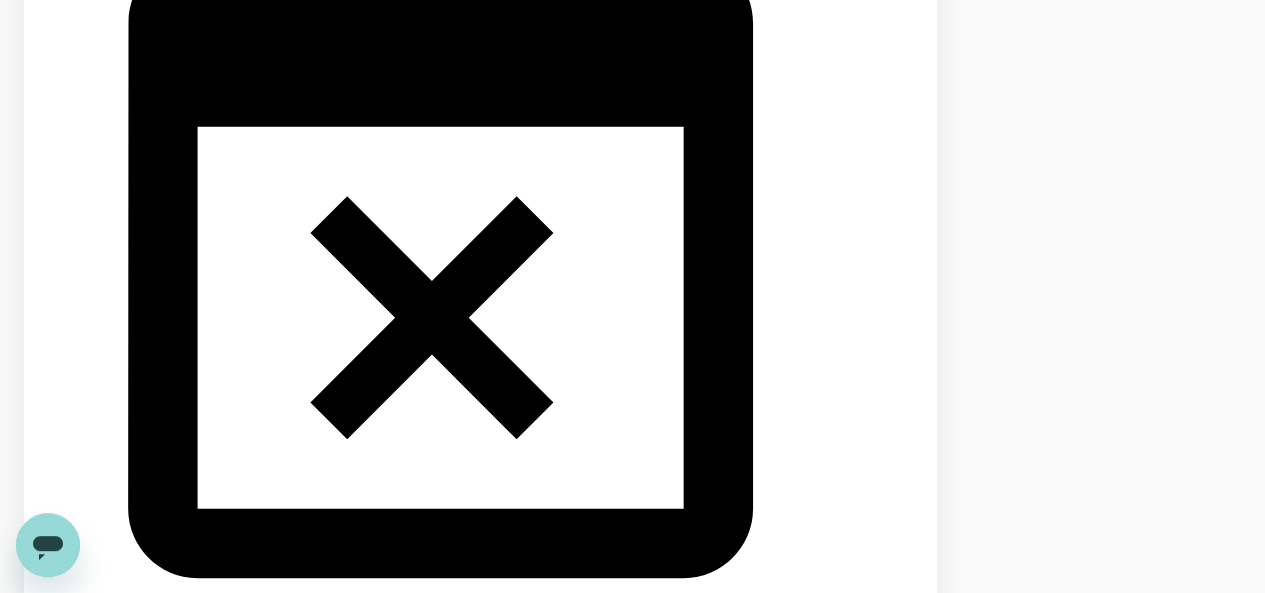 scroll, scrollTop: 4300, scrollLeft: 0, axis: vertical 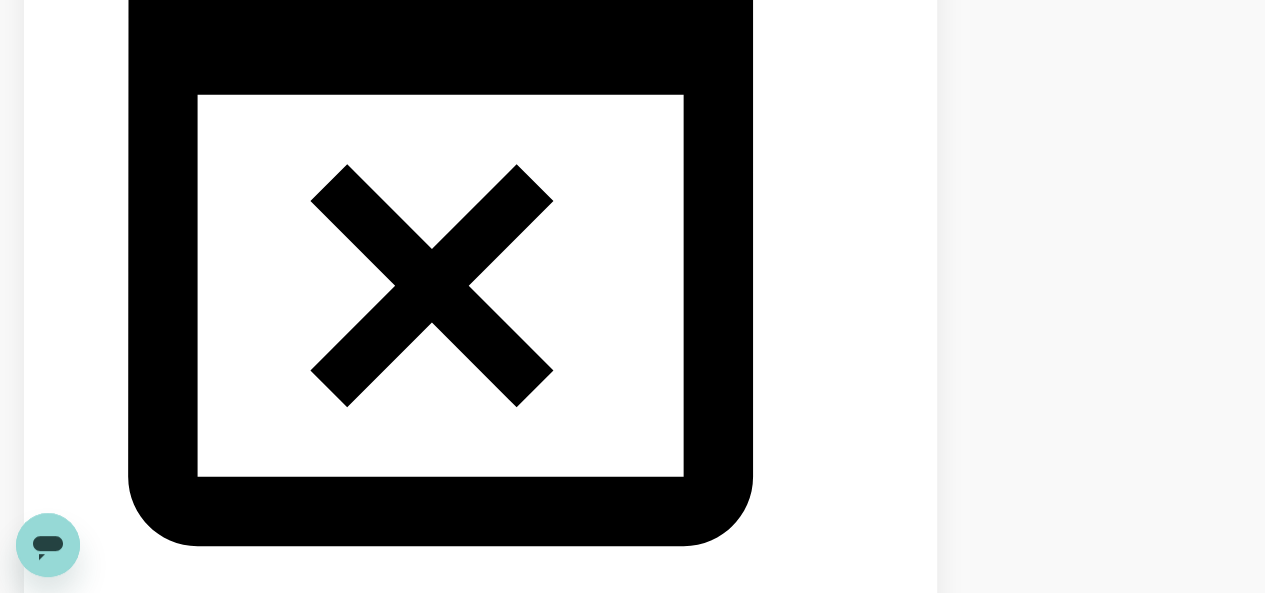checkbox on "false" 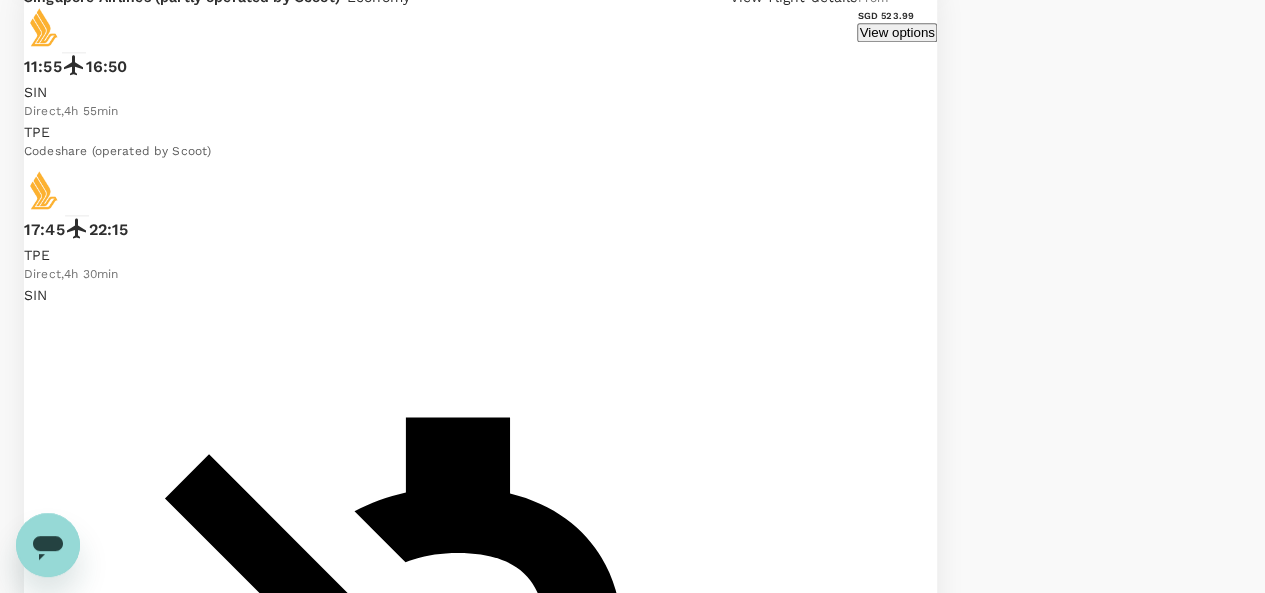 scroll, scrollTop: 5100, scrollLeft: 0, axis: vertical 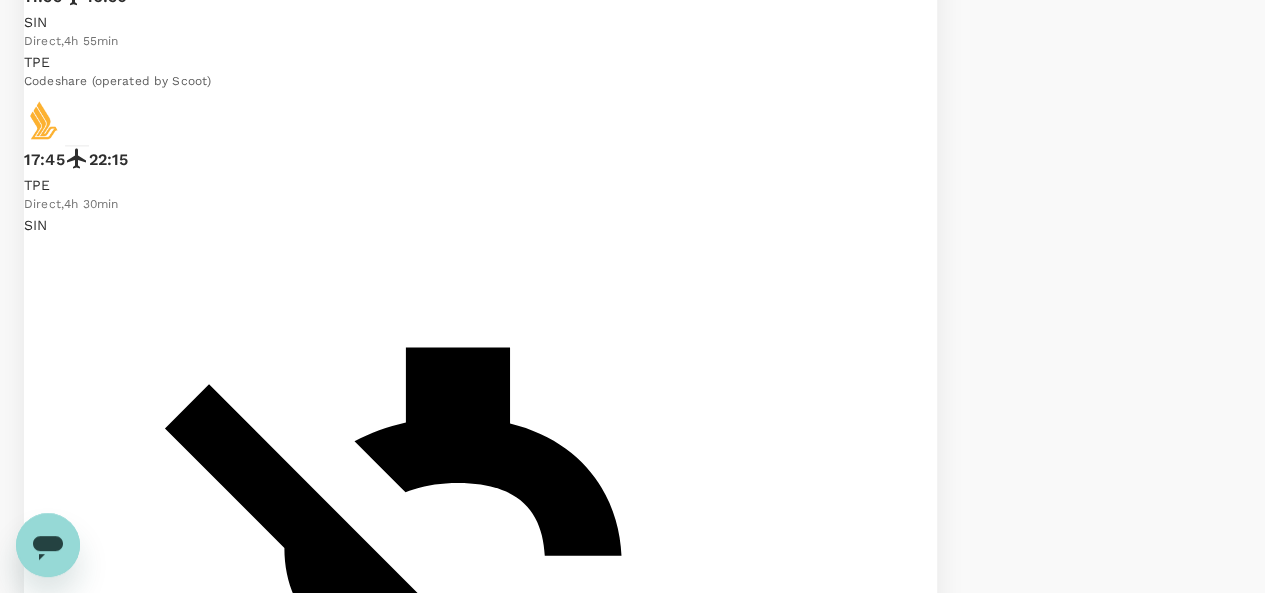 click on "2" at bounding box center (171, 37588) 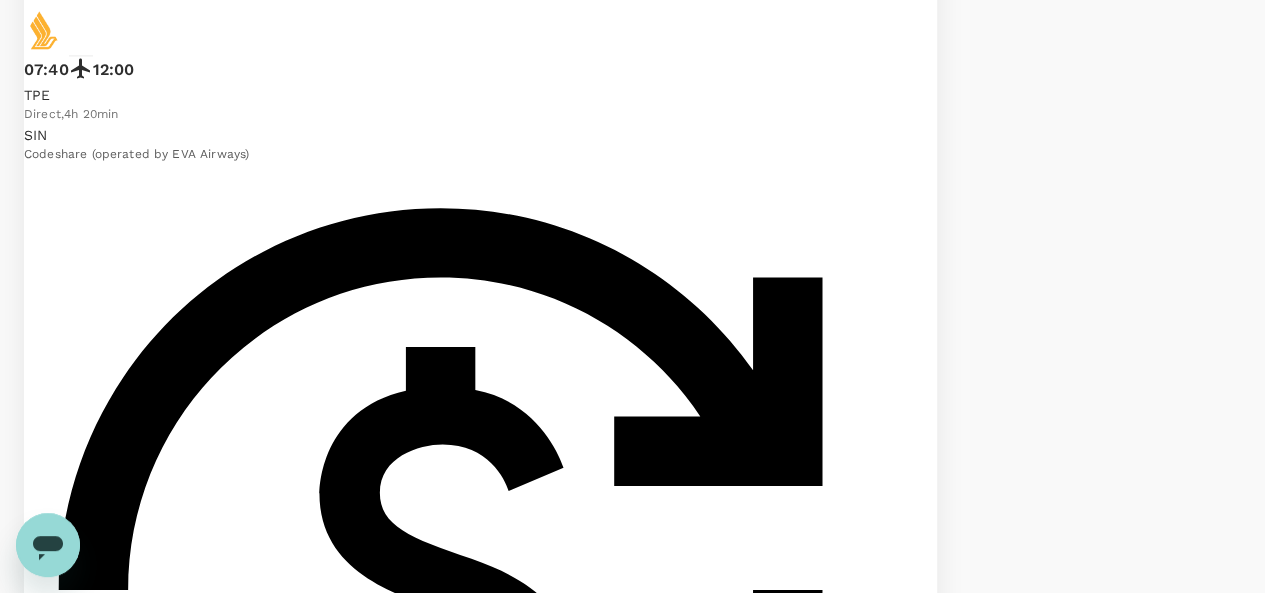 scroll, scrollTop: 5231, scrollLeft: 0, axis: vertical 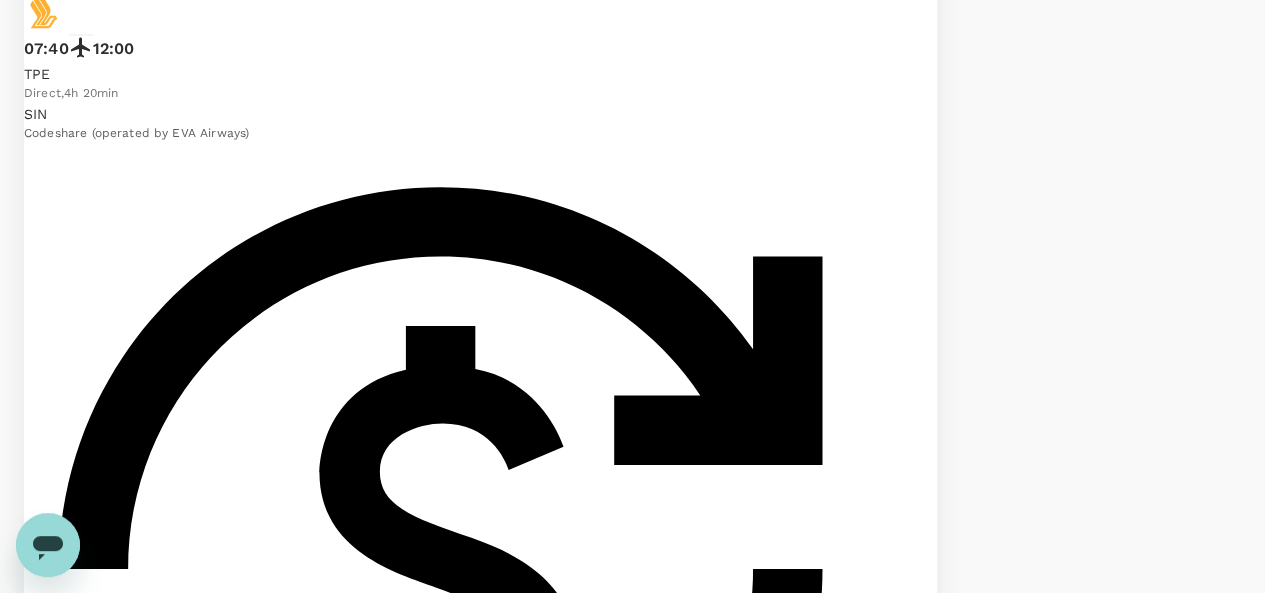 click on "1" at bounding box center (129, 82224) 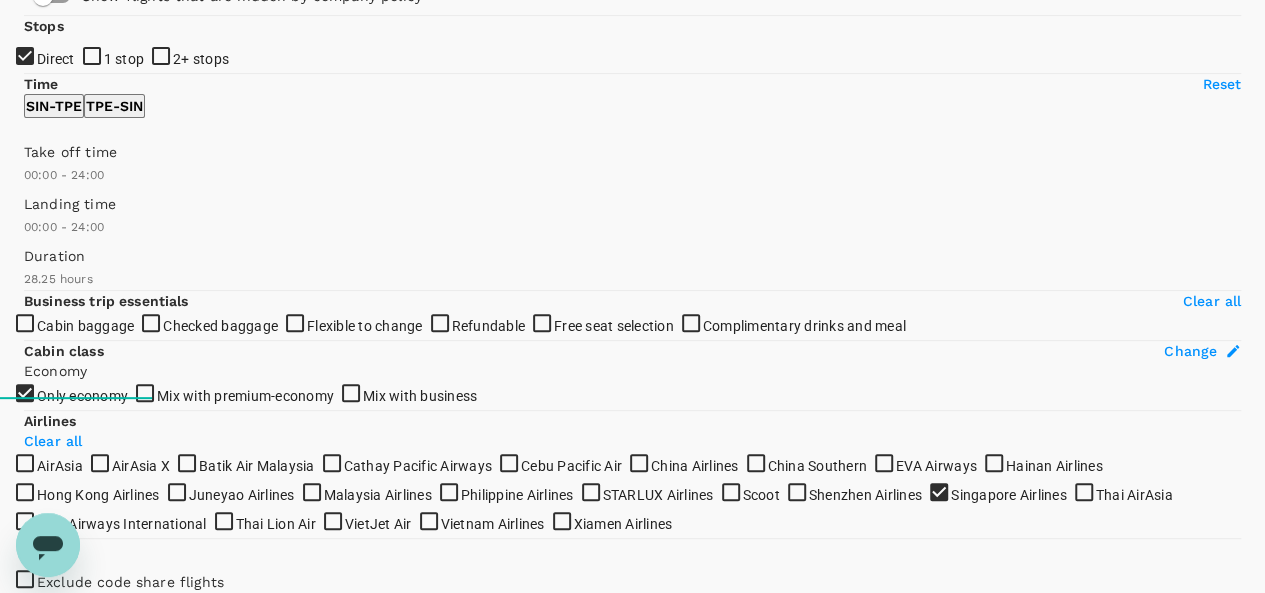 scroll, scrollTop: 300, scrollLeft: 0, axis: vertical 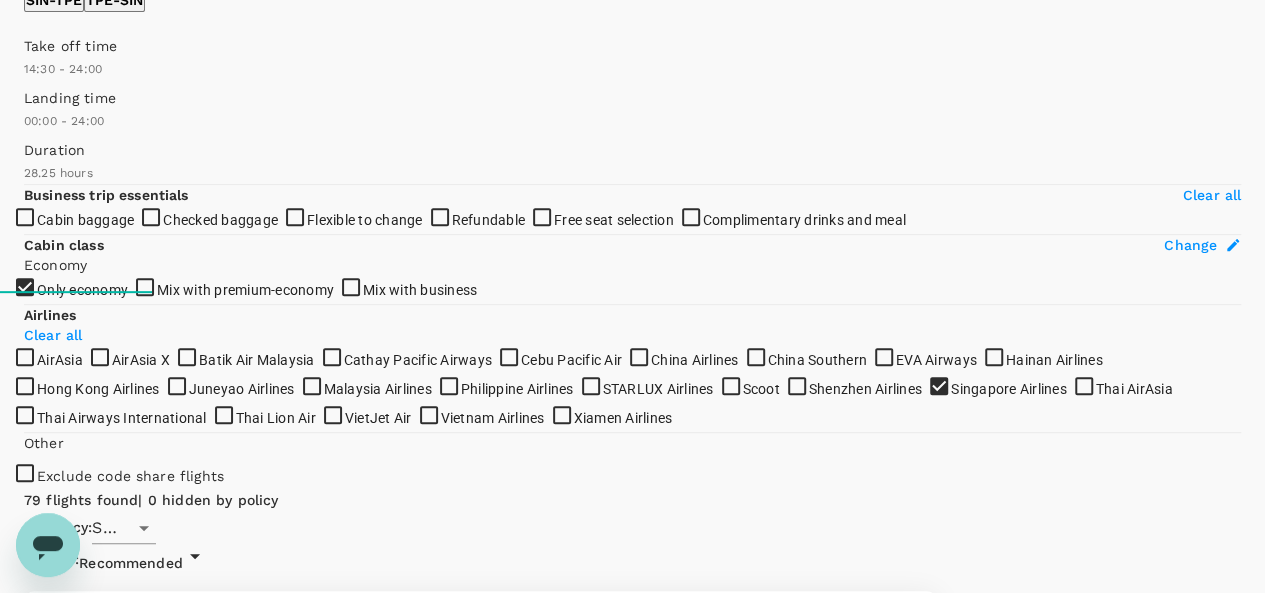 type on "900" 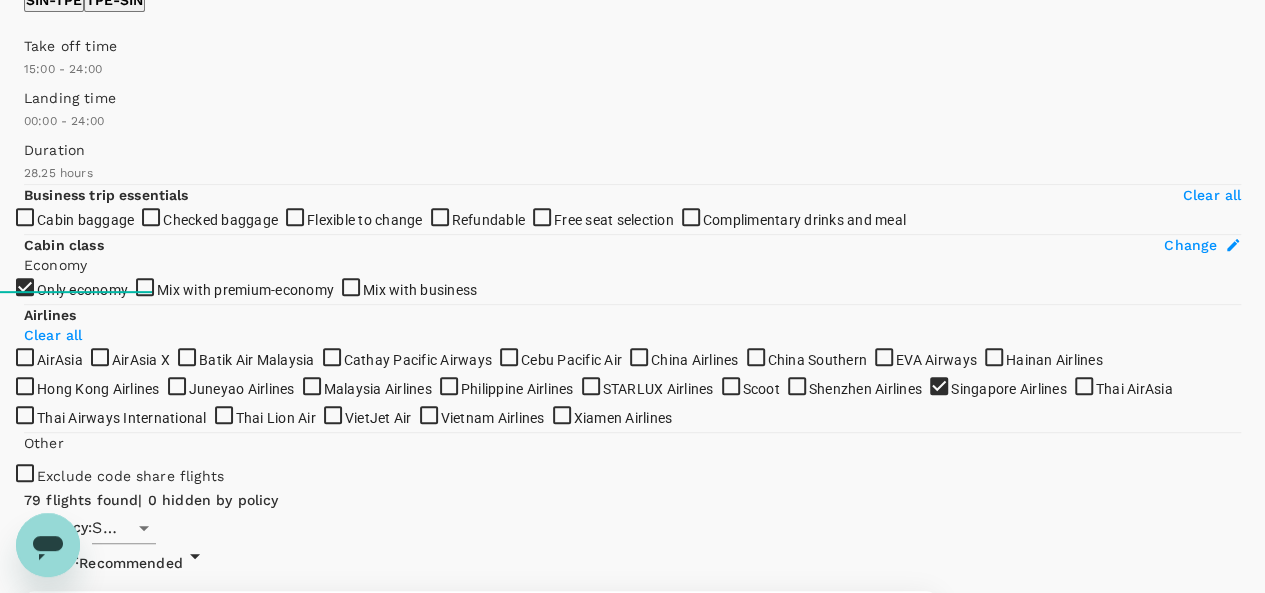 drag, startPoint x: 27, startPoint y: 297, endPoint x: 214, endPoint y: 333, distance: 190.43372 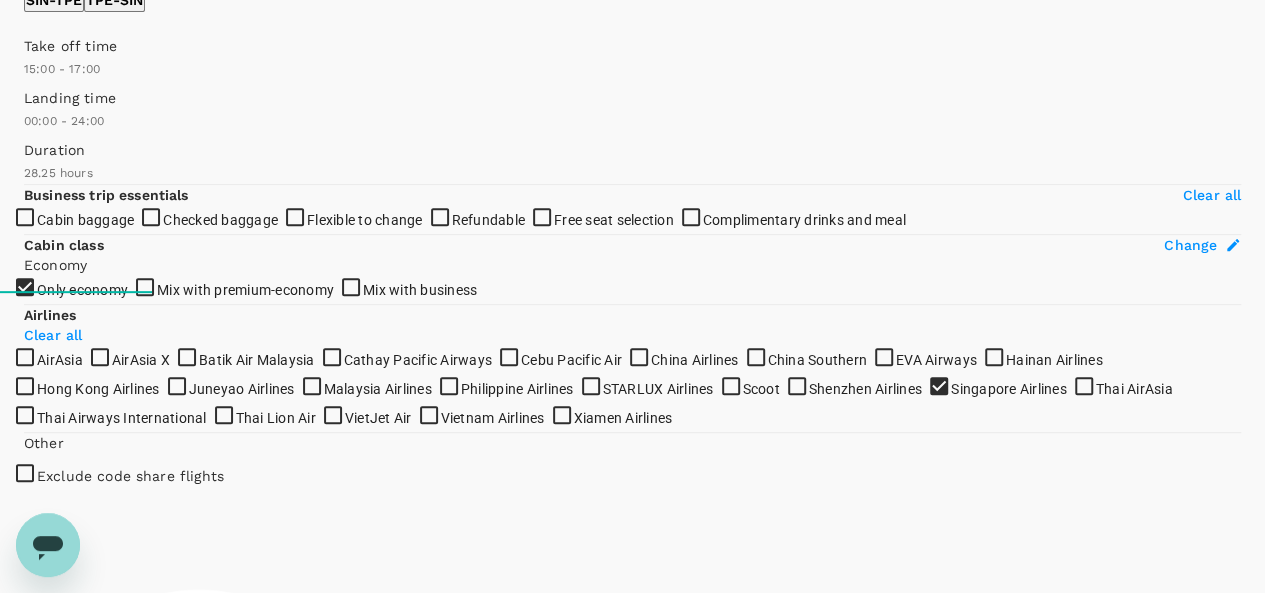 type on "990" 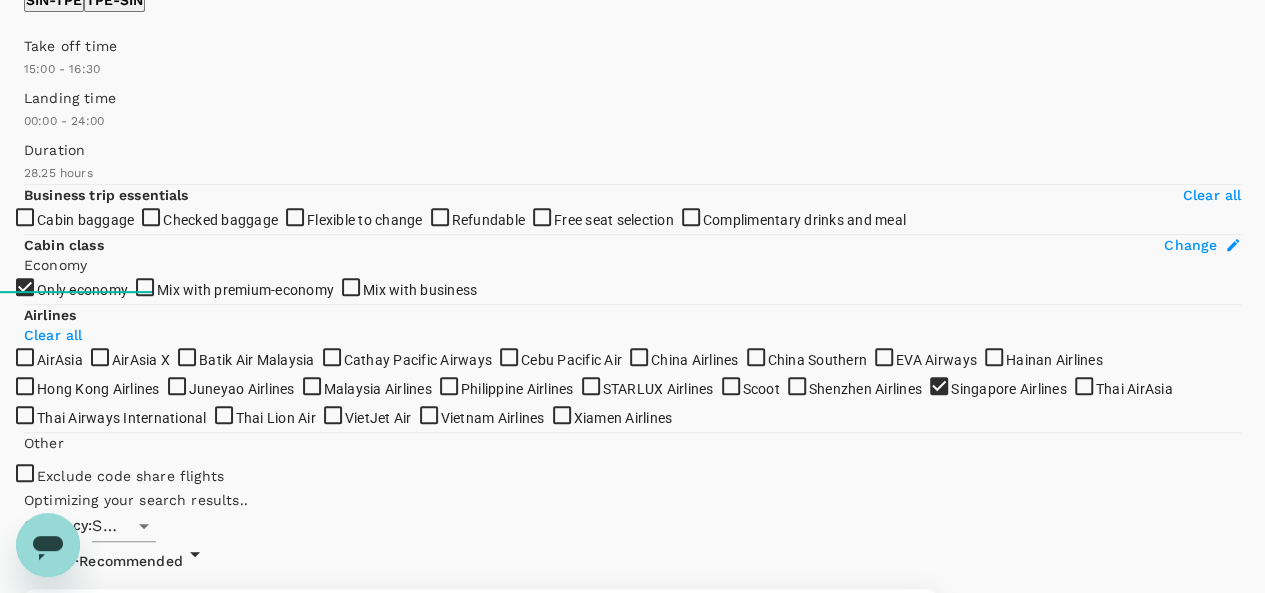 drag, startPoint x: 325, startPoint y: 303, endPoint x: 235, endPoint y: 293, distance: 90.55385 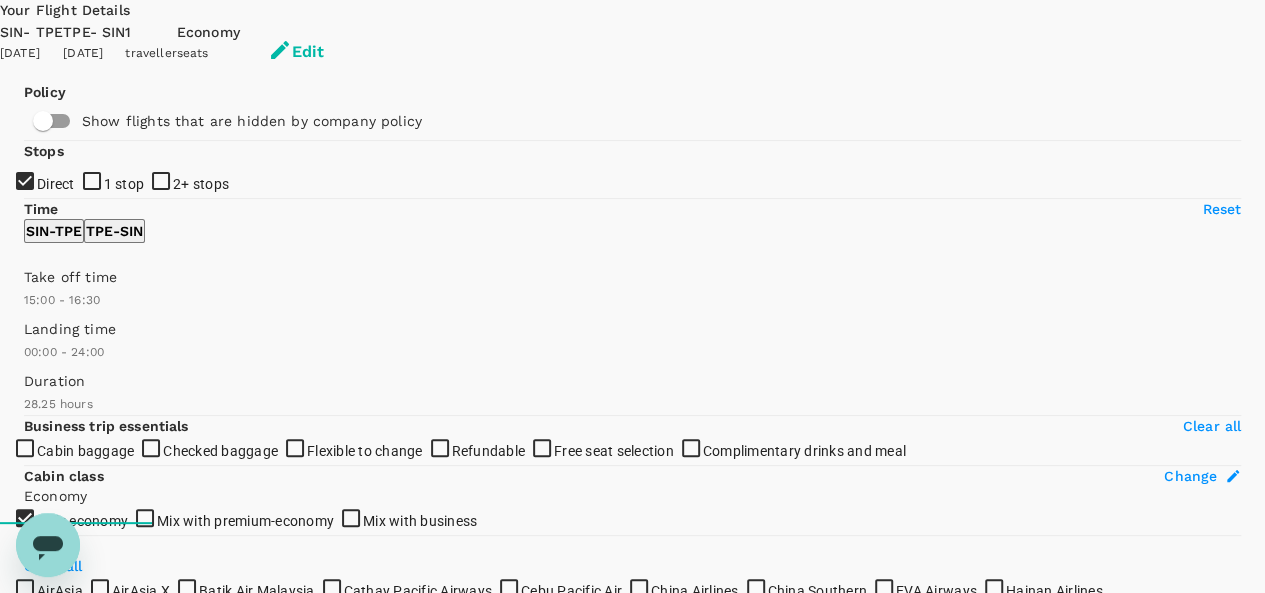 scroll, scrollTop: 100, scrollLeft: 0, axis: vertical 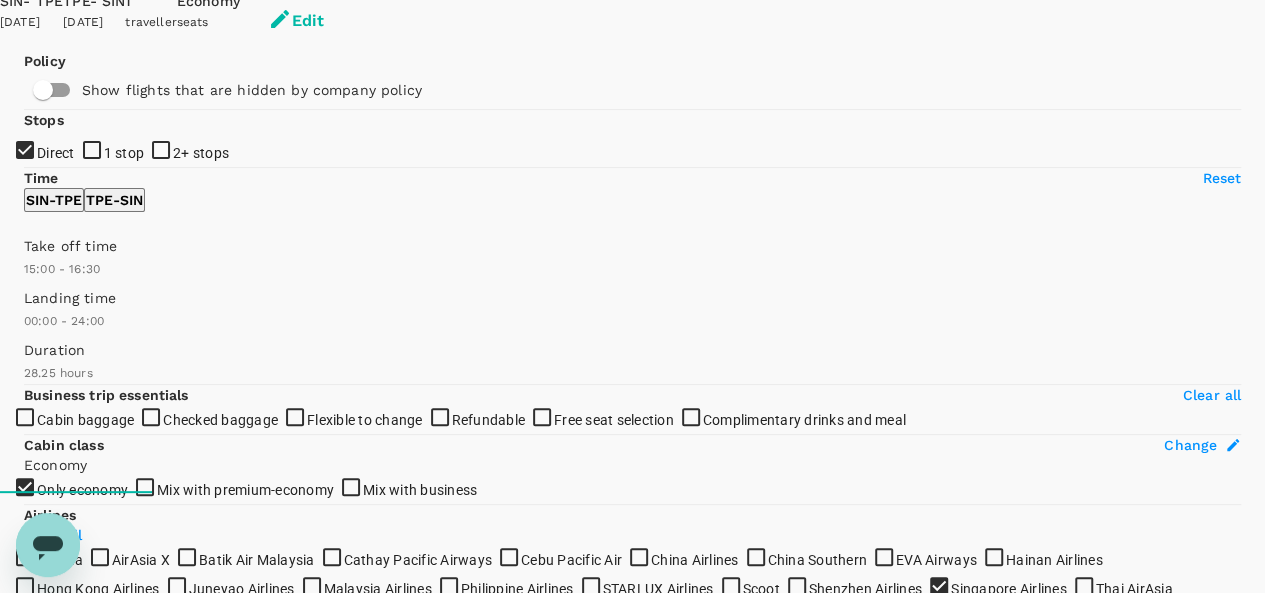 checkbox on "false" 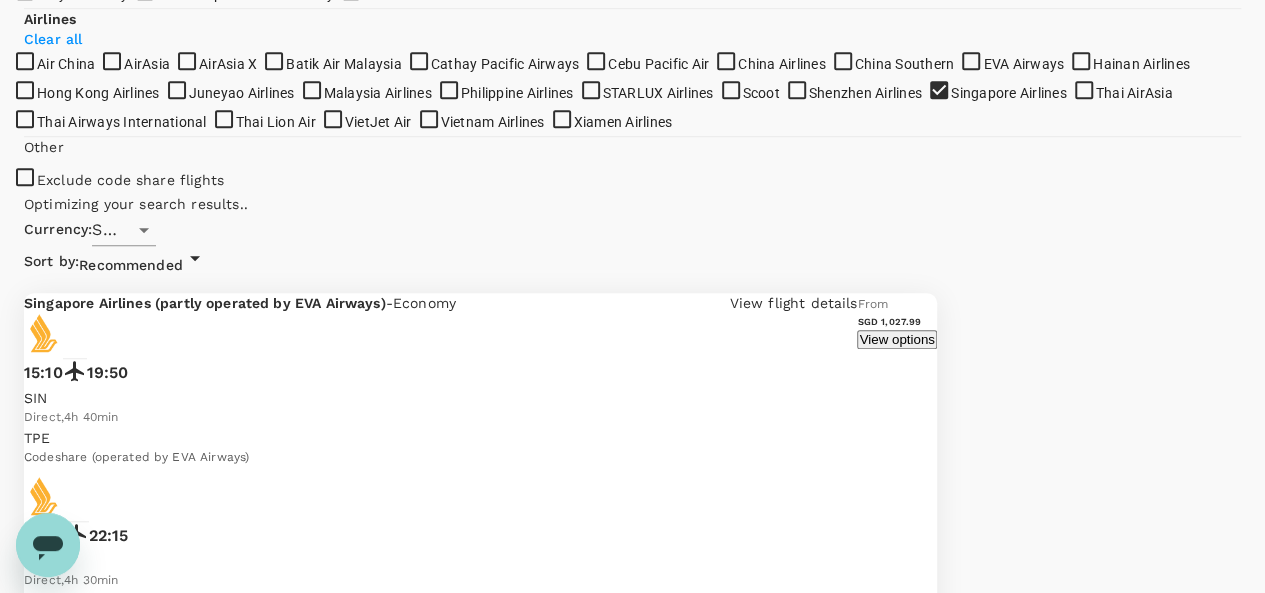 scroll, scrollTop: 600, scrollLeft: 0, axis: vertical 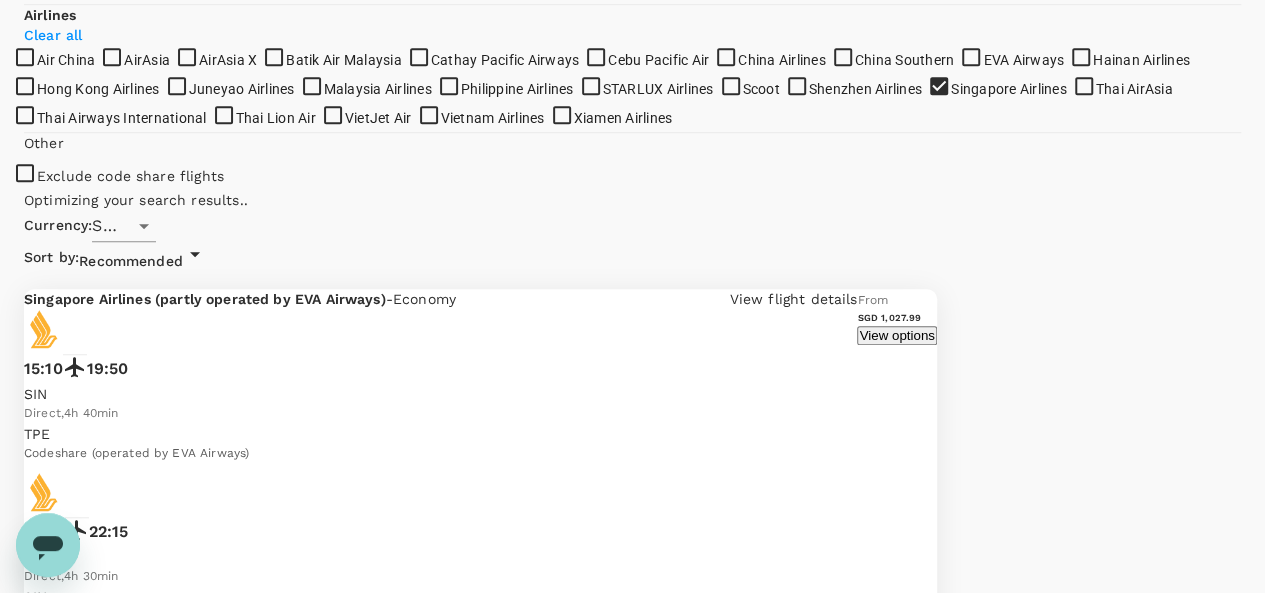 checkbox on "false" 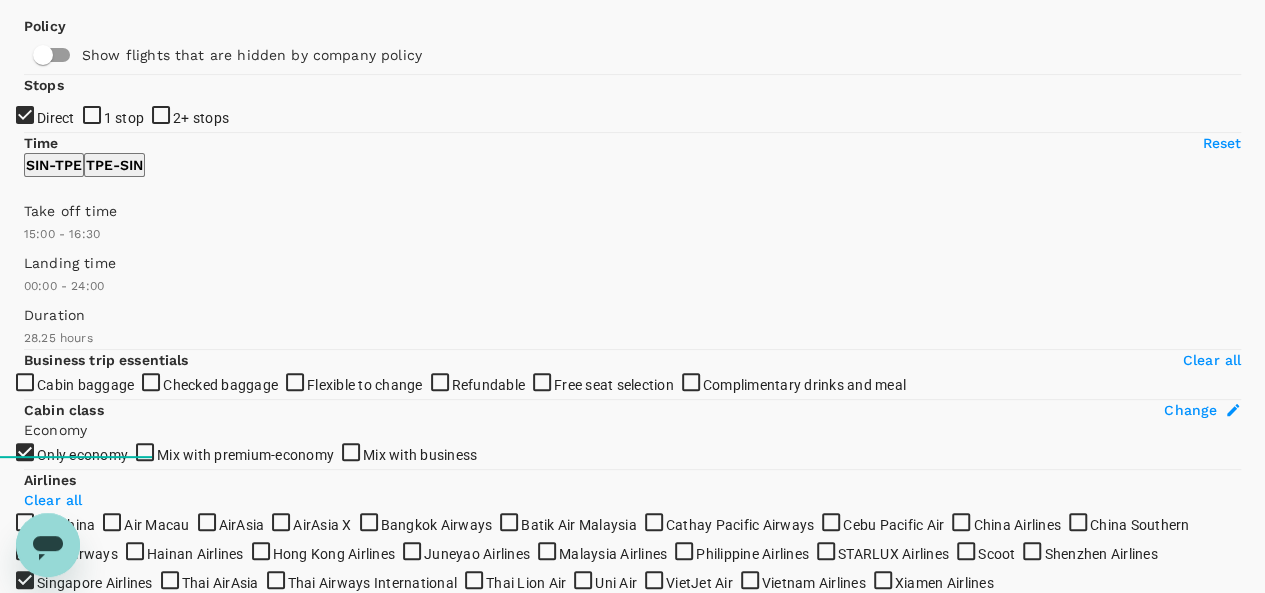 scroll, scrollTop: 300, scrollLeft: 0, axis: vertical 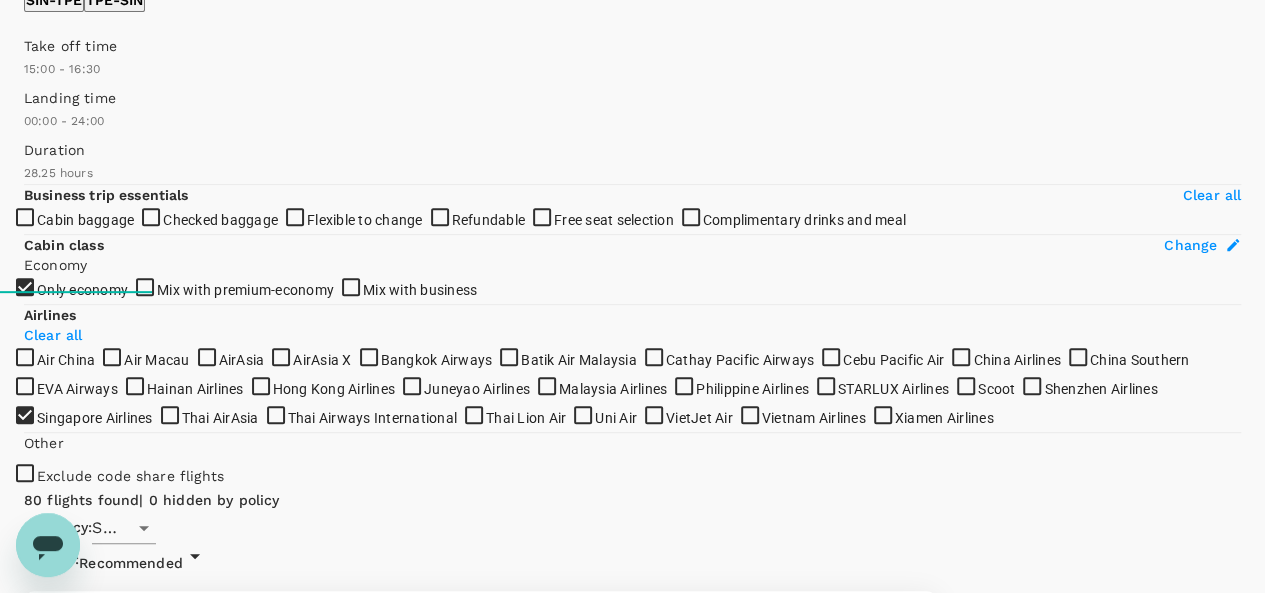 click on "Reset" at bounding box center [1221, -22] 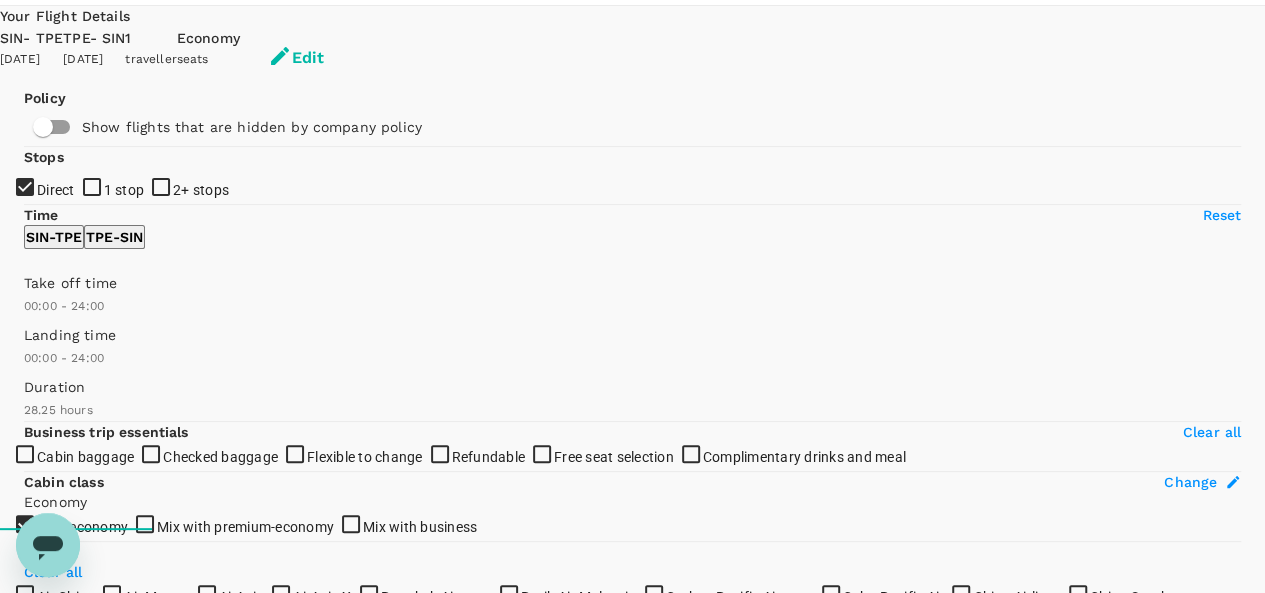 scroll, scrollTop: 0, scrollLeft: 0, axis: both 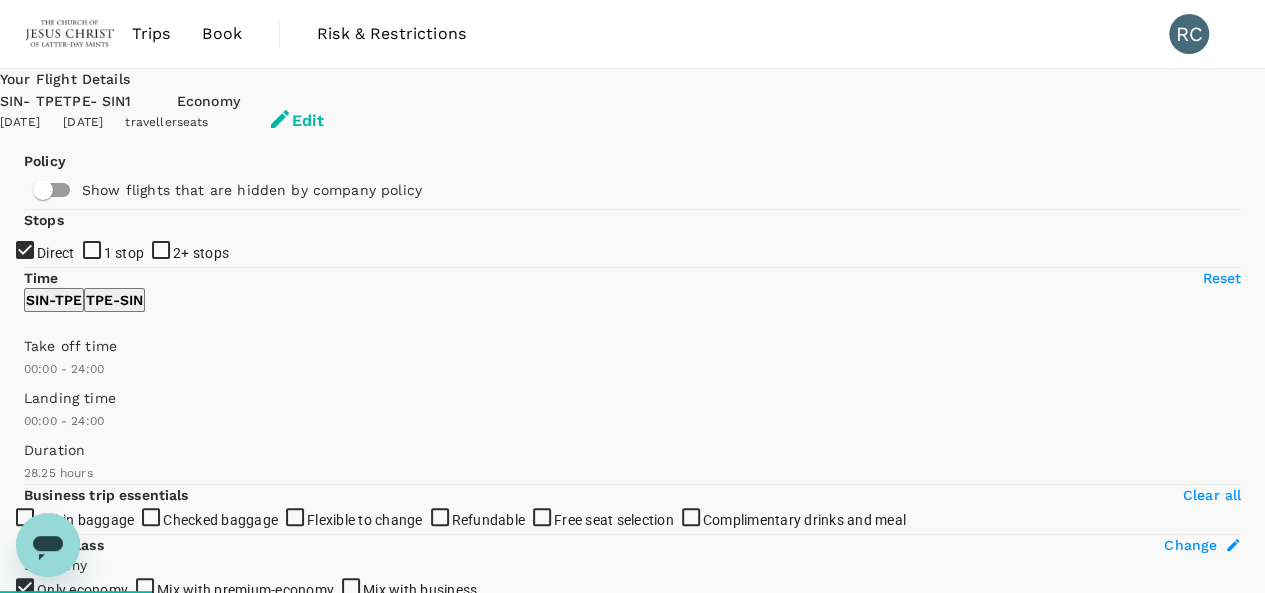 click on "Edit" at bounding box center [296, 121] 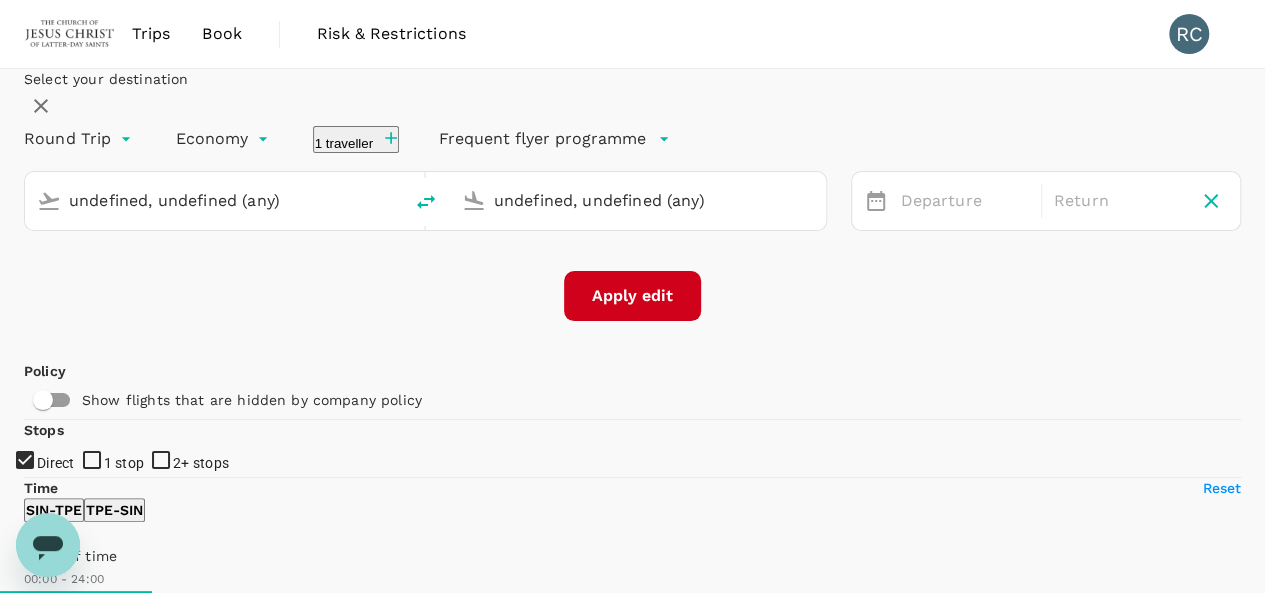type 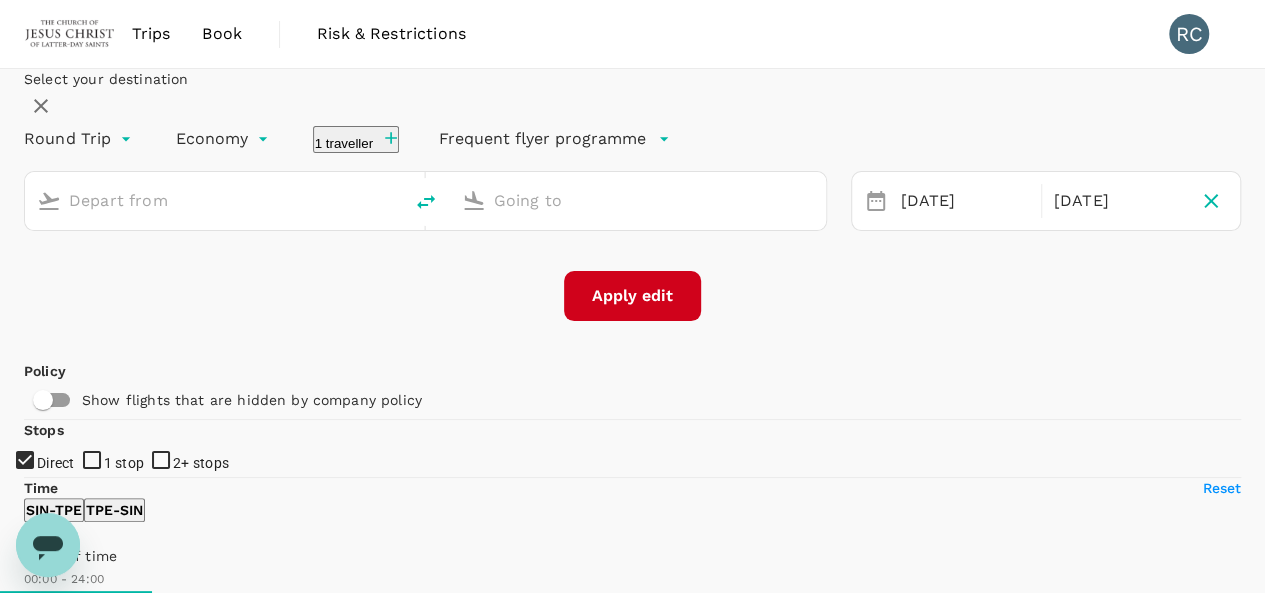 type on "Singapore Changi (SIN)" 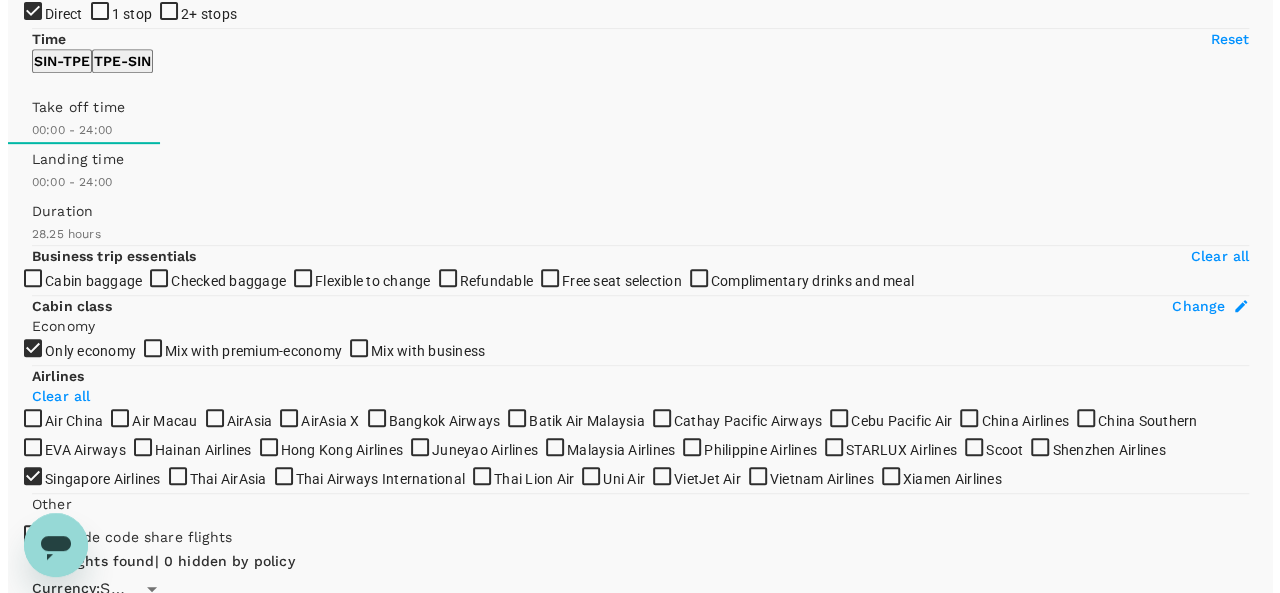 scroll, scrollTop: 500, scrollLeft: 0, axis: vertical 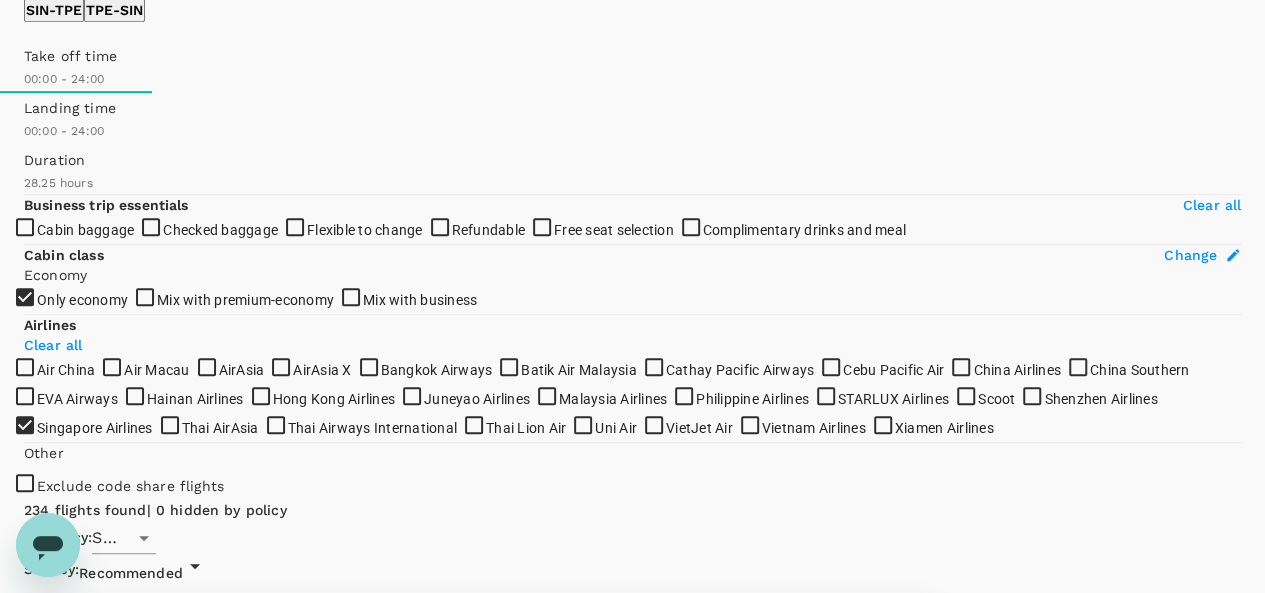 click on "View flight details" at bounding box center (794, 611) 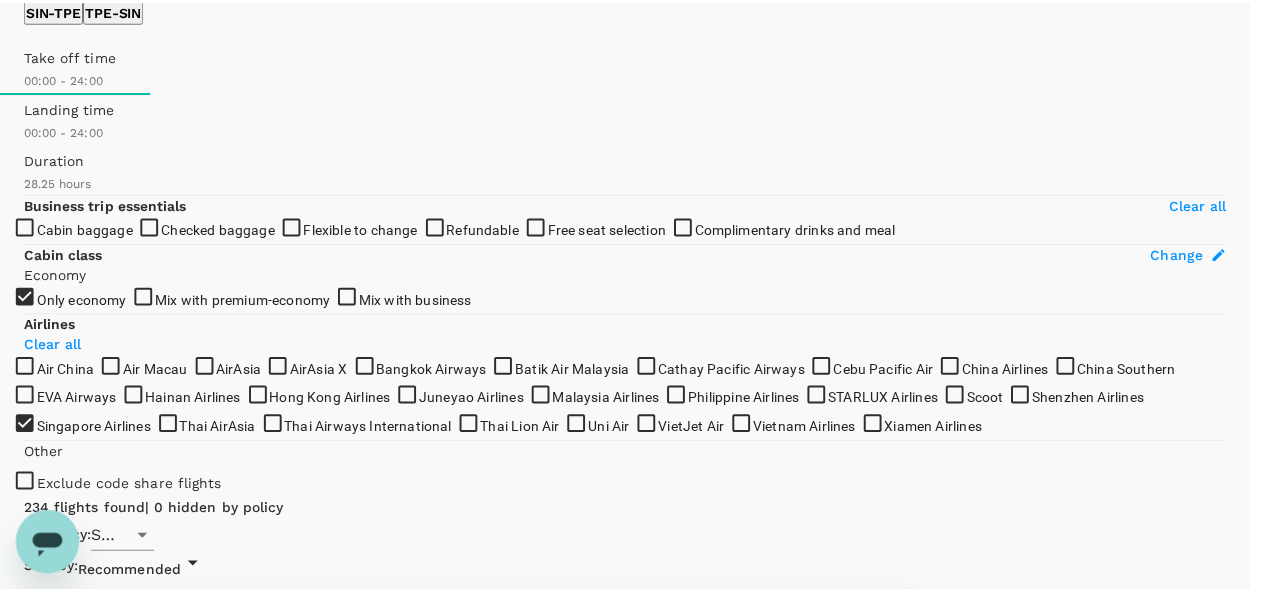 scroll, scrollTop: 200, scrollLeft: 0, axis: vertical 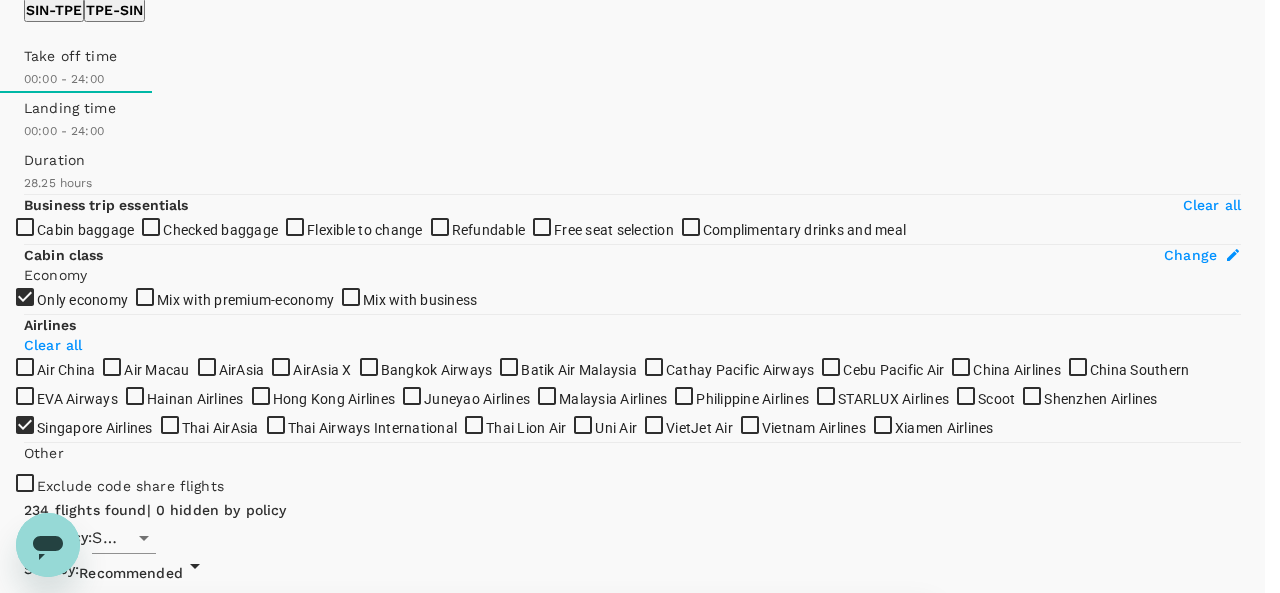 click 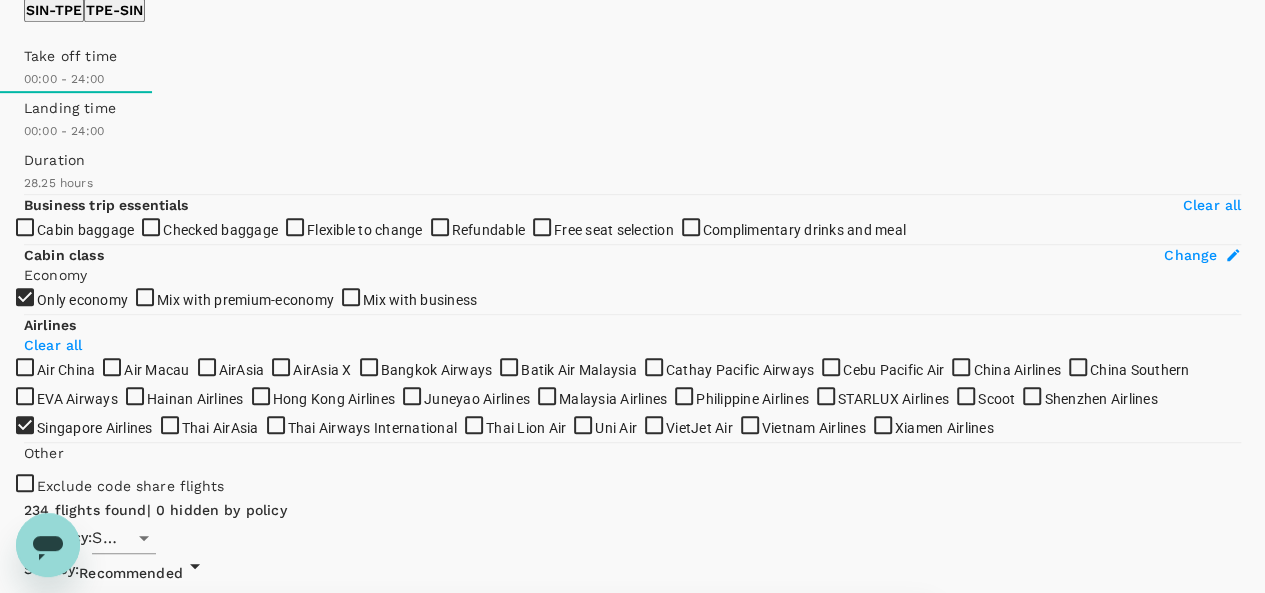 click on "Policy Show flights that are hidden by company policy Stops Direct 1 stop 2+ stops Time Reset SIN - TPE TPE - SIN Take off time 00:00 - 24:00 Landing time 00:00 - 24:00 Duration 28.25 hours Take off time 00:00 - 24:00 Landing time 00:00 - 24:00 Duration 24.45 hours Business trip essentials Clear all Cabin baggage Checked baggage Flexible to change Refundable Free seat selection Complimentary drinks and meal Cabin class Change Economy Only economy Mix with premium-economy Mix with business Airlines Clear all Air China Air Macau AirAsia AirAsia X Bangkok Airways Batik Air Malaysia Cathay Pacific Airways Cebu Pacific Air China Airlines China Southern EVA Airways Hainan Airlines Hong Kong Airlines Juneyao Airlines Malaysia Airlines Philippine Airlines STARLUX Airlines Scoot Shenzhen Airlines Singapore Airlines Thai AirAsia Thai Airways International Thai Lion Air Uni Air VietJet Air Vietnam Airlines Xiamen Airlines Other Exclude code share flights 234   flights found  |   0   hidden by policy Currency :  SGD :" at bounding box center [632, 21137] 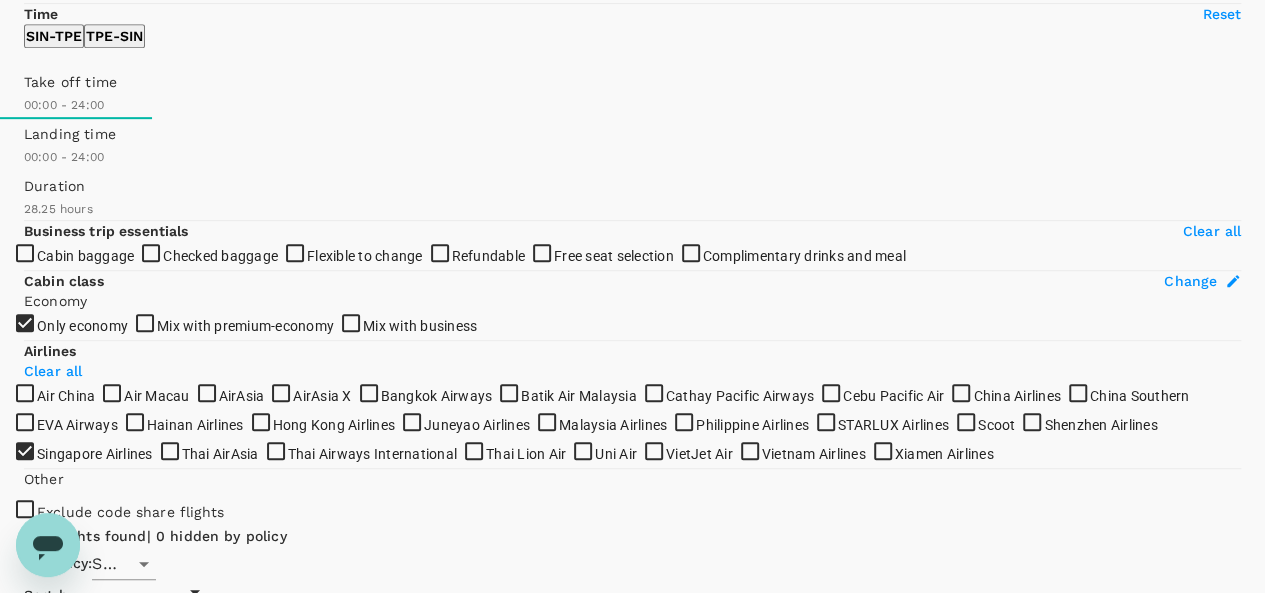 scroll, scrollTop: 500, scrollLeft: 0, axis: vertical 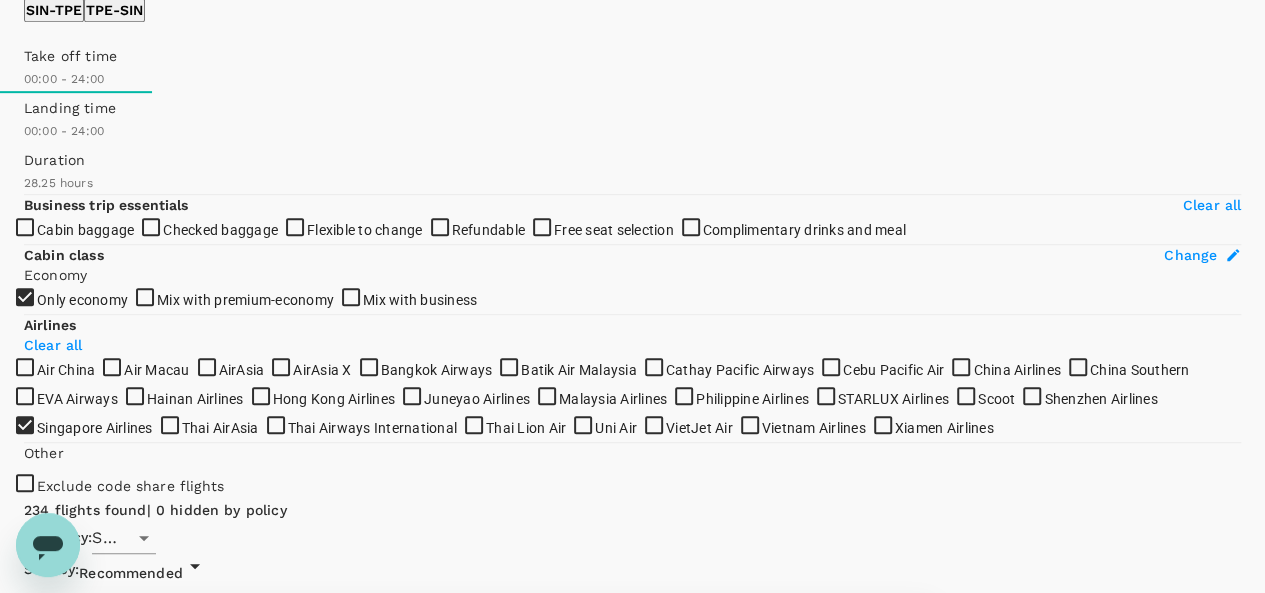 click on "View options" at bounding box center (896, 2709) 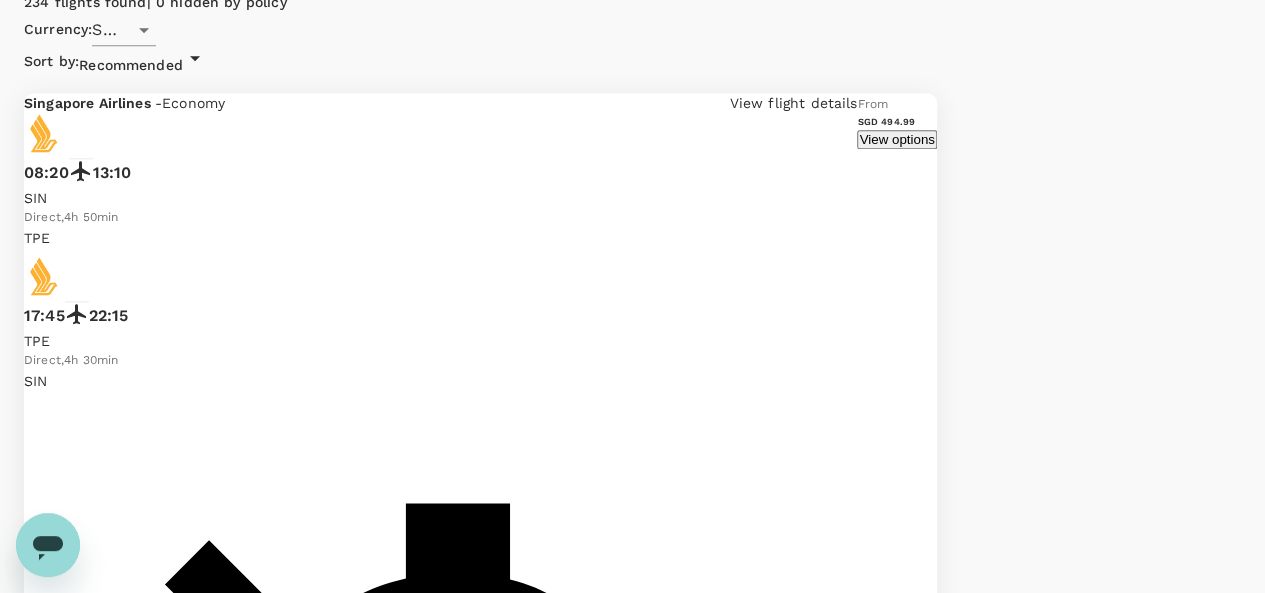 scroll, scrollTop: 1015, scrollLeft: 0, axis: vertical 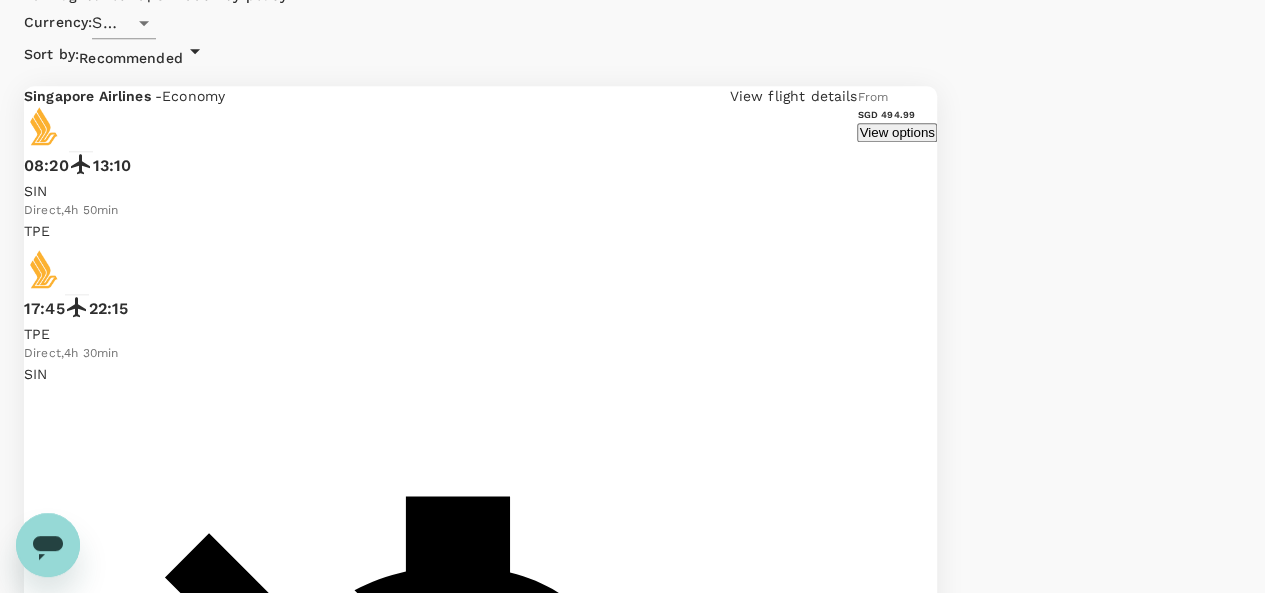 click on "Show more" at bounding box center (59, 5817) 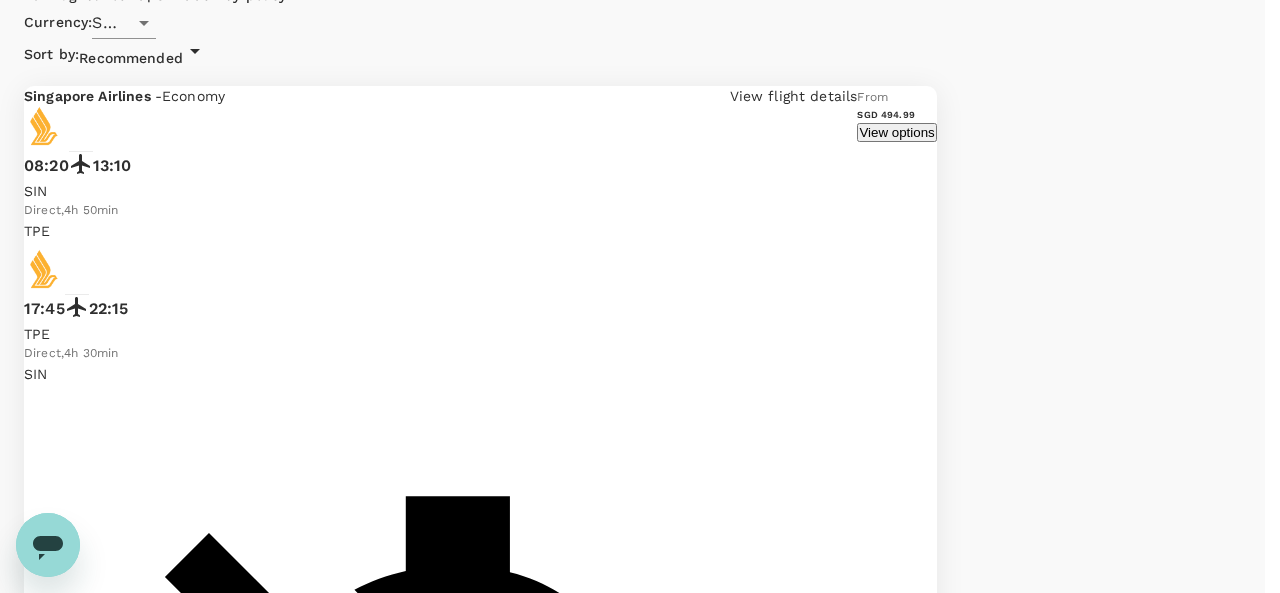 click 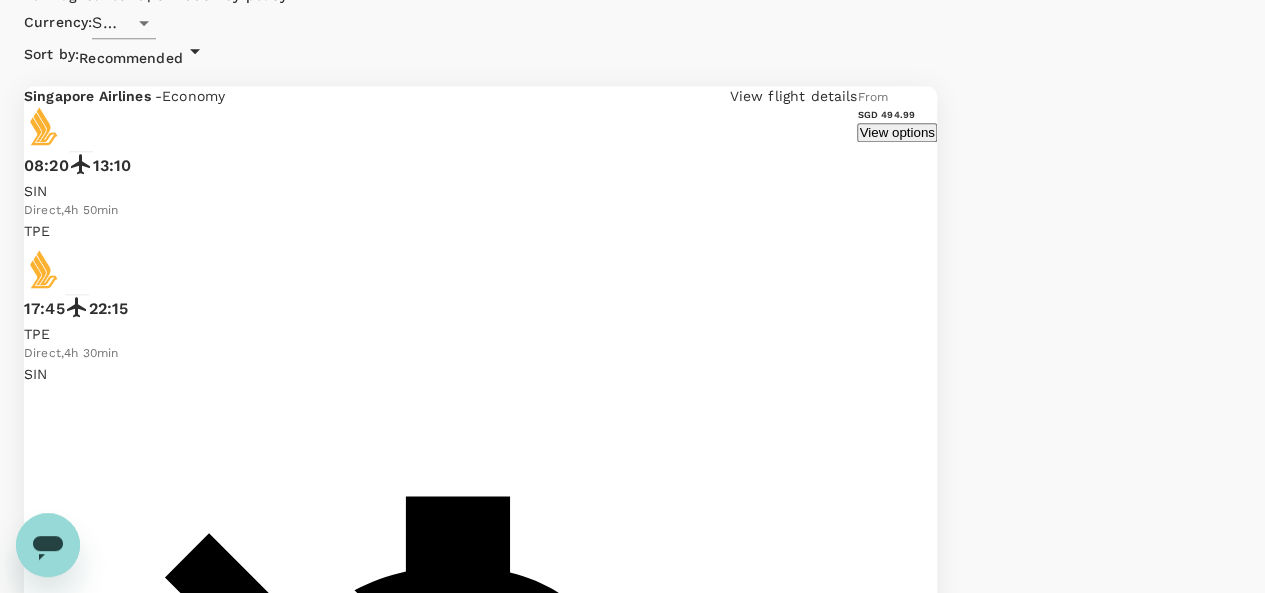 click on "SGD 494.99" at bounding box center (62, 4598) 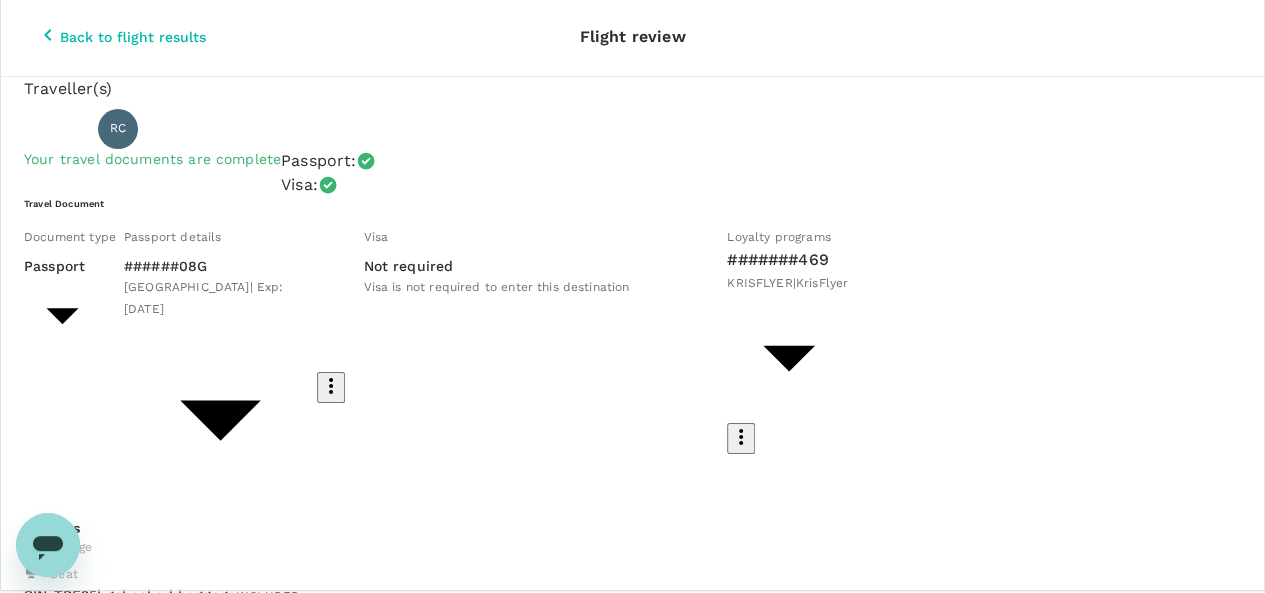 scroll, scrollTop: 0, scrollLeft: 0, axis: both 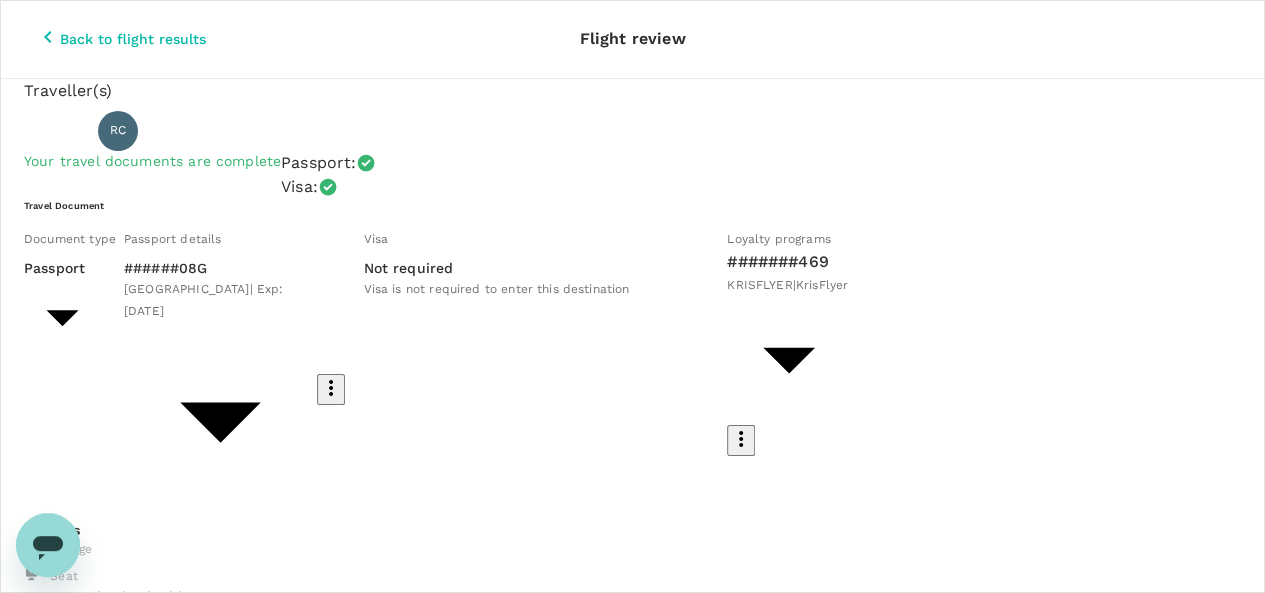 click 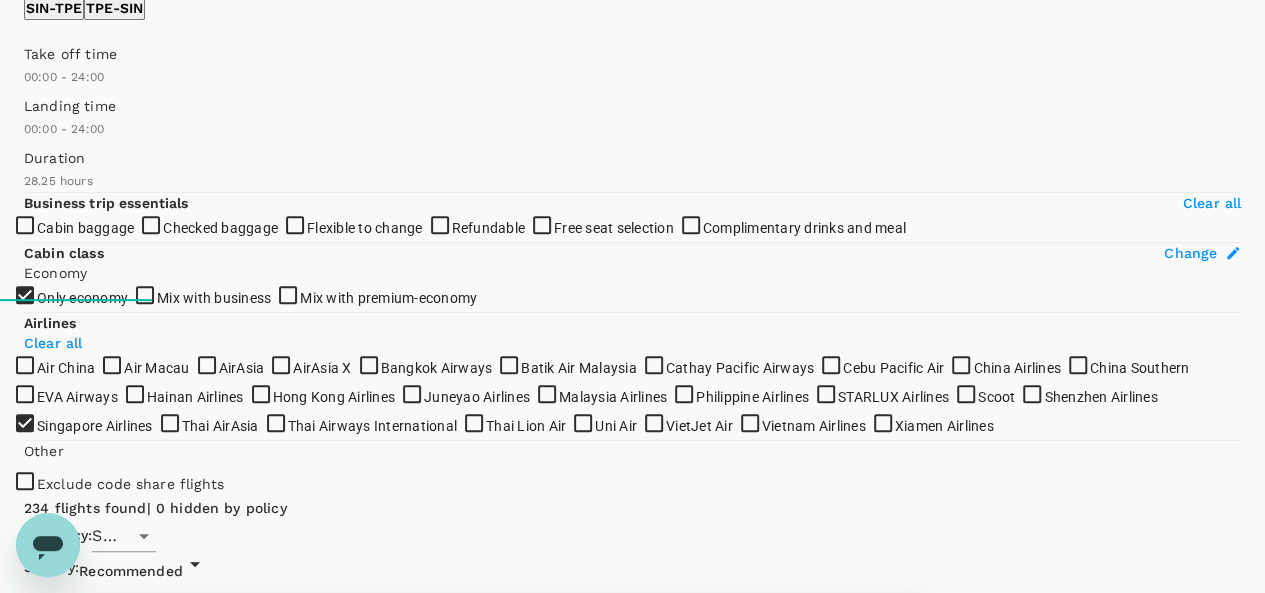 scroll, scrollTop: 200, scrollLeft: 0, axis: vertical 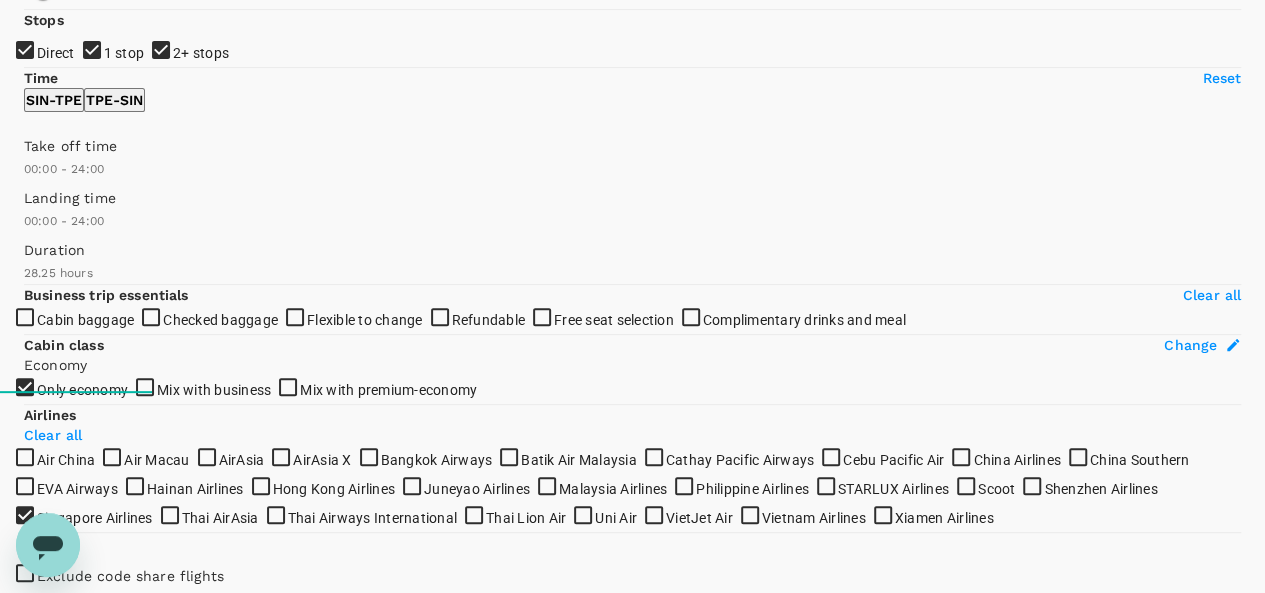 click on "1 stop" at bounding box center [632, 96] 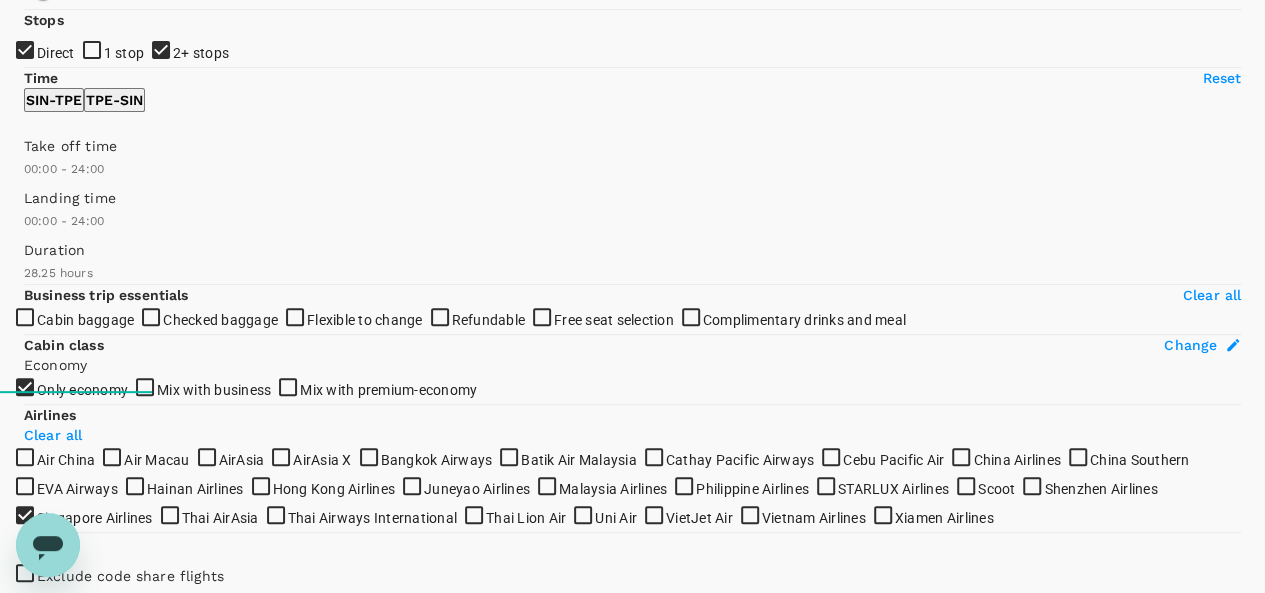 click on "2+ stops" at bounding box center (632, 96) 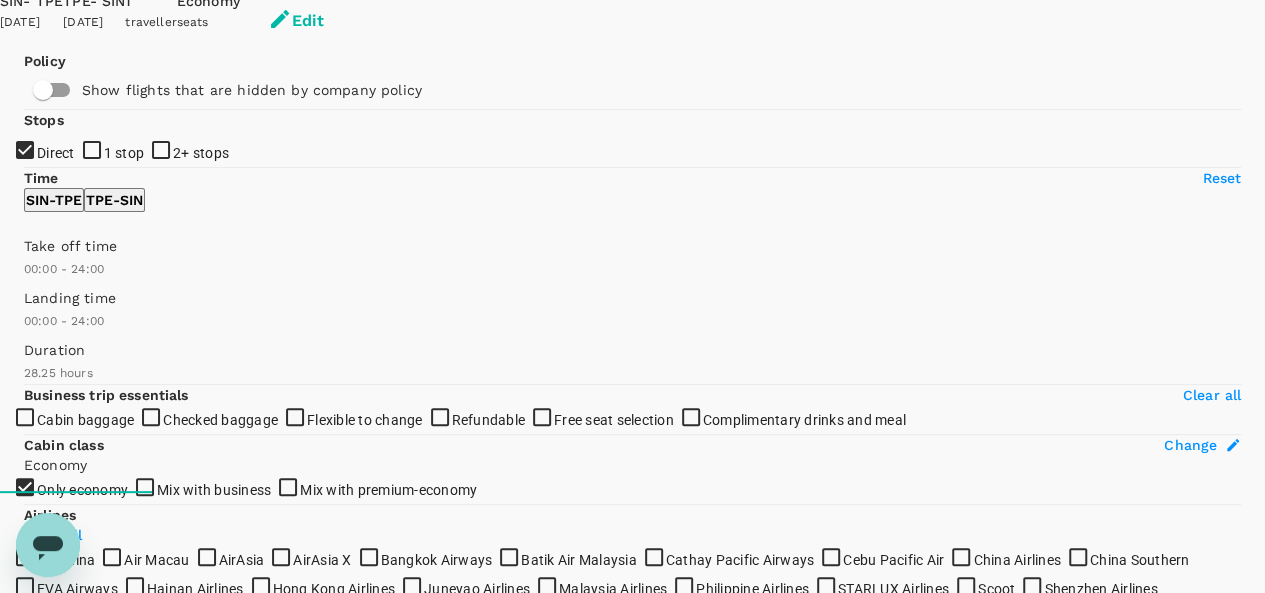 scroll, scrollTop: 0, scrollLeft: 0, axis: both 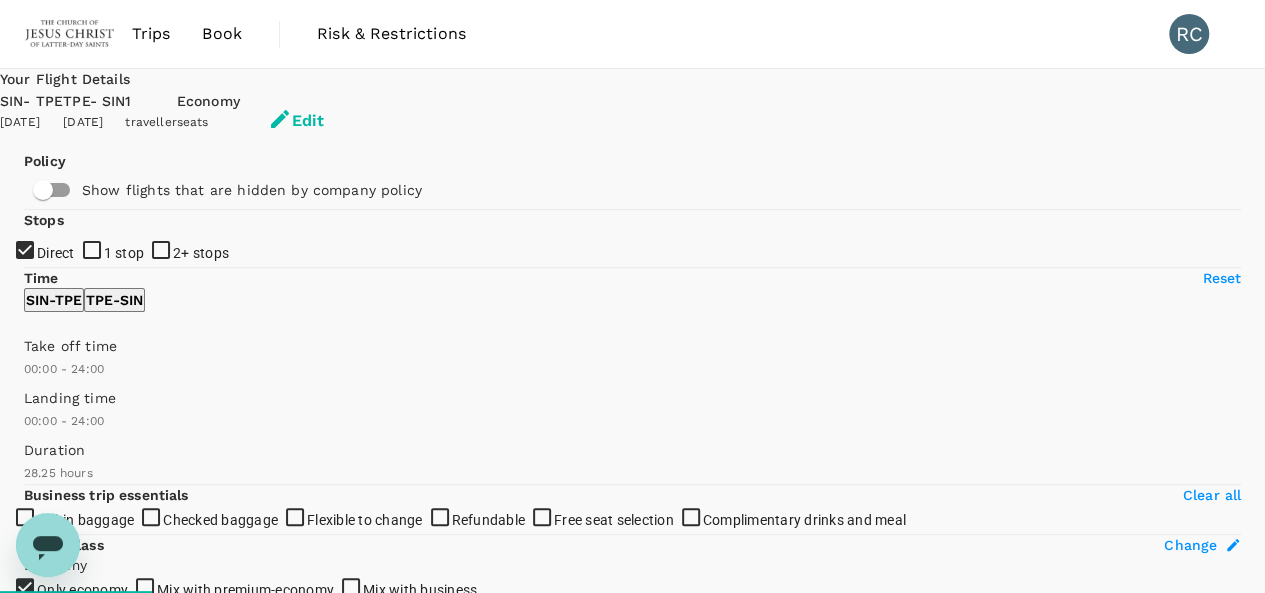 click on "Edit" at bounding box center (296, 121) 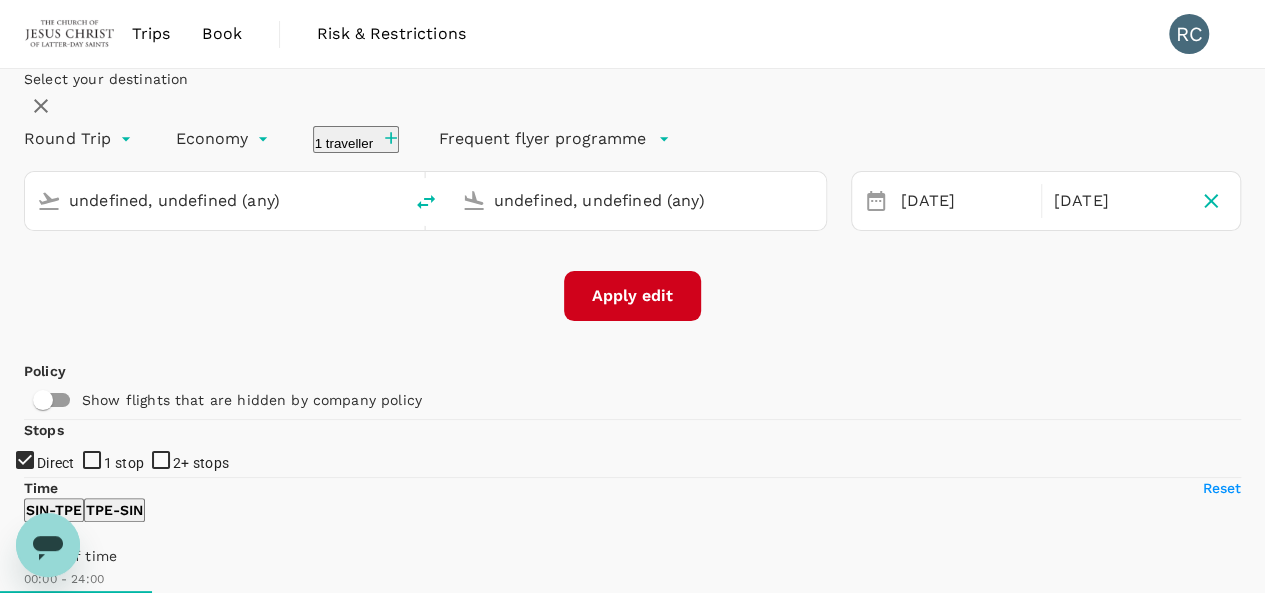type 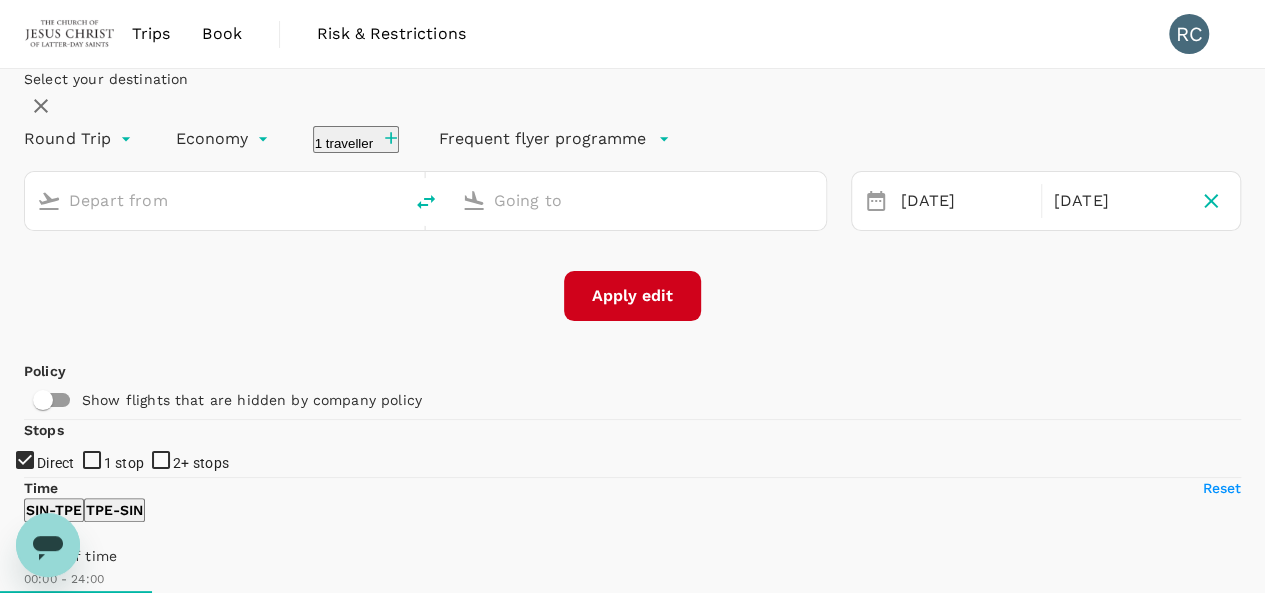 type on "Singapore Changi (SIN)" 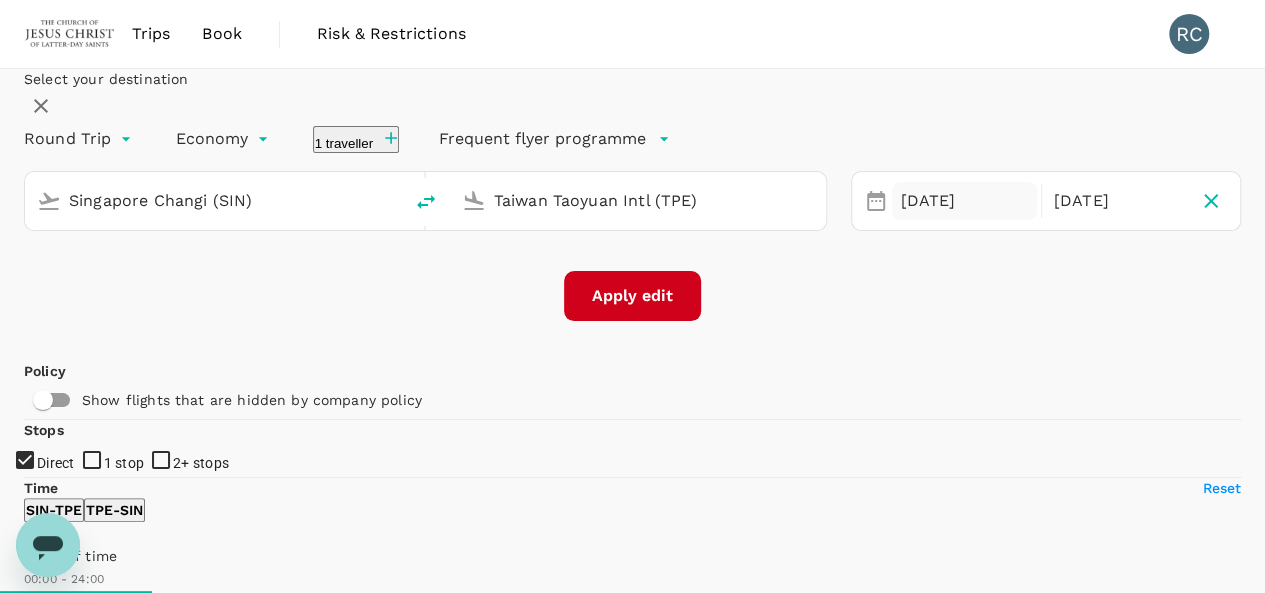 click on "[DATE]" at bounding box center [964, 201] 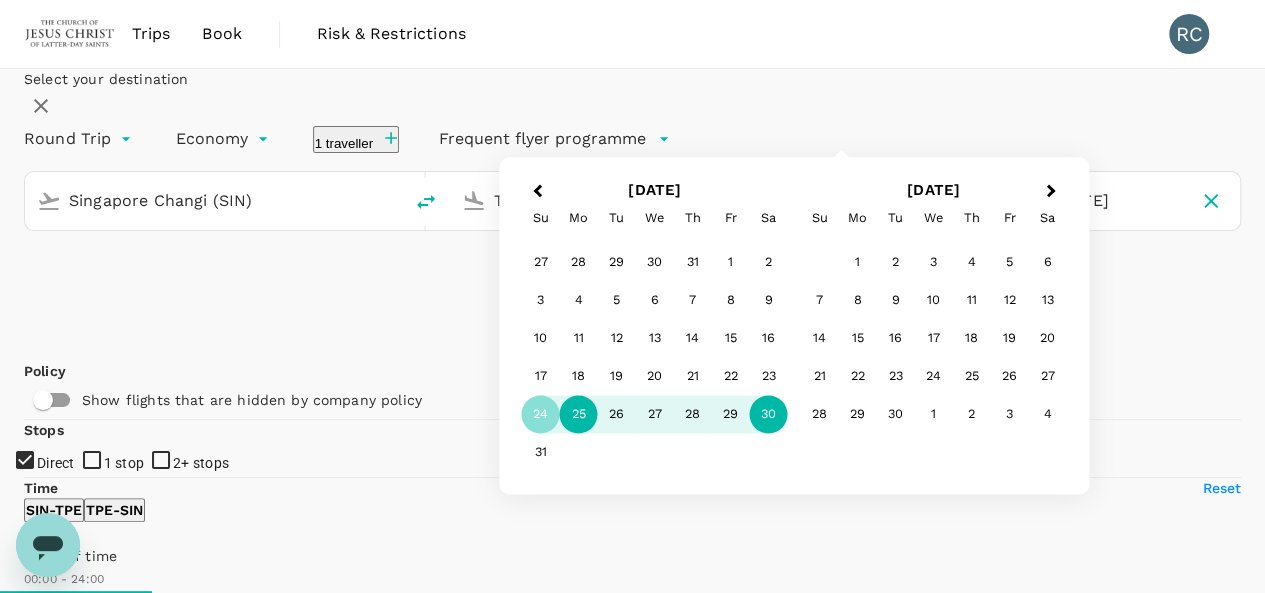 click on "25" at bounding box center [579, 415] 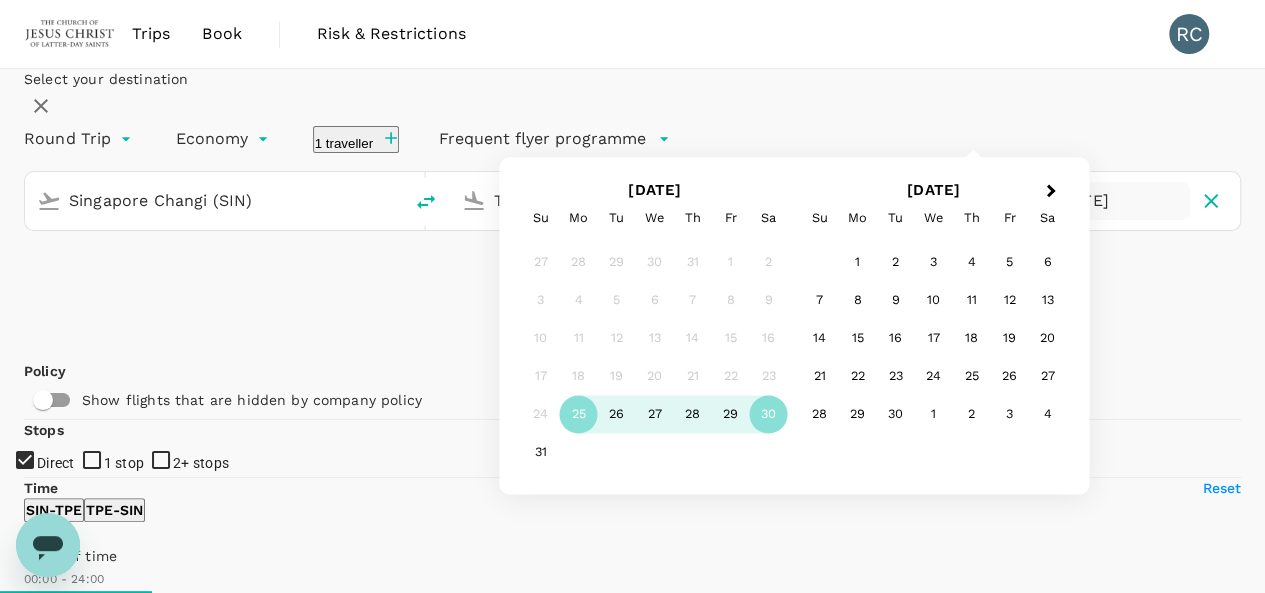 scroll, scrollTop: 100, scrollLeft: 0, axis: vertical 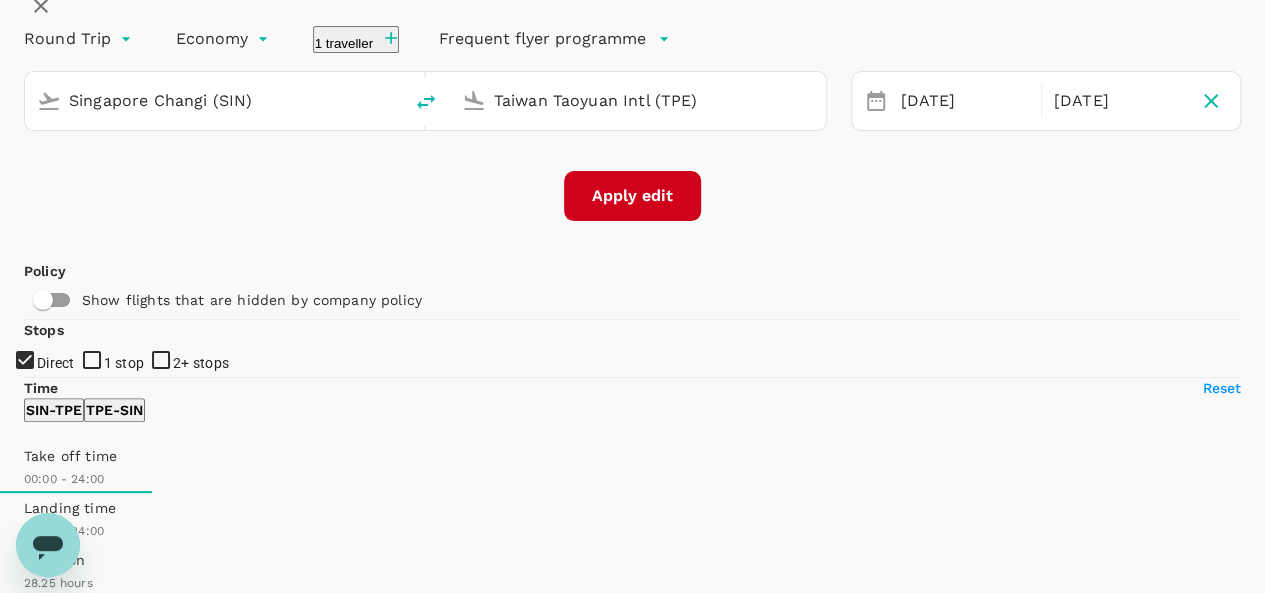 click on "Round Trip roundtrip Economy economy 1   traveller Frequent flyer programme" at bounding box center [612, 35] 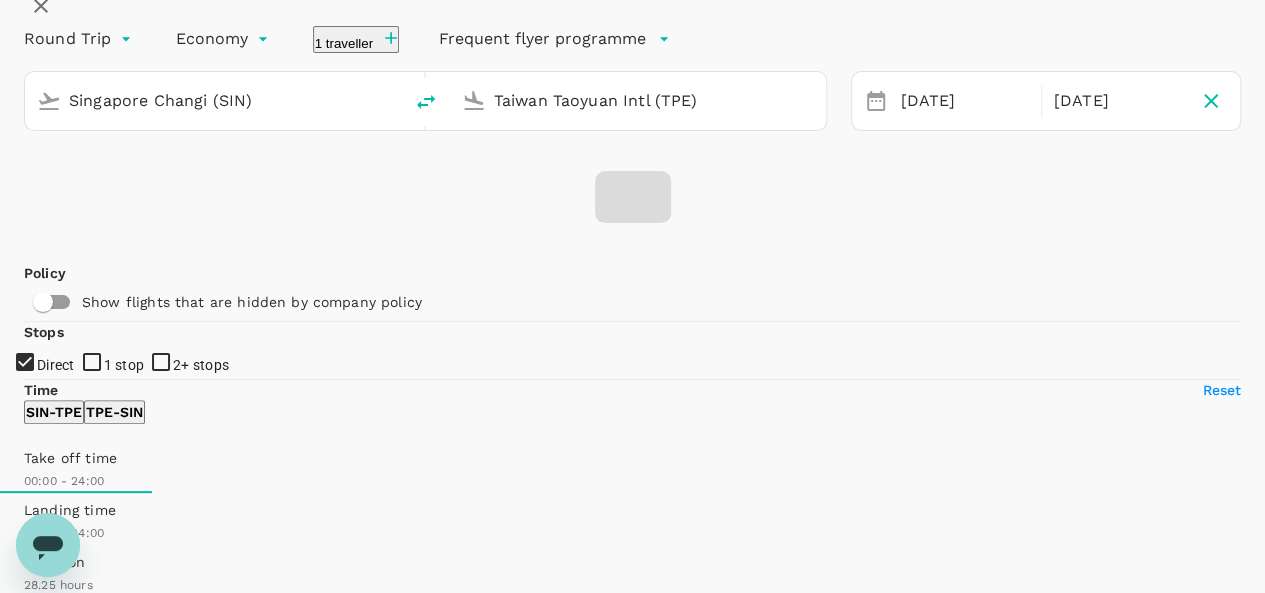 checkbox on "false" 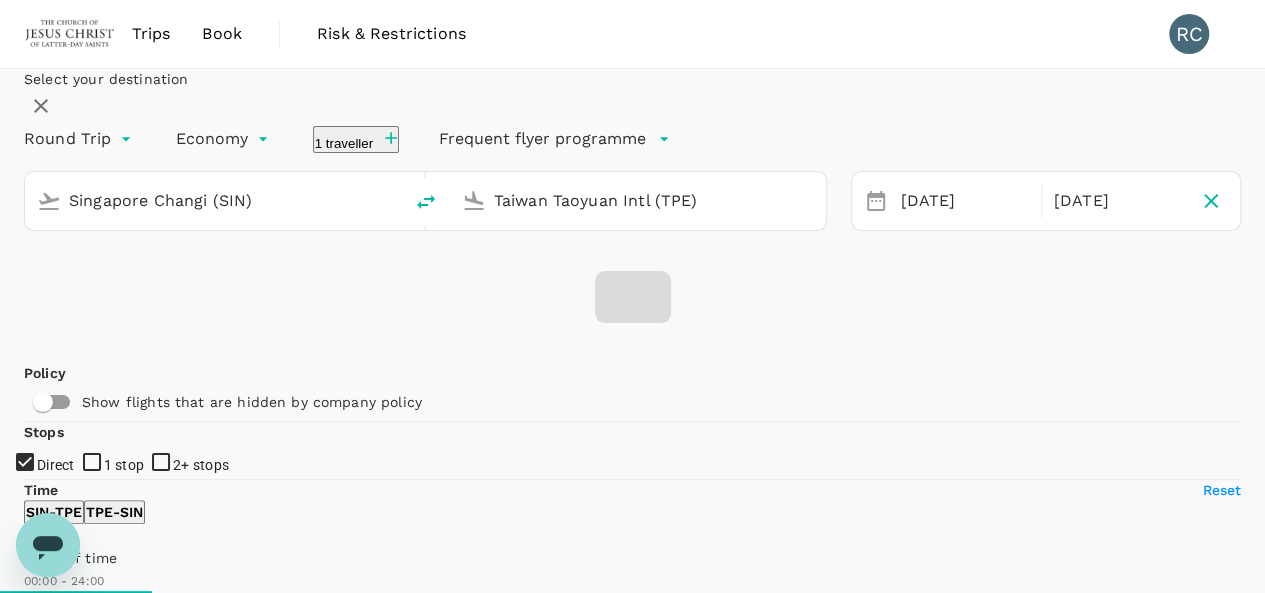checkbox on "false" 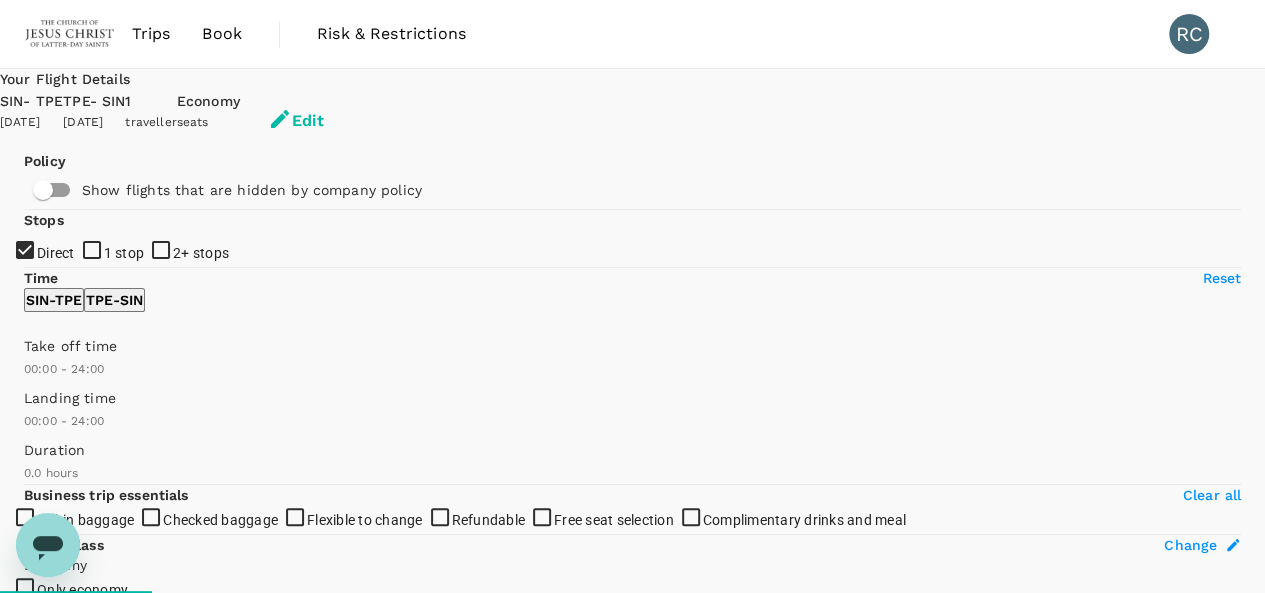 type on "1280" 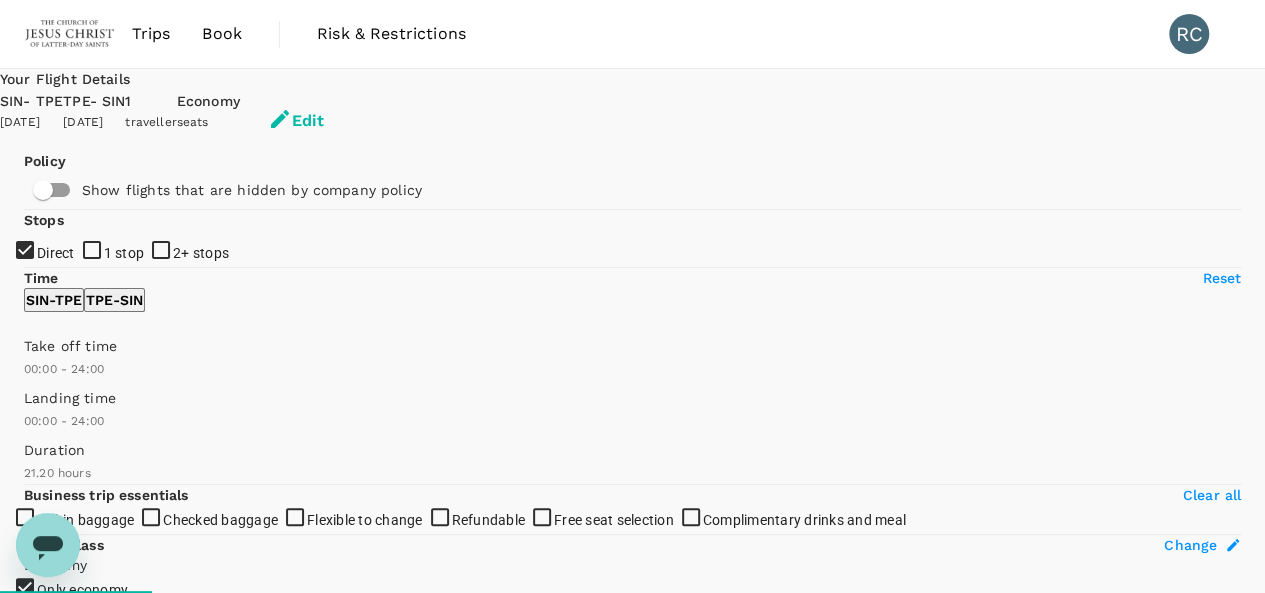 checkbox on "true" 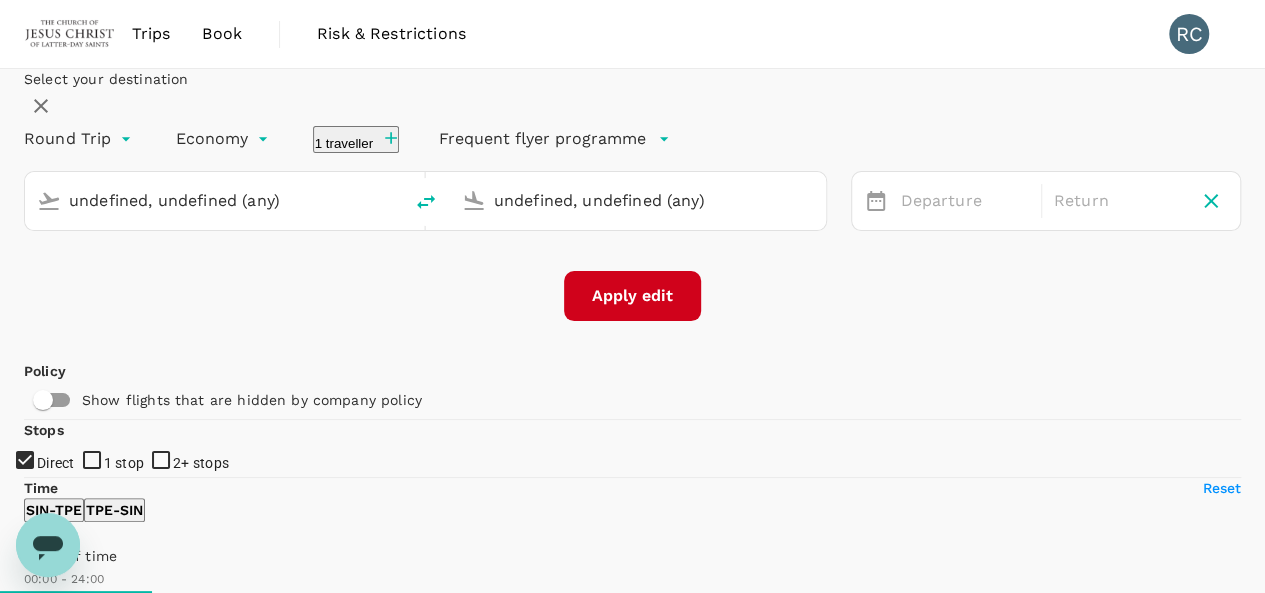 type 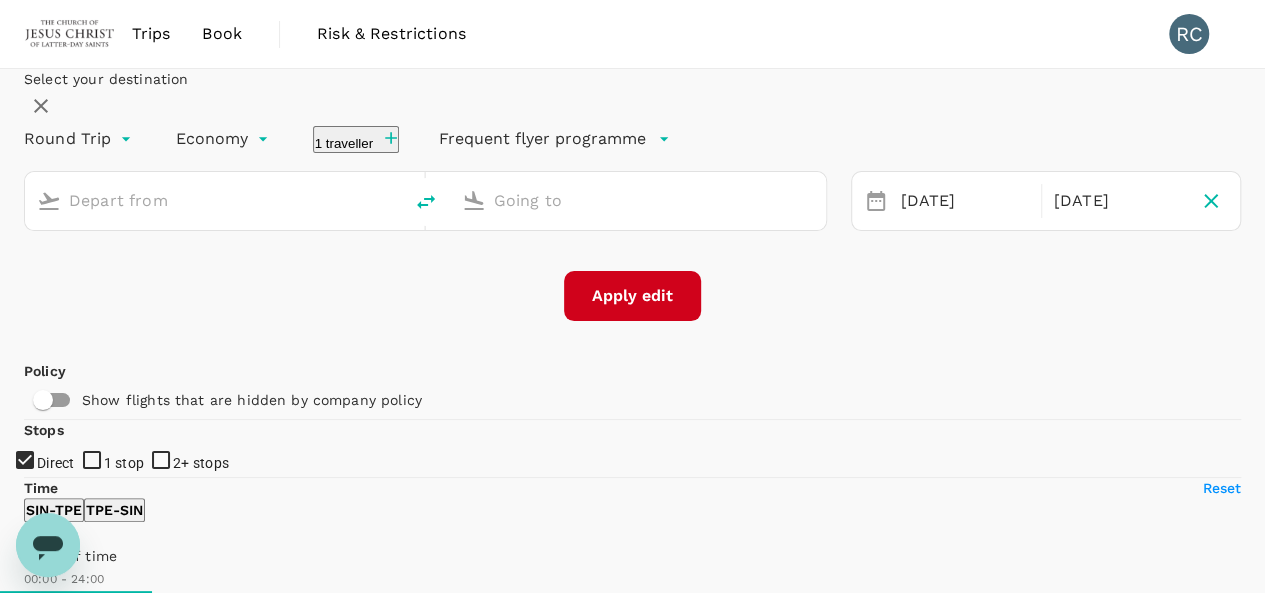 type on "Singapore Changi (SIN)" 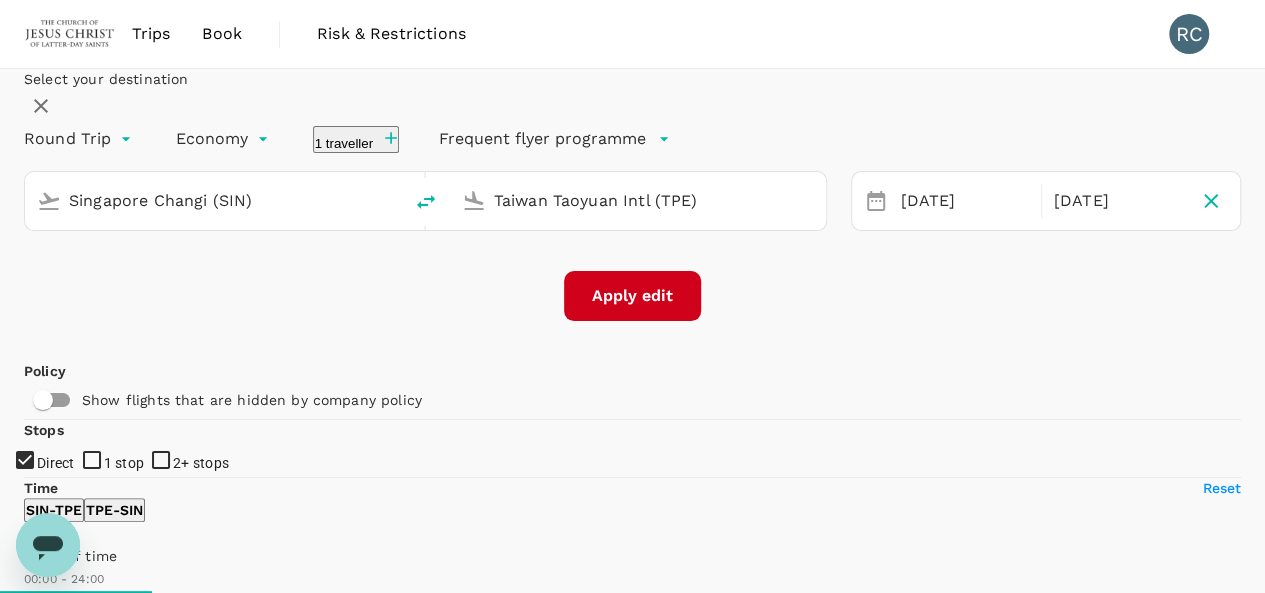 type on "1390" 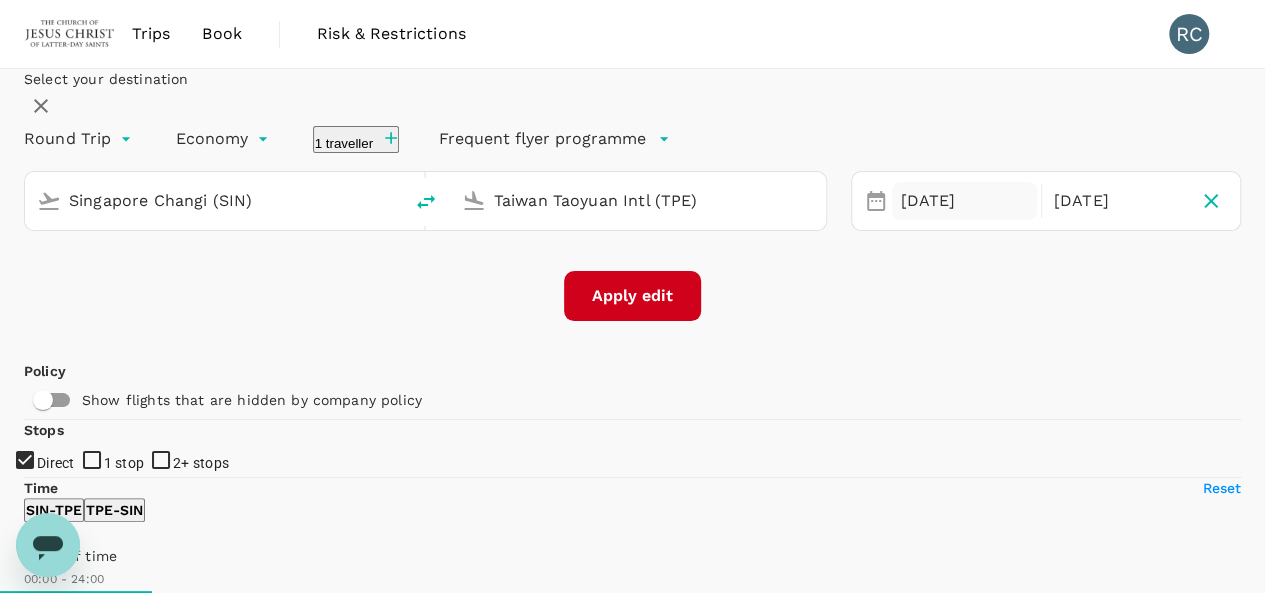 click on "[DATE]" at bounding box center (964, 201) 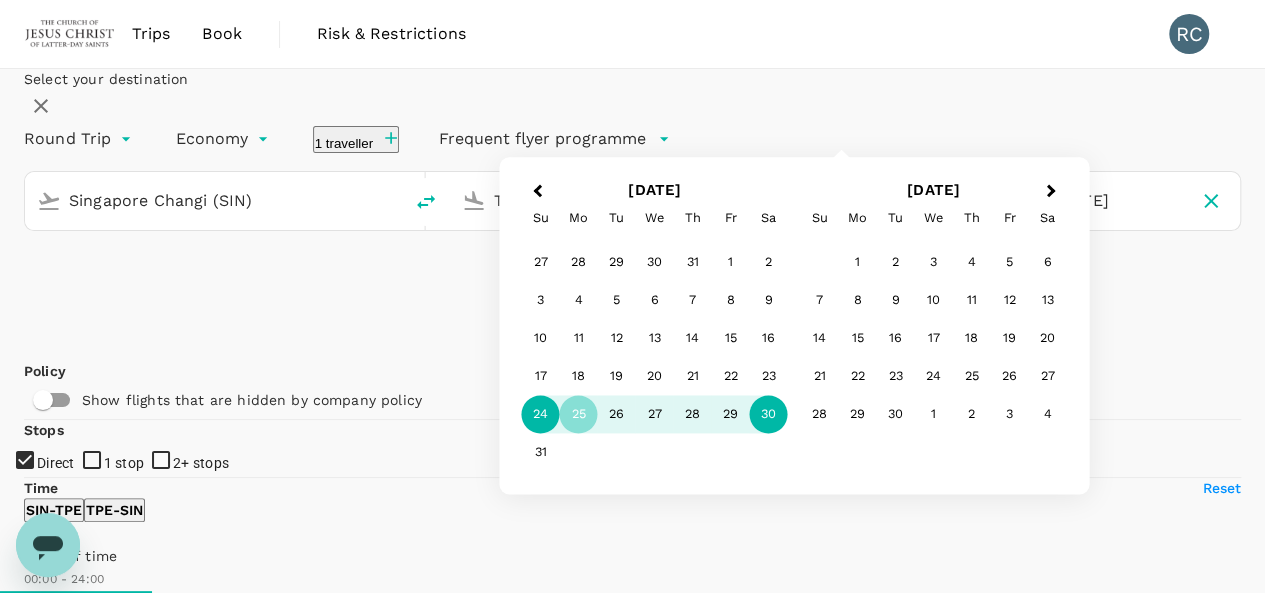 click on "24" at bounding box center (541, 415) 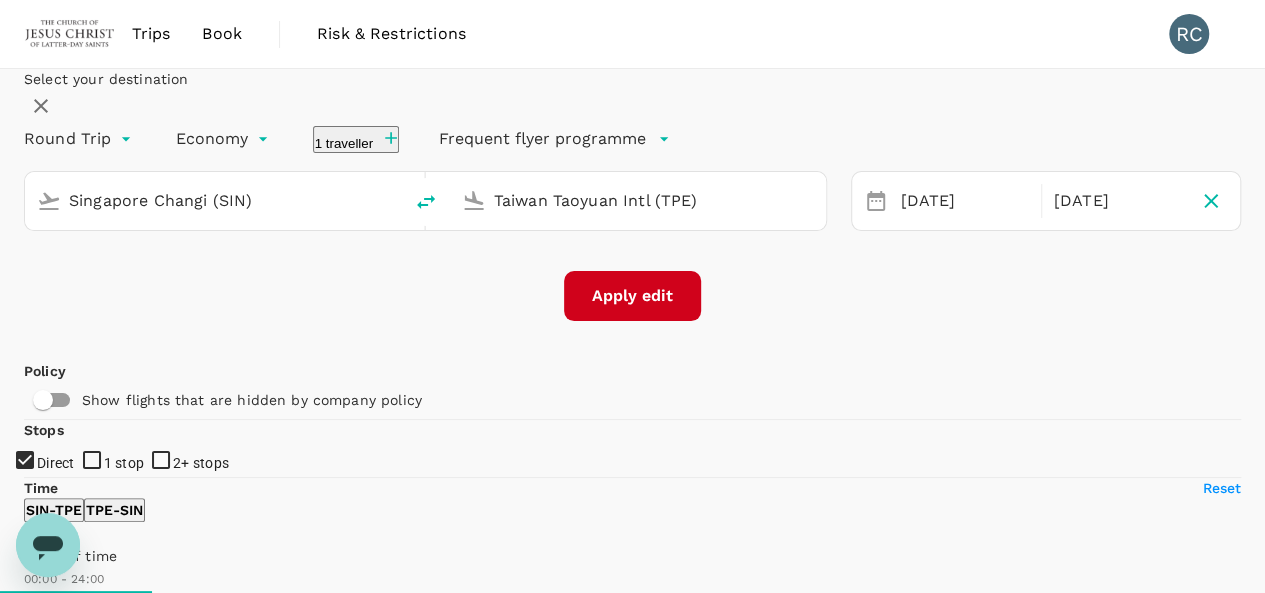 click on "Select your destination Round Trip roundtrip Economy economy 1   traveller Frequent flyer programme [GEOGRAPHIC_DATA] Changi (SIN) [GEOGRAPHIC_DATA] Taoyuan Intl (TPE) Selected date: [DATE] [DATE] Aug Apply edit" at bounding box center (632, 195) 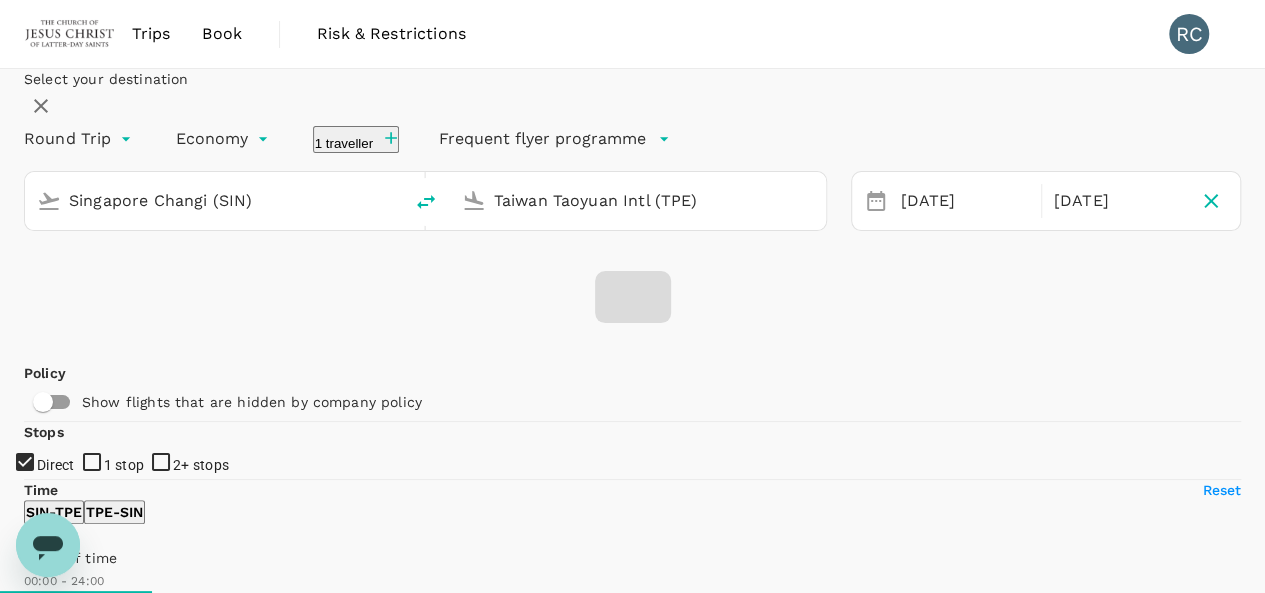 checkbox on "false" 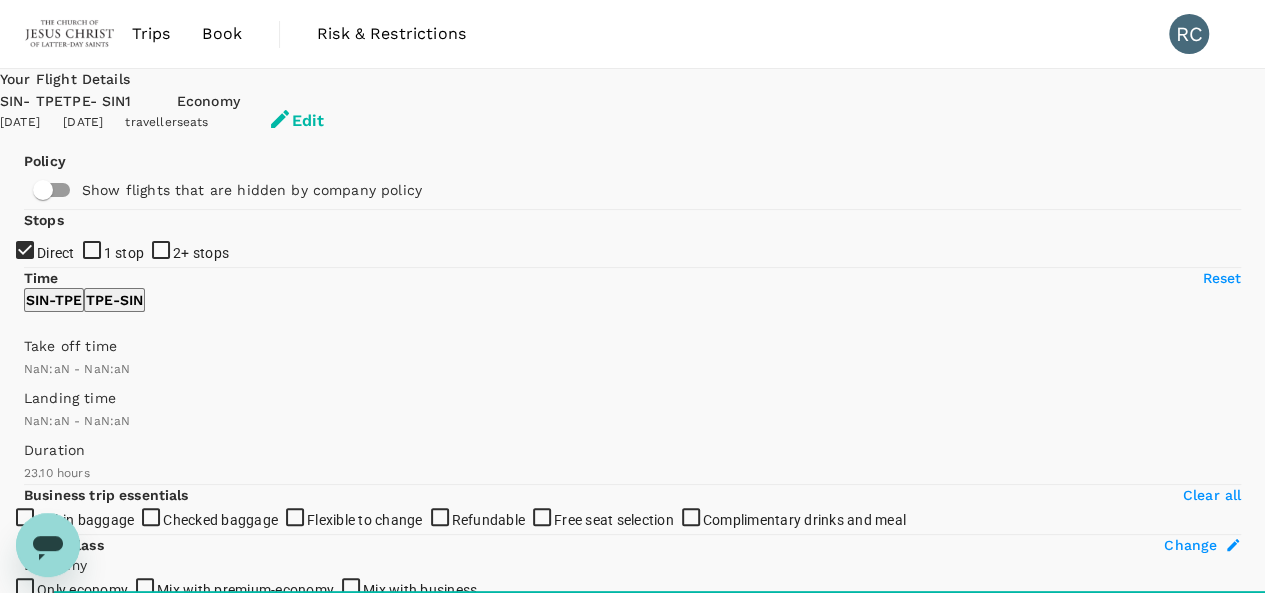 checkbox on "false" 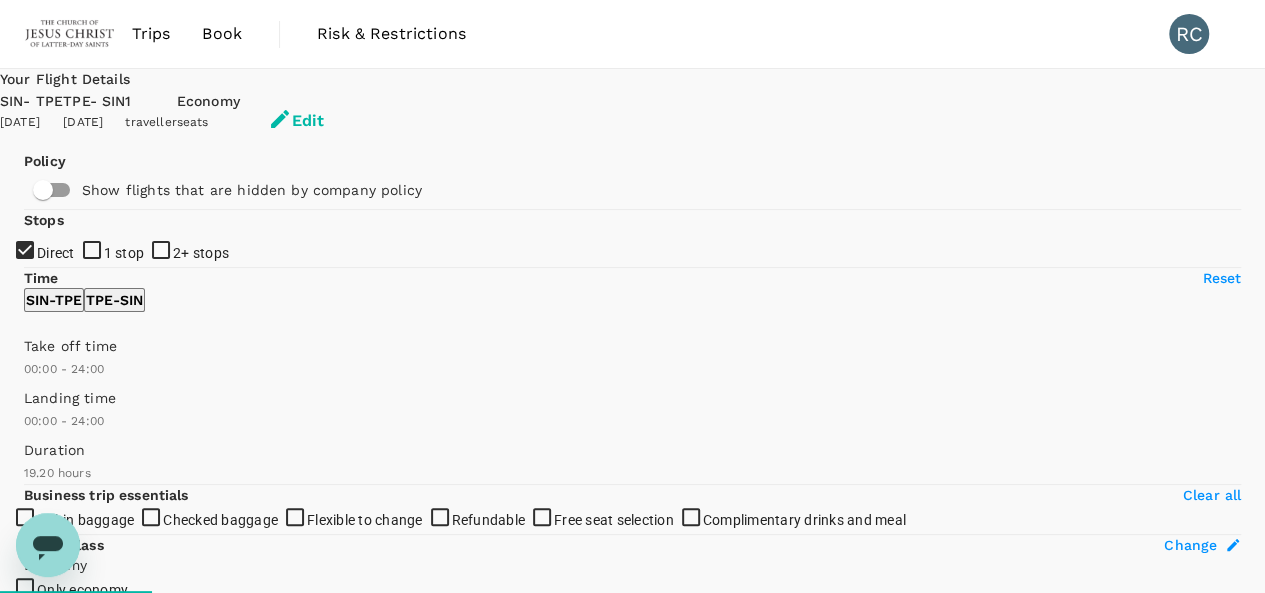 type on "1160" 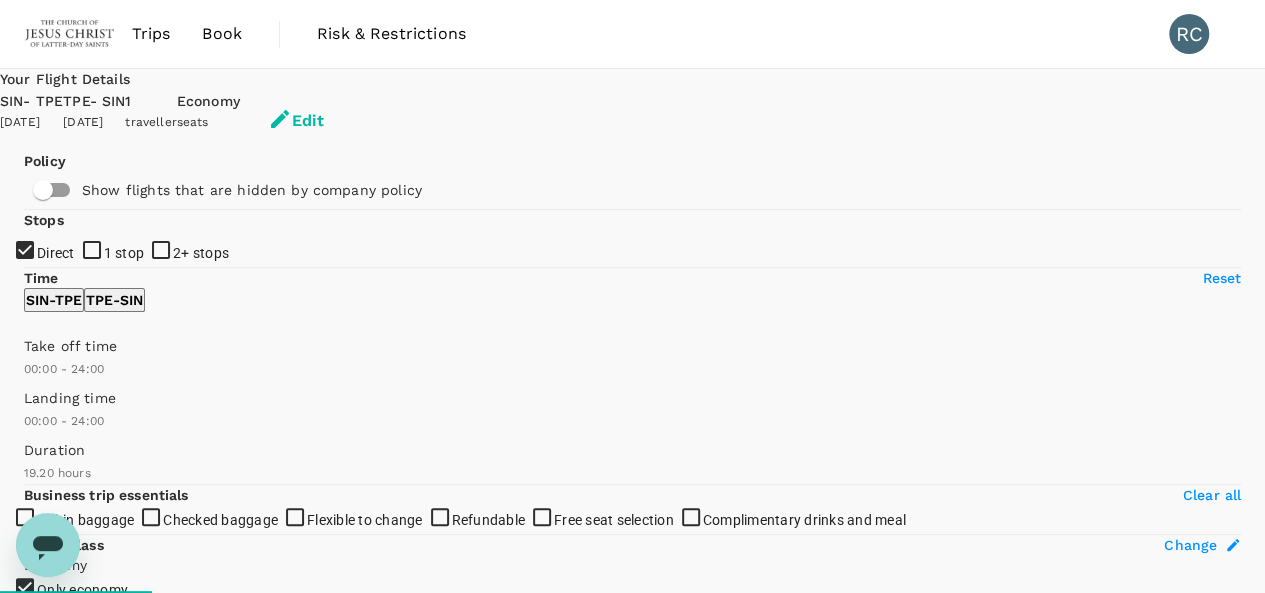 type on "1390" 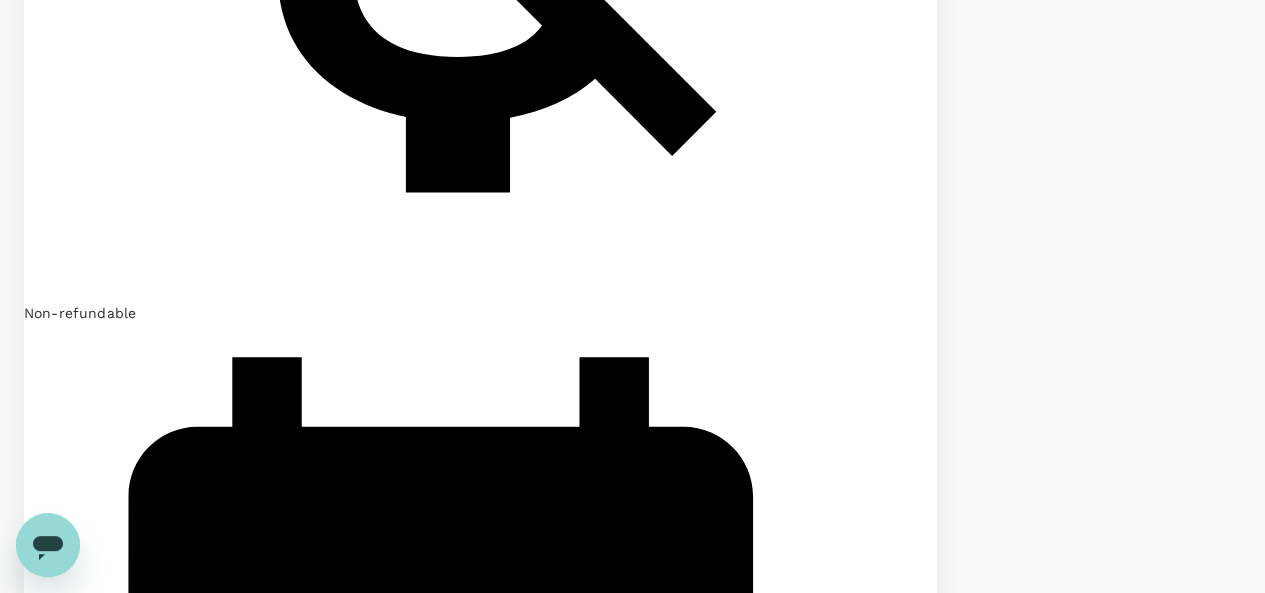 scroll, scrollTop: 1700, scrollLeft: 0, axis: vertical 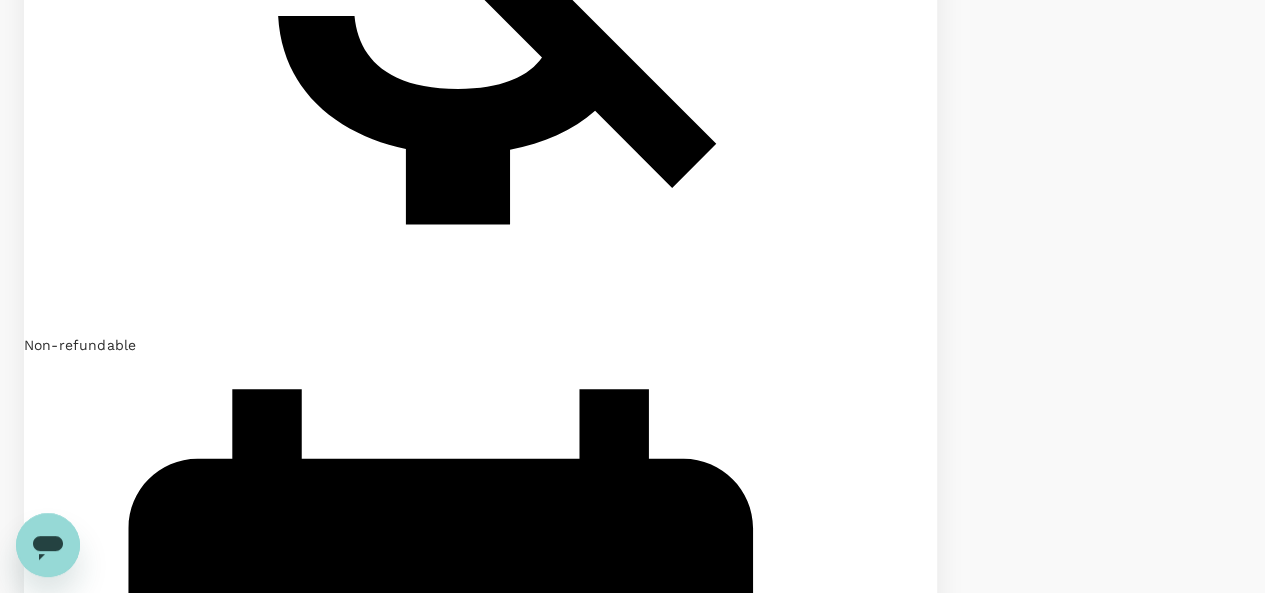 click on "Singapore Airlines" at bounding box center (632, -1404) 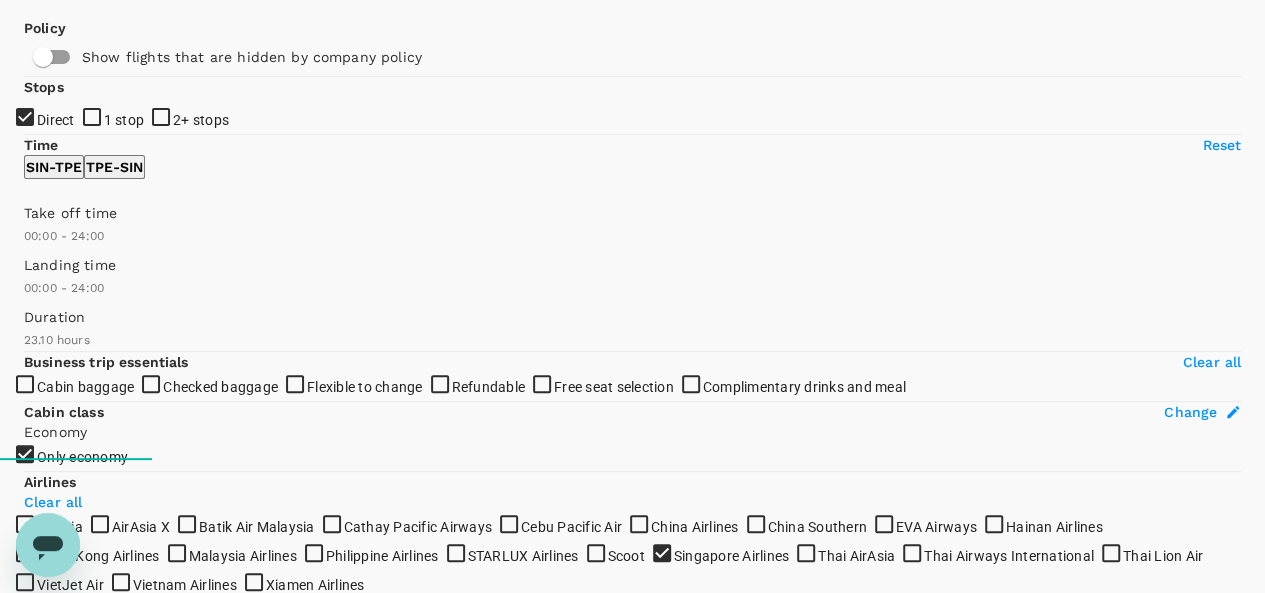 scroll, scrollTop: 100, scrollLeft: 0, axis: vertical 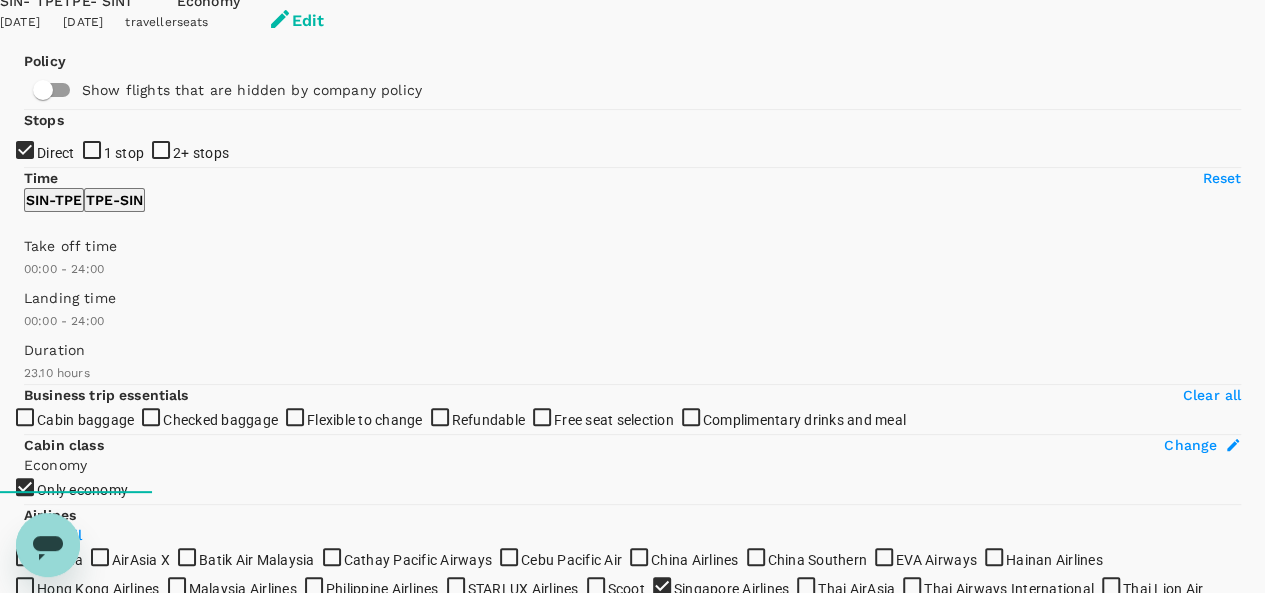 type on "1705" 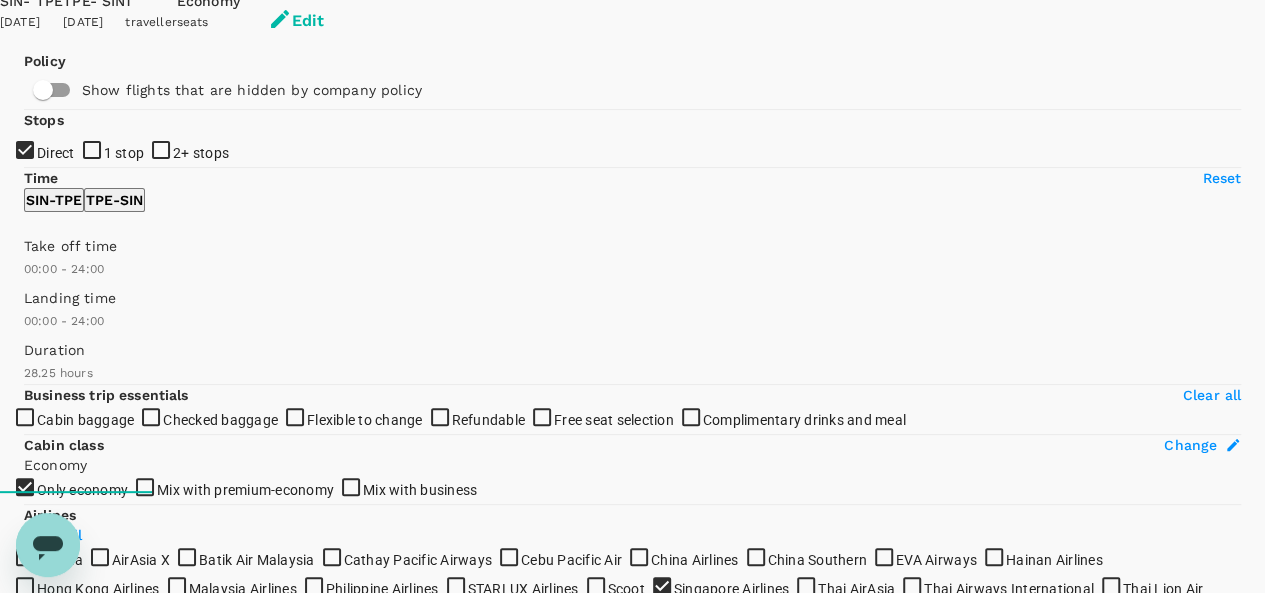 scroll, scrollTop: 0, scrollLeft: 0, axis: both 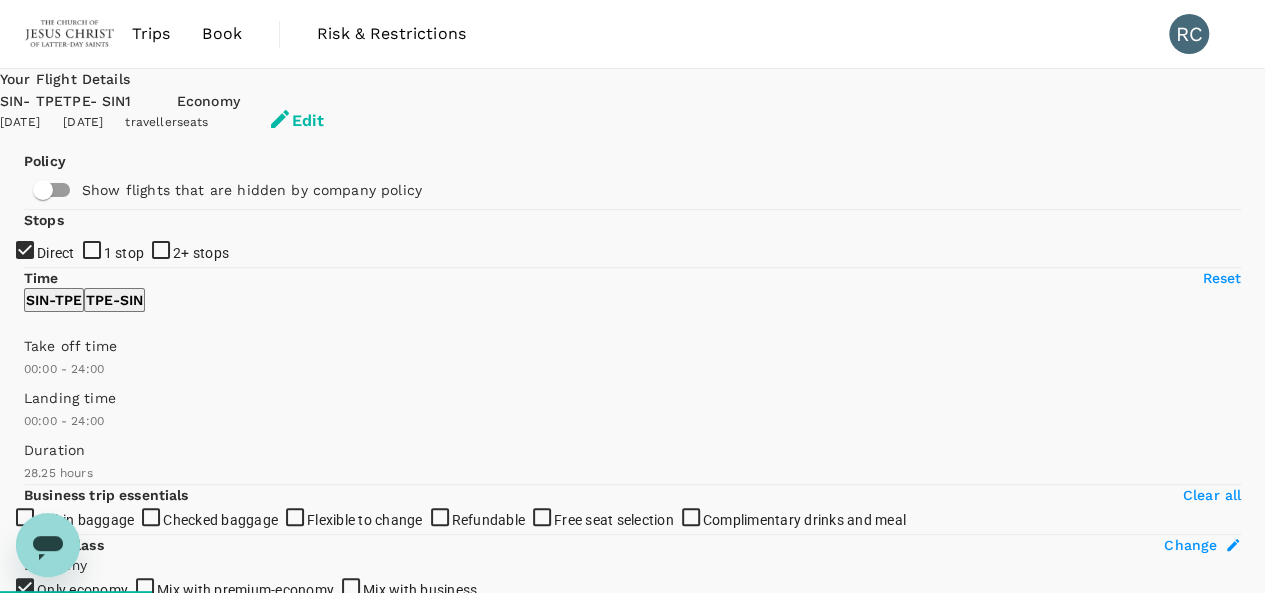 click on "Edit" at bounding box center [296, 121] 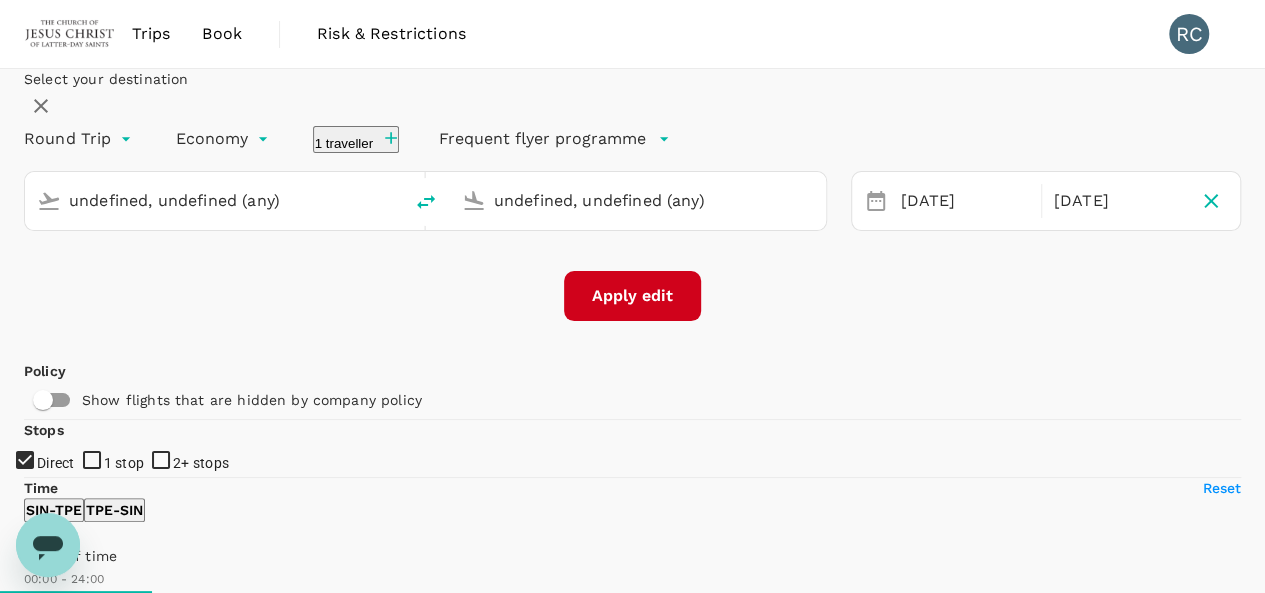 type 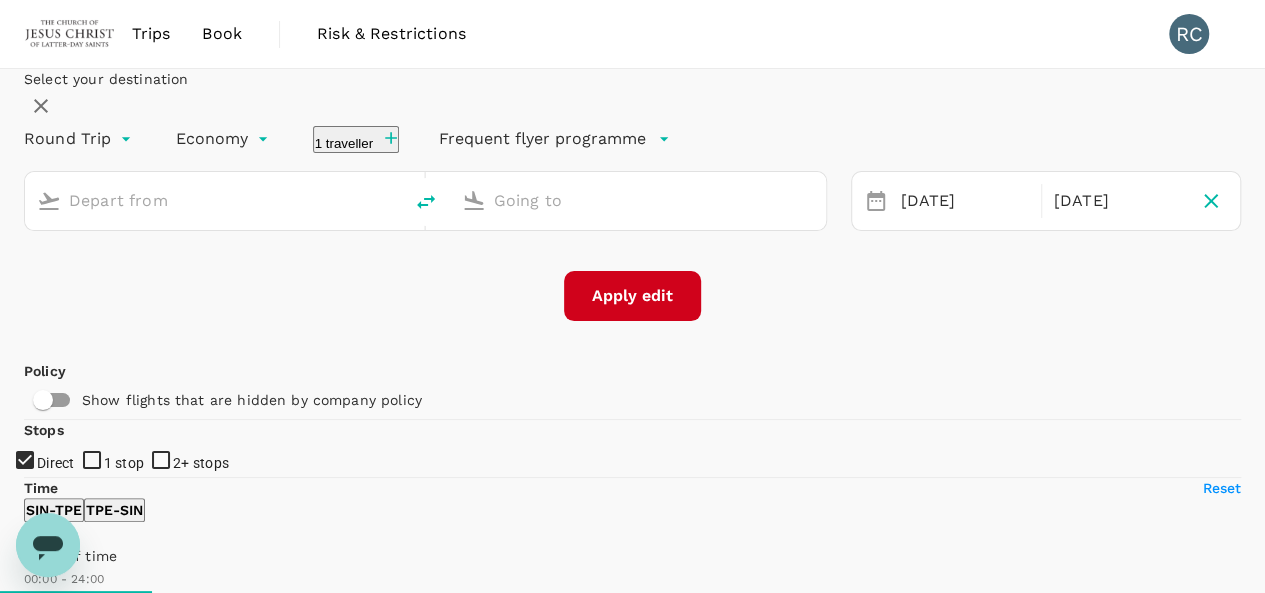 type on "Singapore Changi (SIN)" 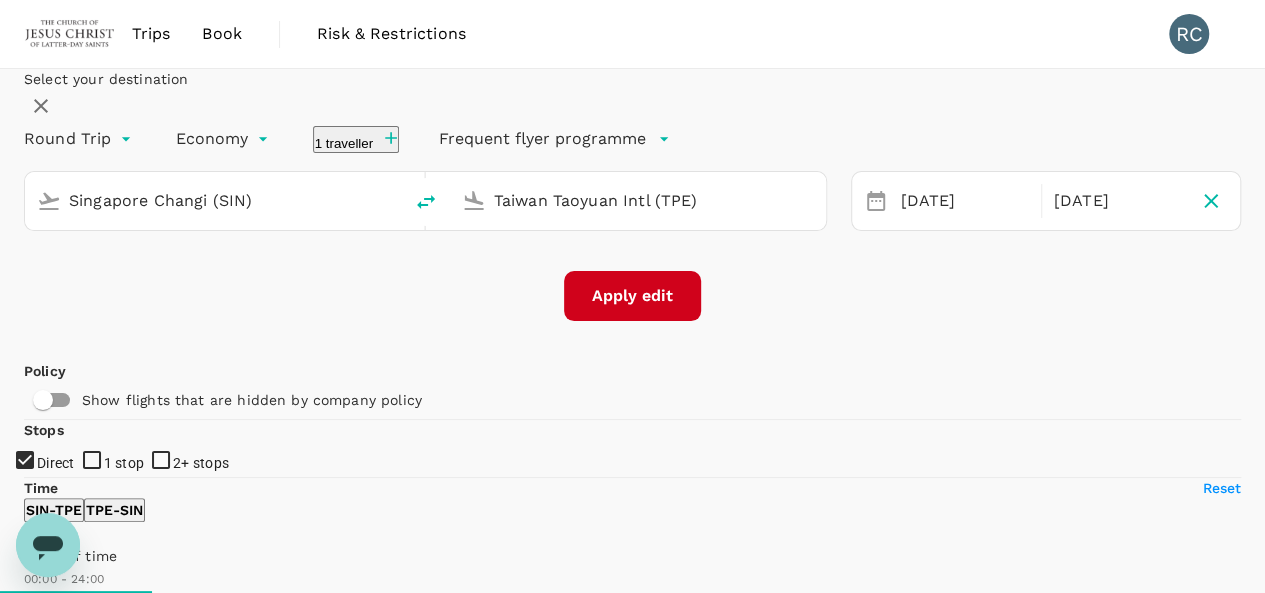 click 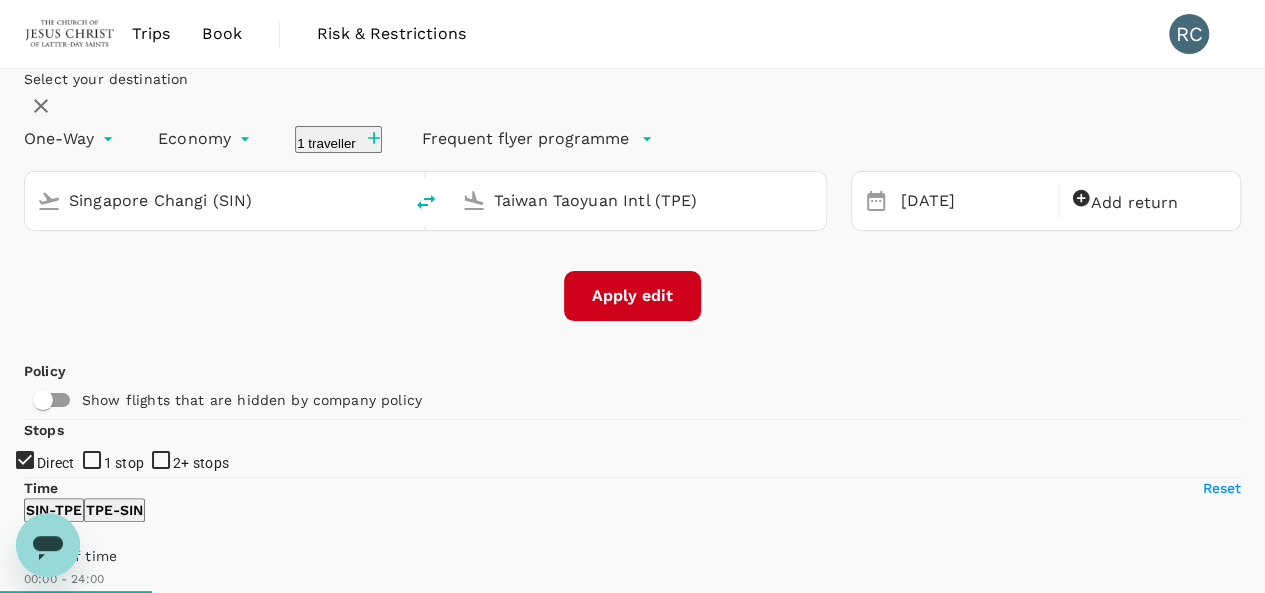 click on "Taiwan Taoyuan Intl (TPE)" at bounding box center (639, 200) 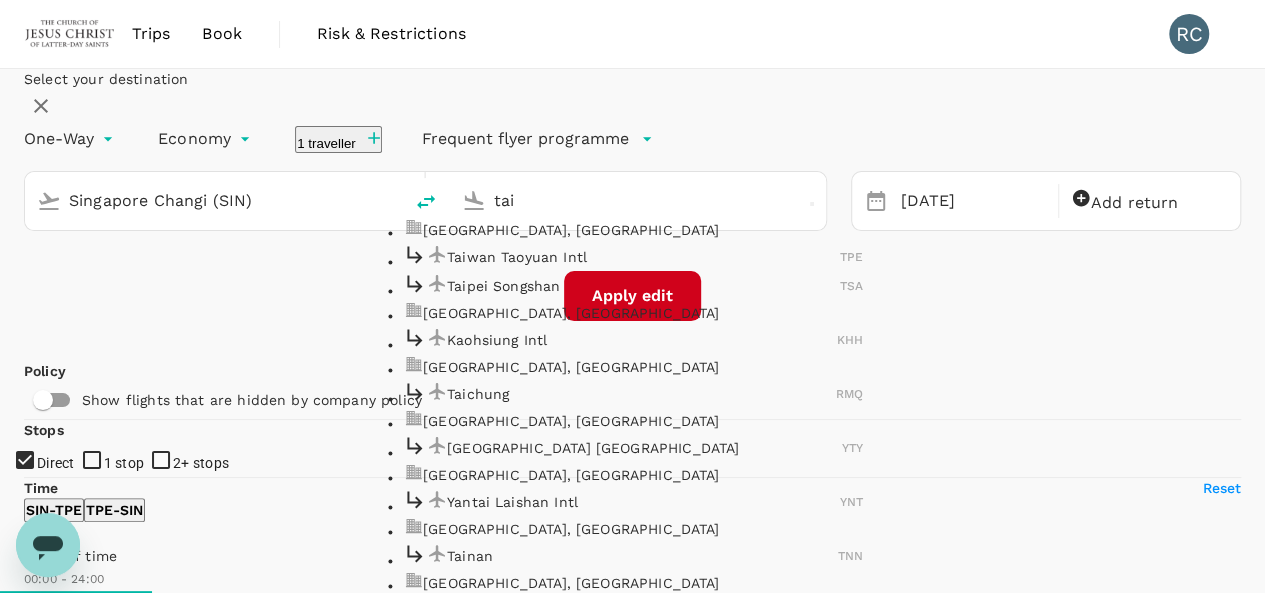 click on "Kaohsiung Intl" at bounding box center [642, 340] 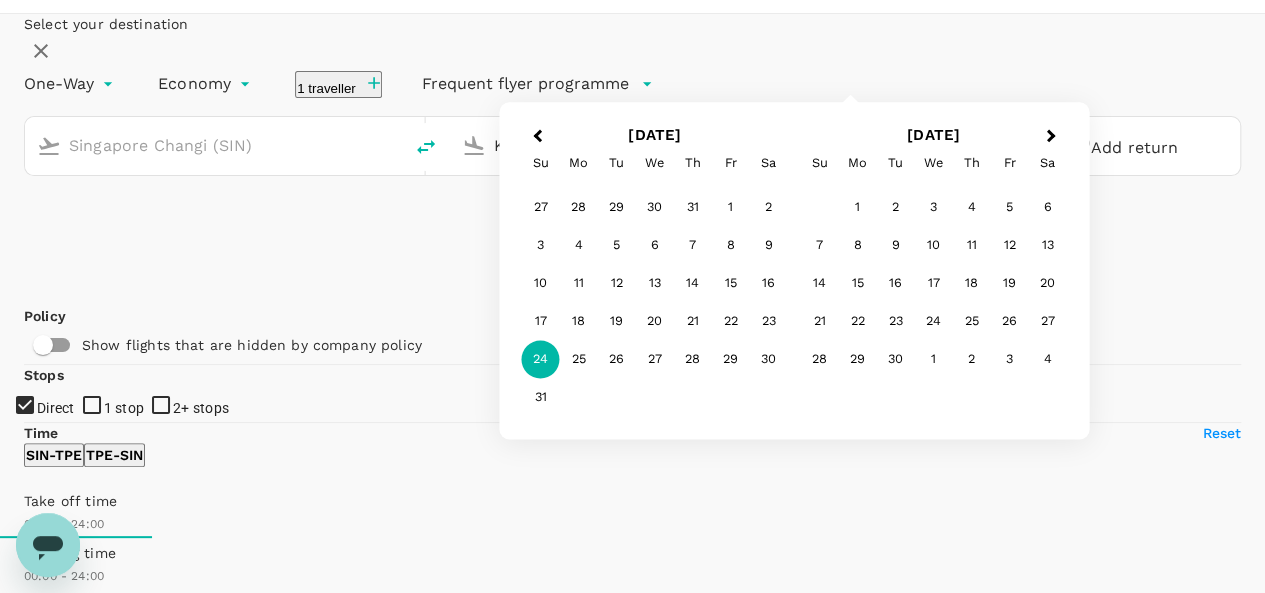 scroll, scrollTop: 100, scrollLeft: 0, axis: vertical 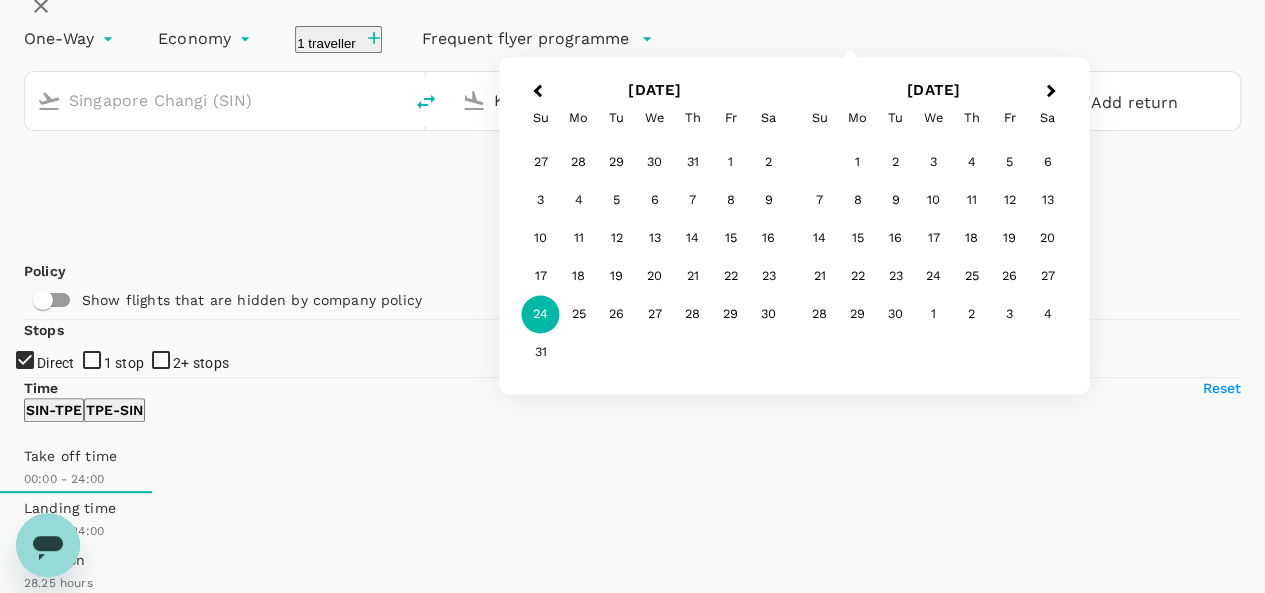 type on "Kaohsiung Intl (KHH)" 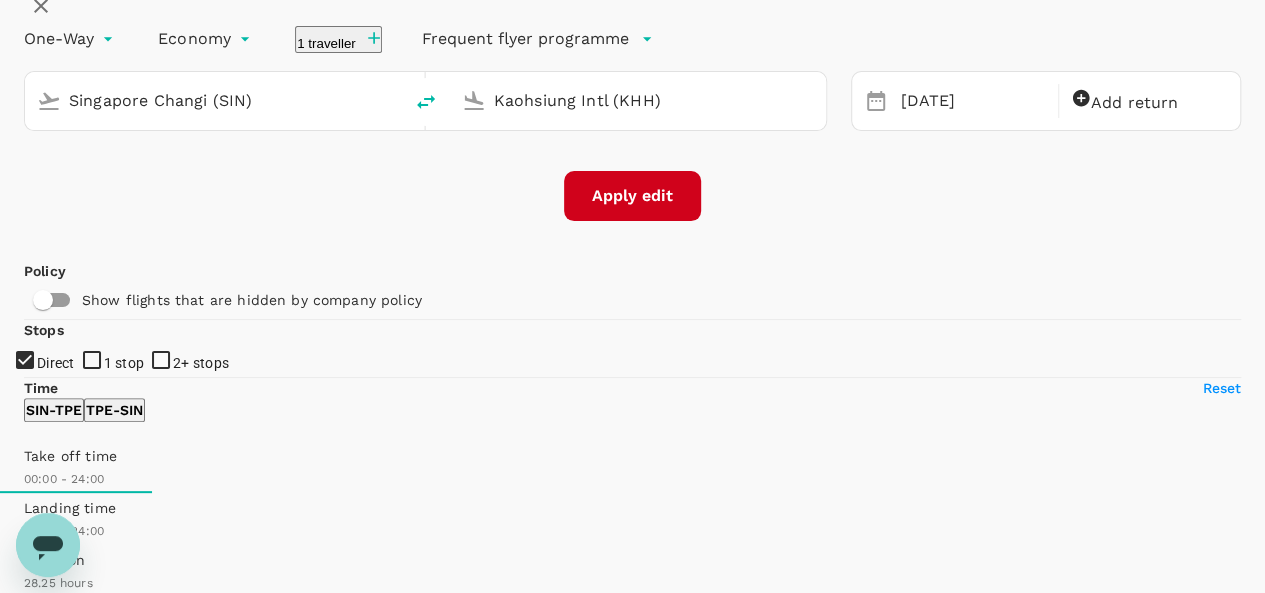 click on "Apply edit" at bounding box center (632, 196) 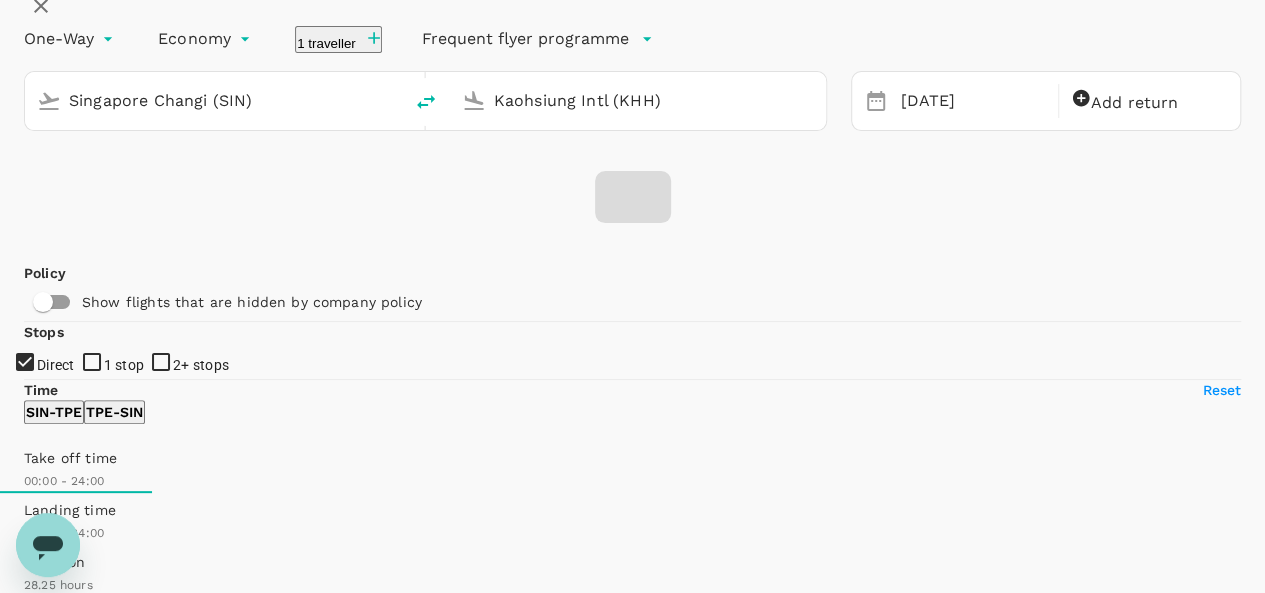 checkbox on "false" 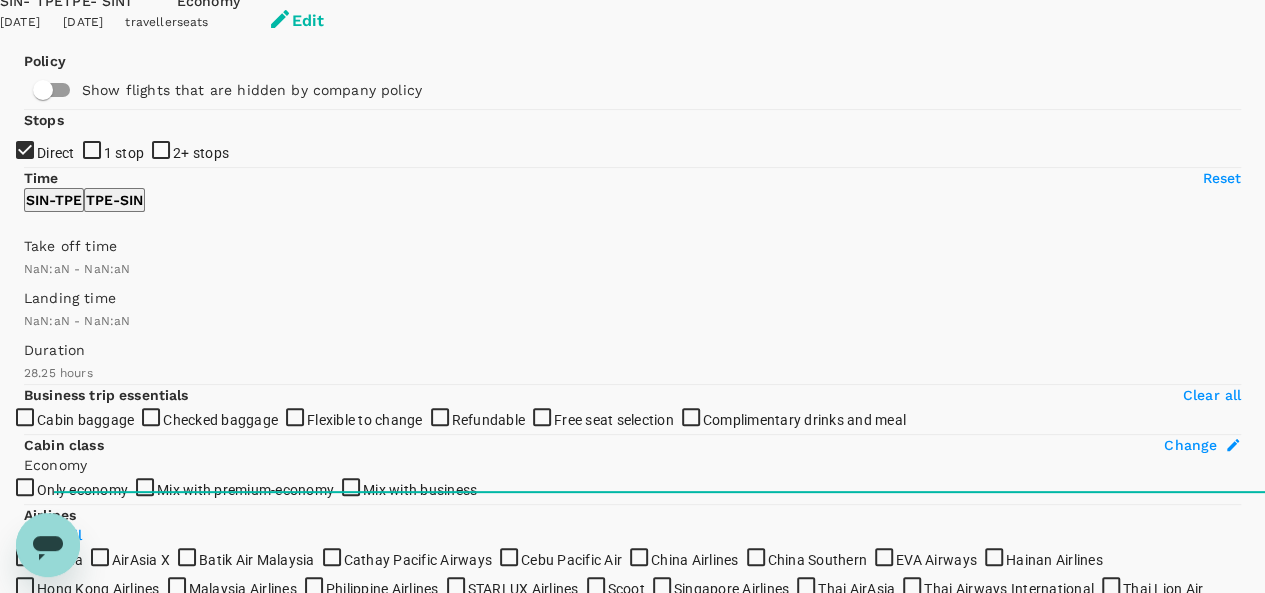 checkbox on "false" 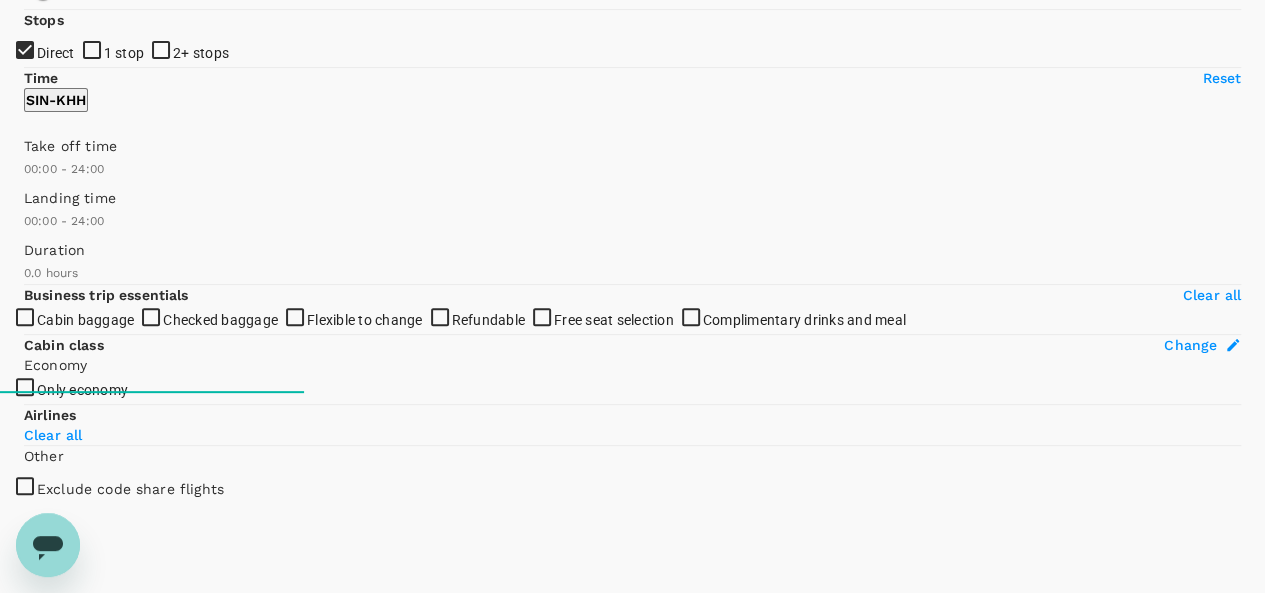 scroll, scrollTop: 2, scrollLeft: 0, axis: vertical 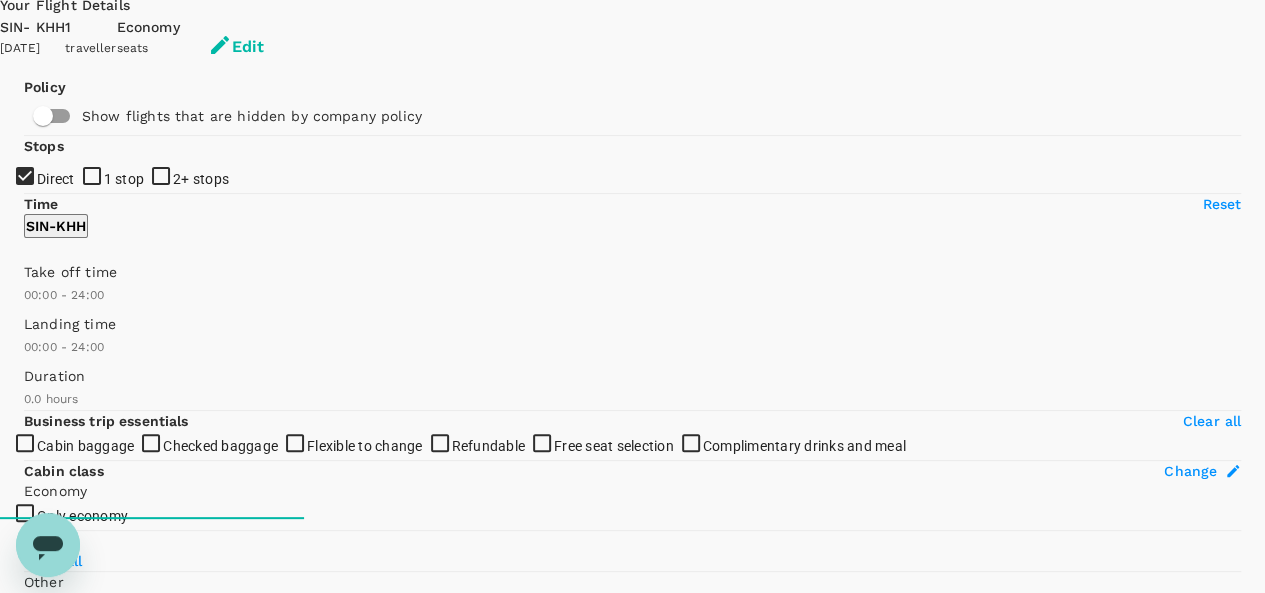 type on "1350" 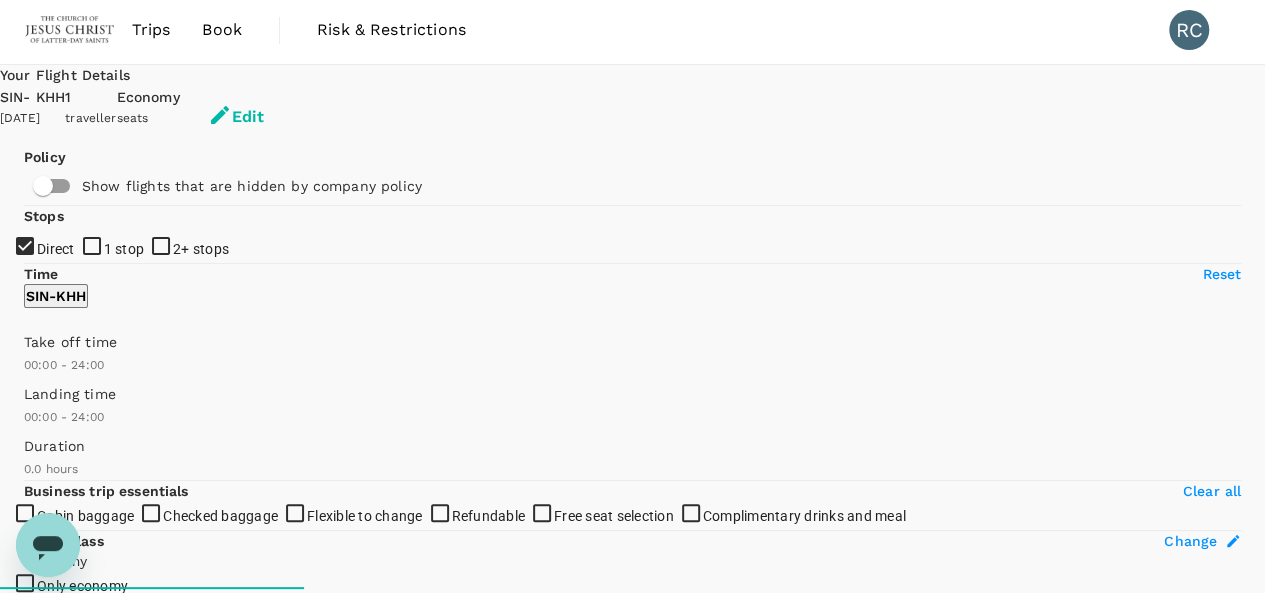 checkbox on "true" 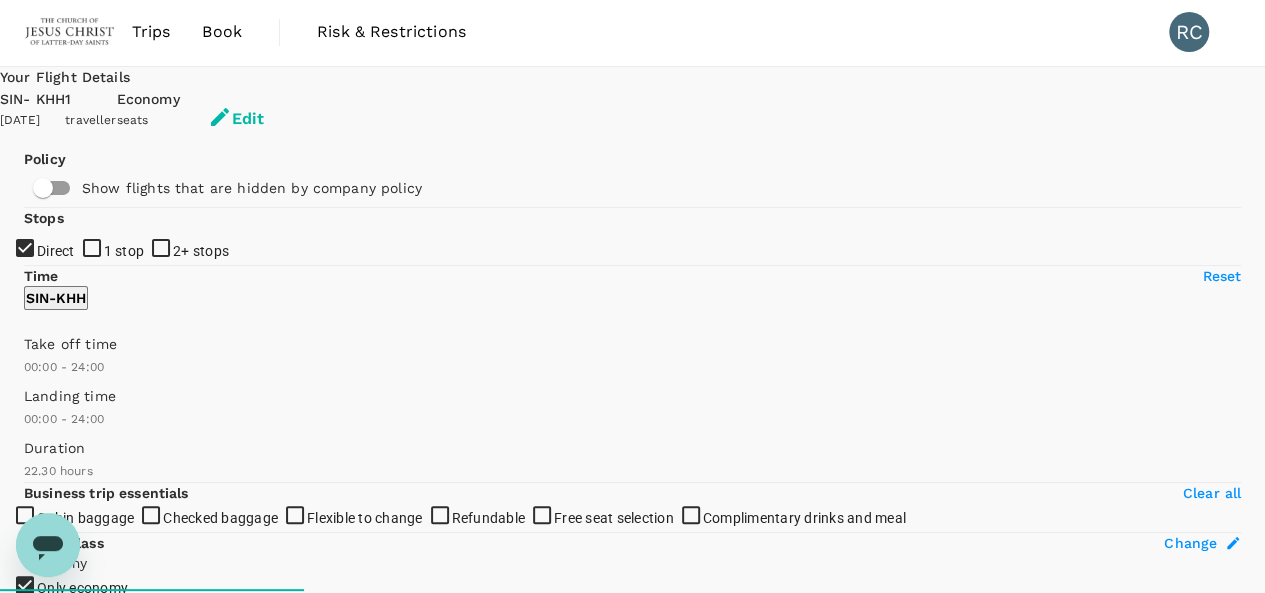scroll, scrollTop: 0, scrollLeft: 0, axis: both 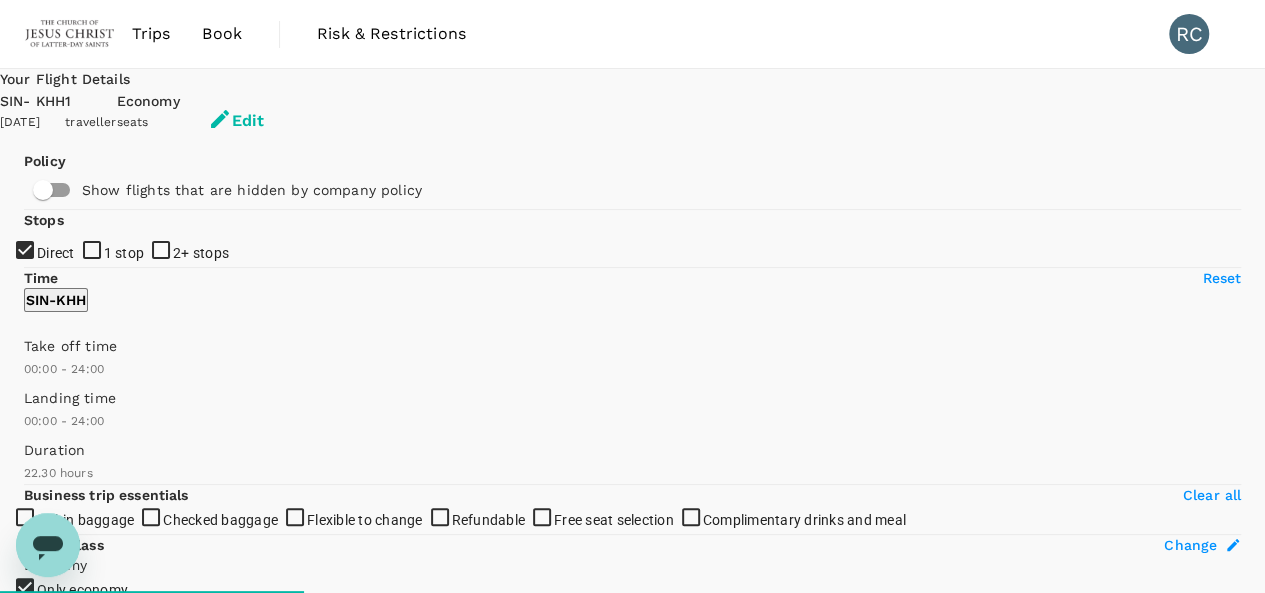 type on "1435" 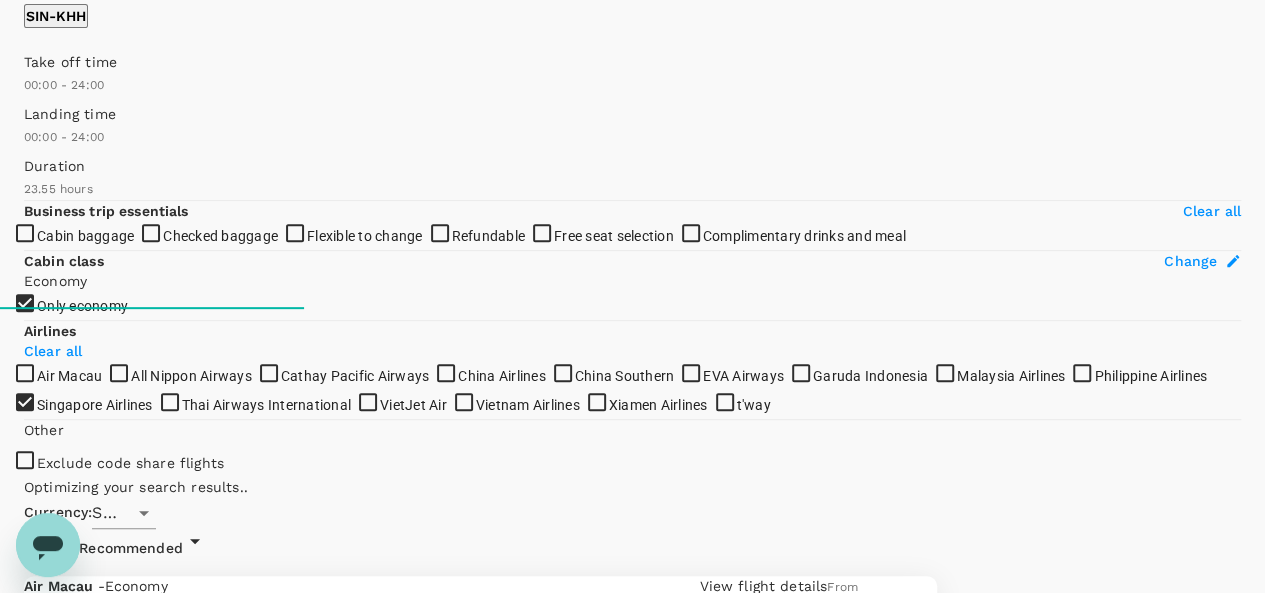 scroll, scrollTop: 300, scrollLeft: 0, axis: vertical 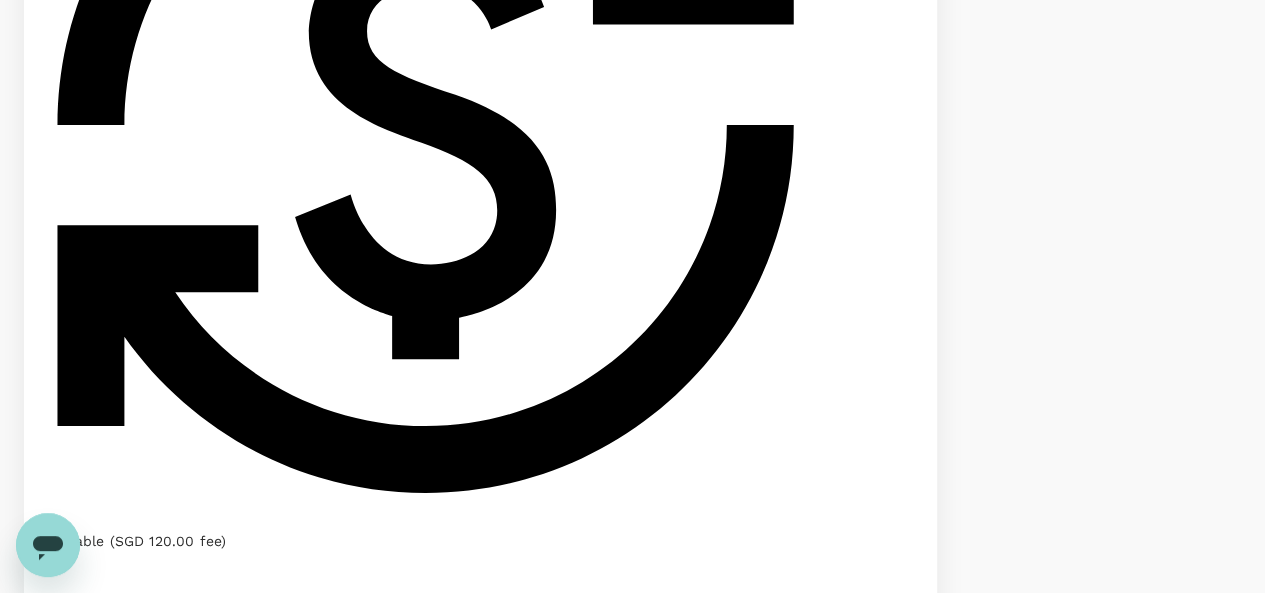 type on "1730" 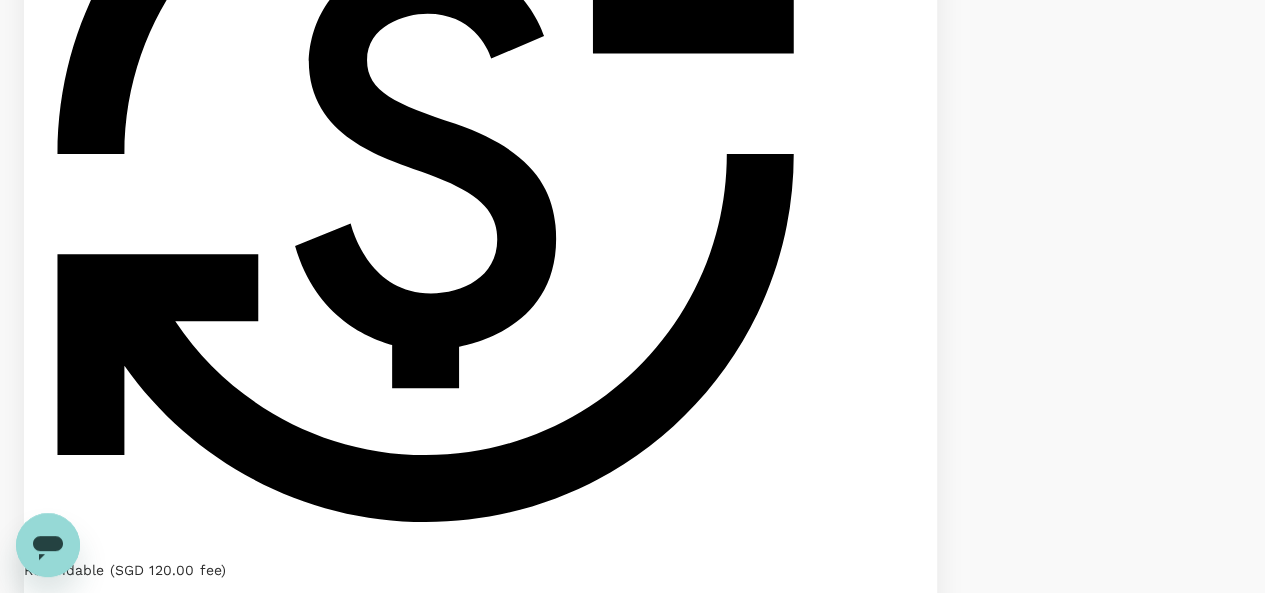 scroll, scrollTop: 1000, scrollLeft: 0, axis: vertical 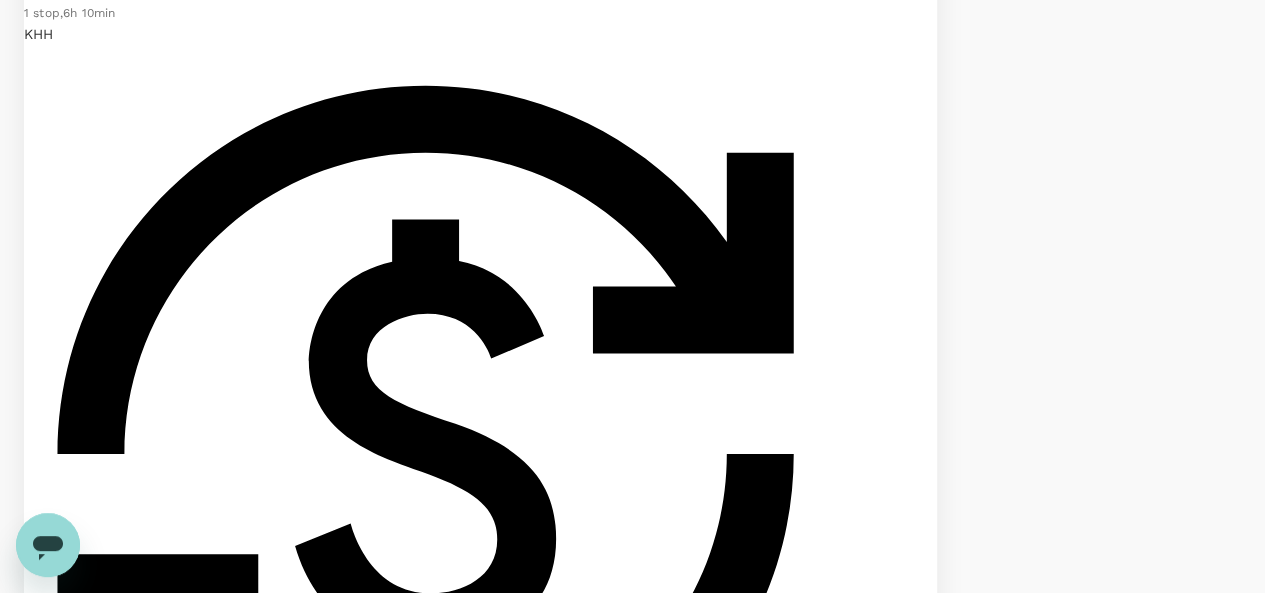 click on "Clear all" at bounding box center [632, -365] 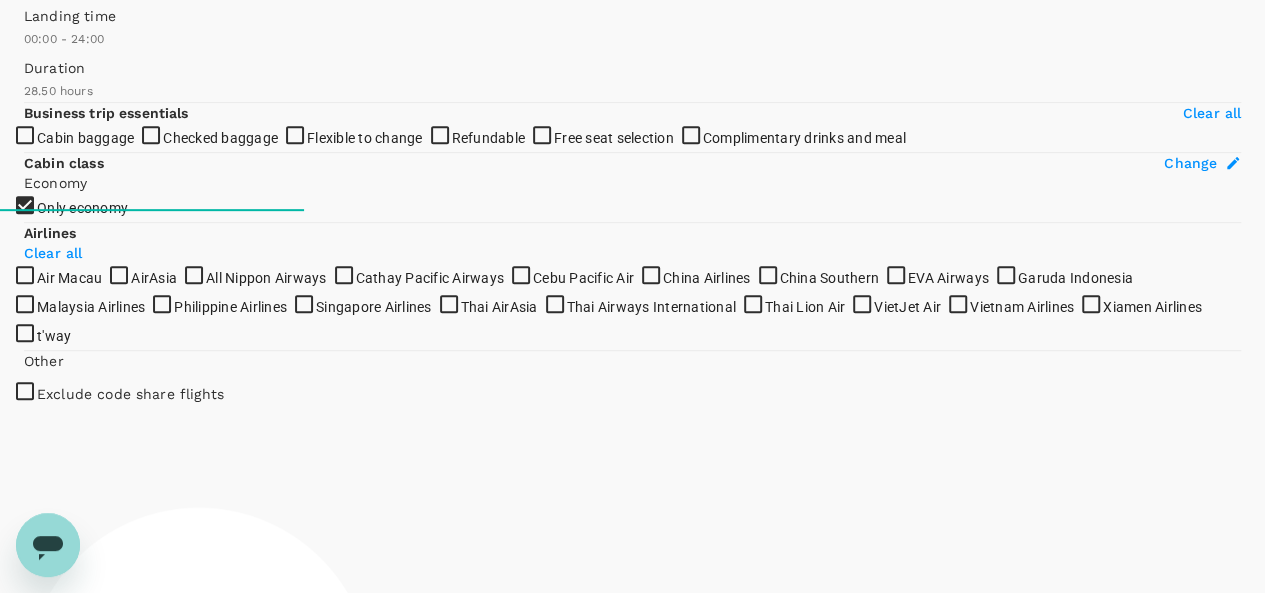 scroll, scrollTop: 300, scrollLeft: 0, axis: vertical 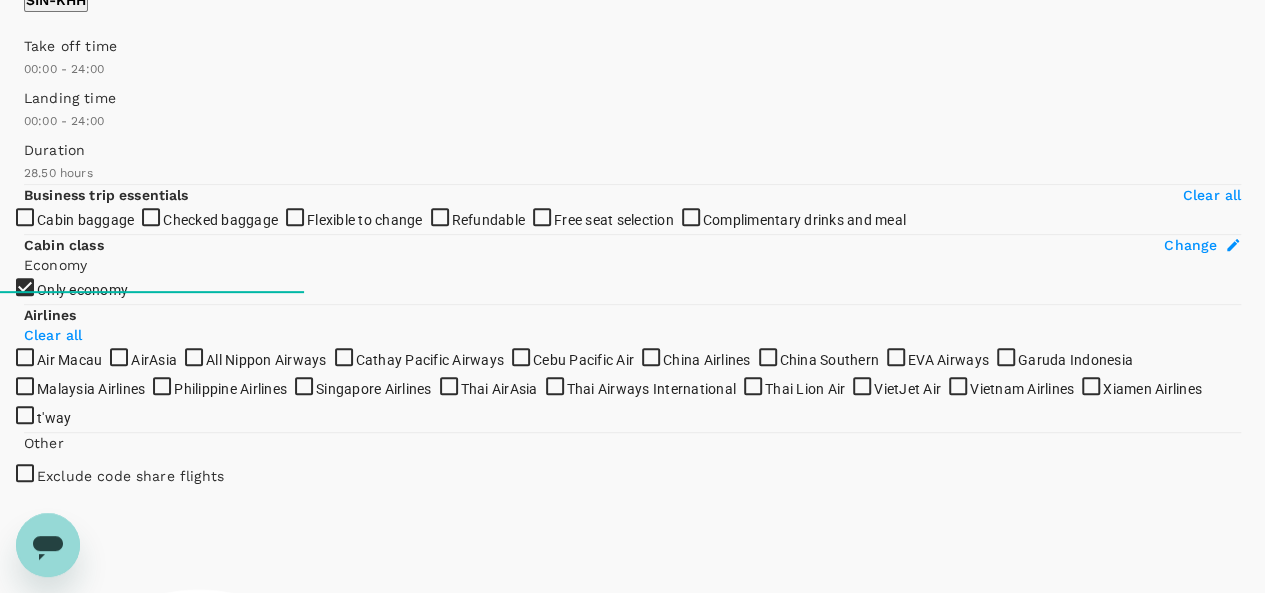 click on "Reset" at bounding box center [1221, -22] 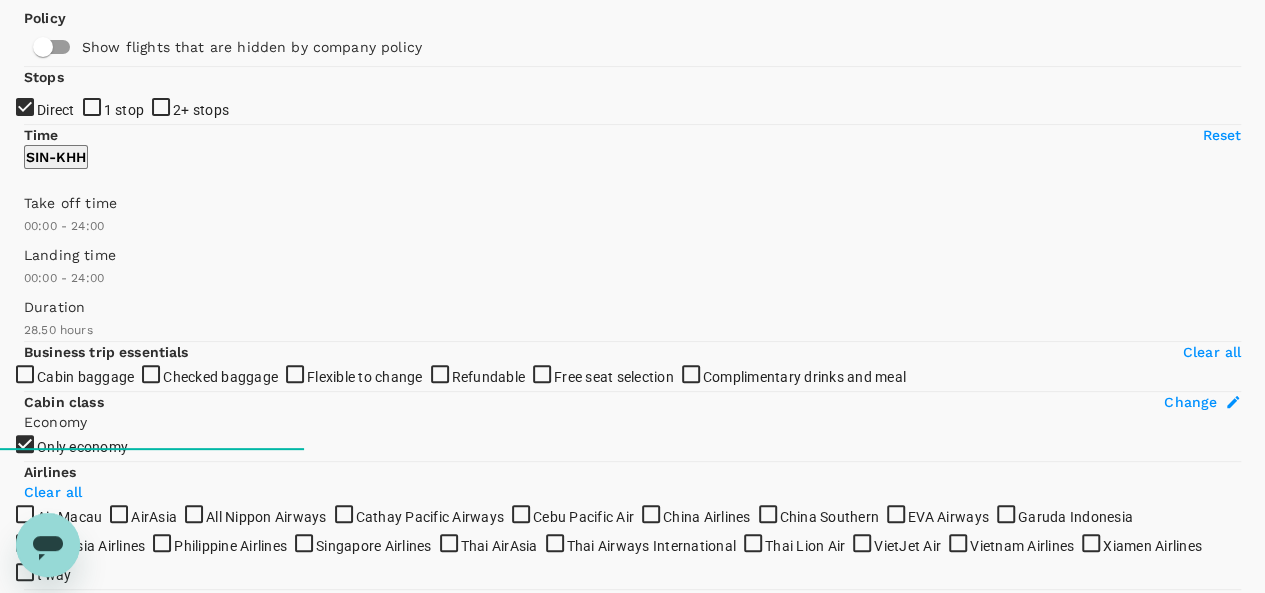 scroll, scrollTop: 0, scrollLeft: 0, axis: both 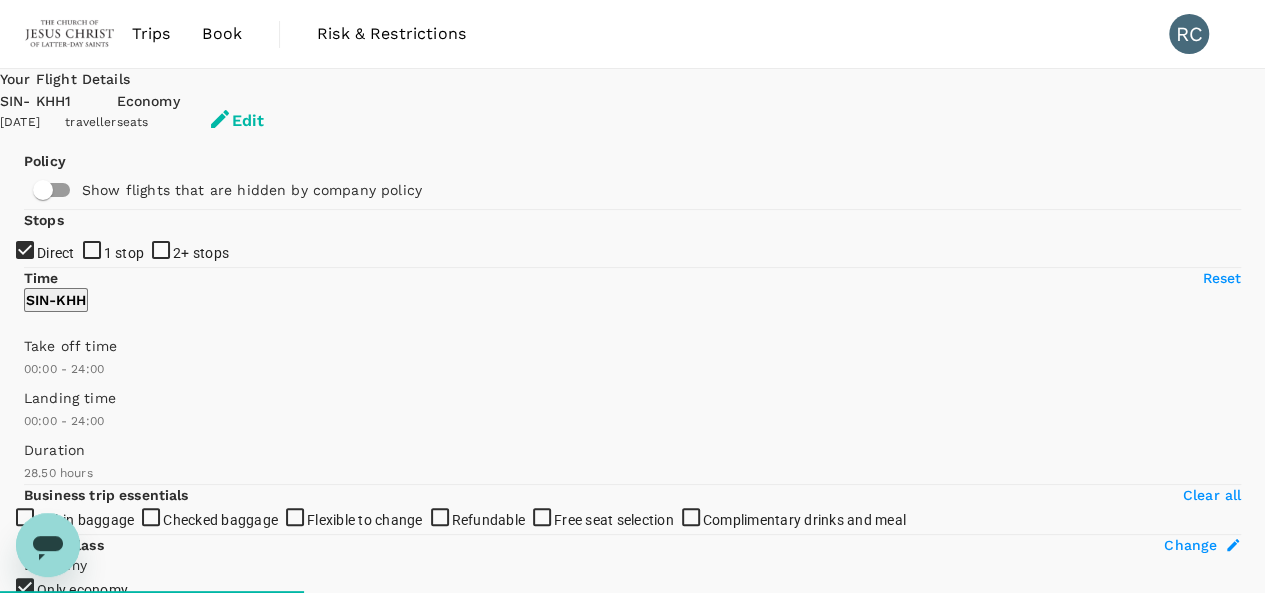 click at bounding box center [77, 957] 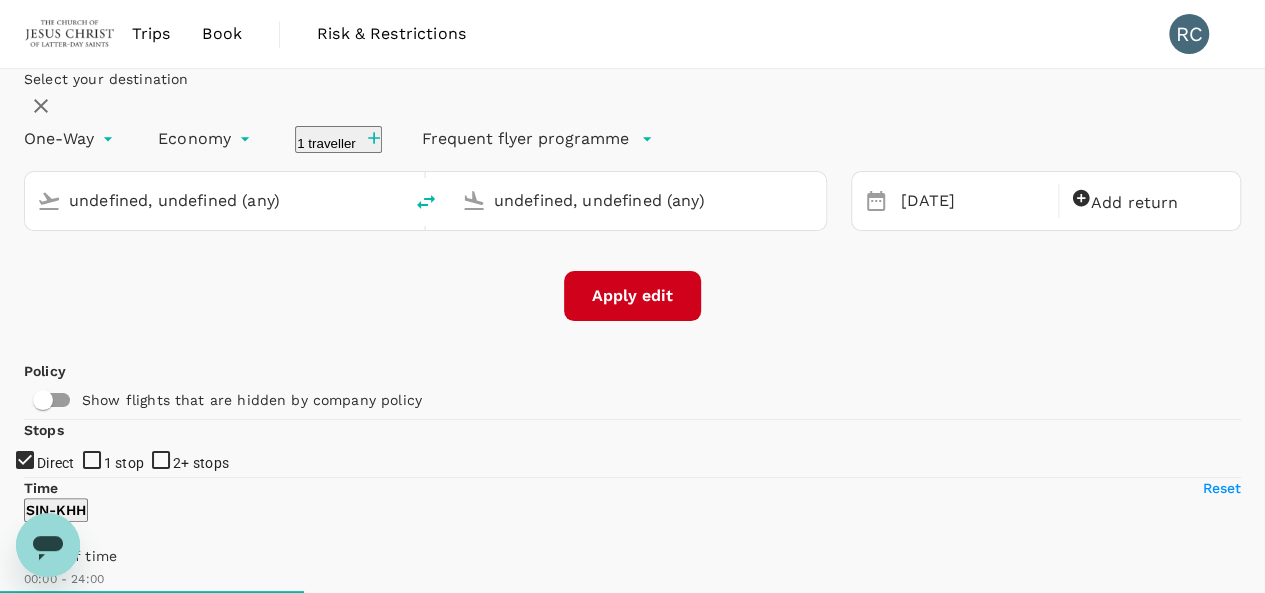 type 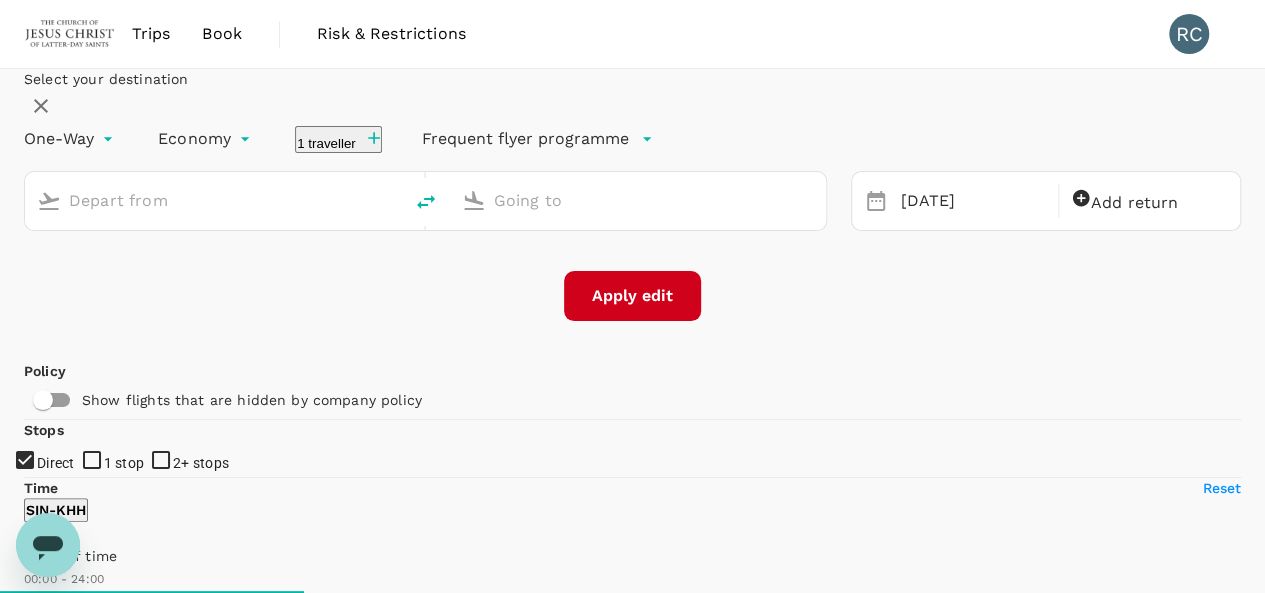 type on "Singapore Changi (SIN)" 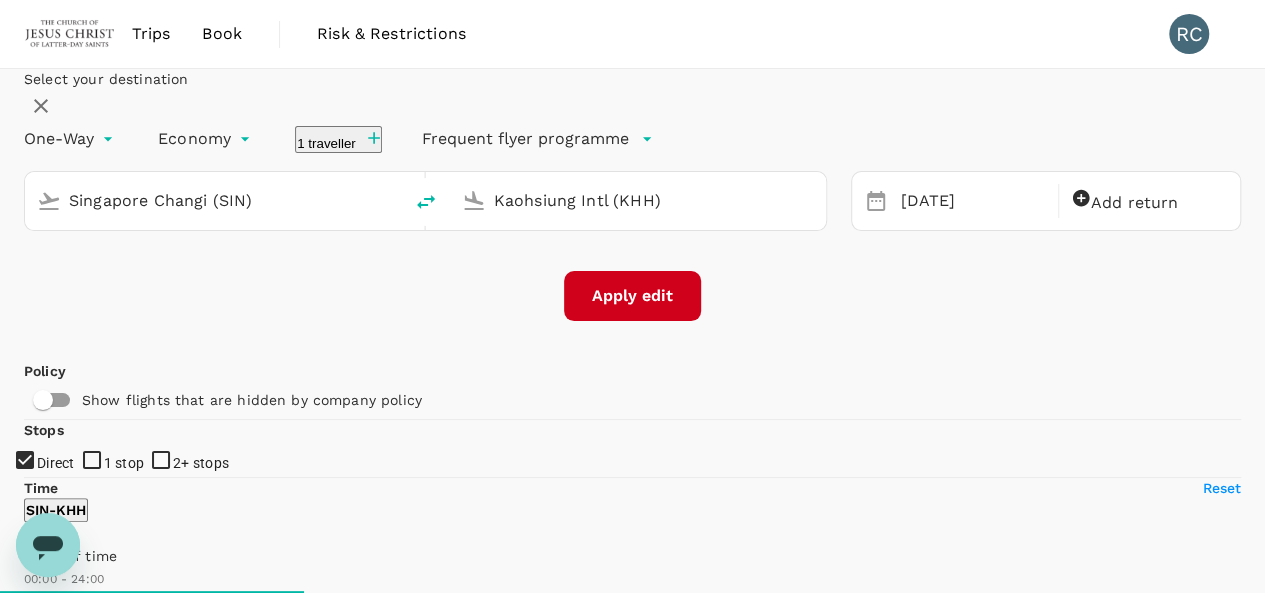 click on "Kaohsiung Intl (KHH)" at bounding box center (639, 200) 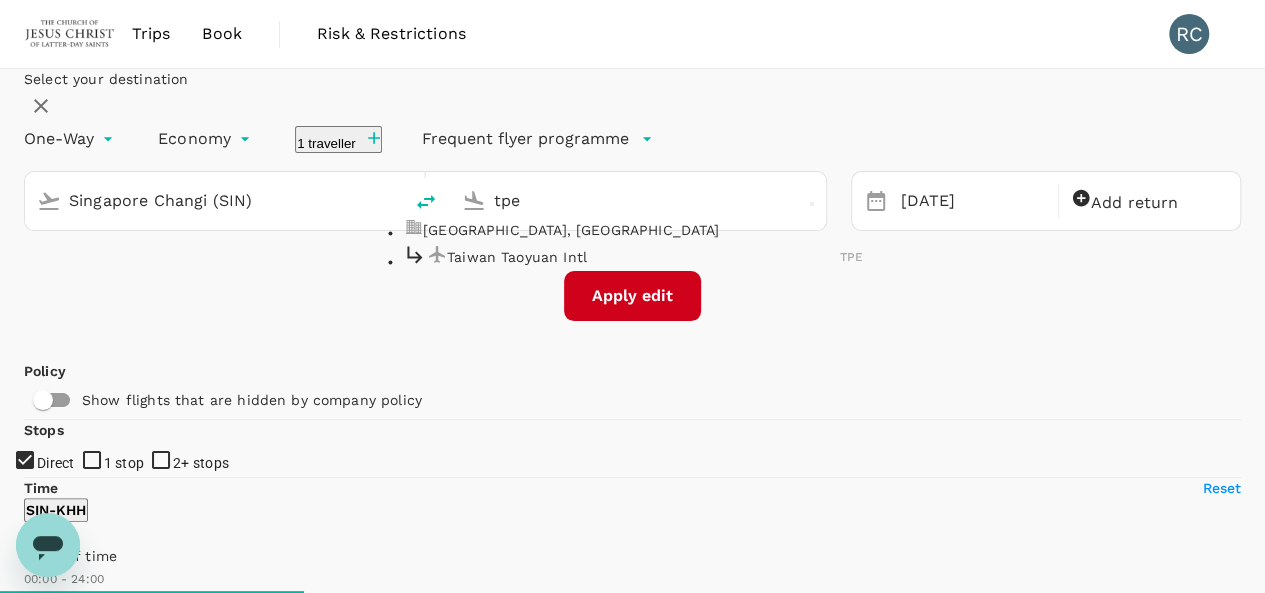 click on "Taiwan Taoyuan Intl" at bounding box center [643, 257] 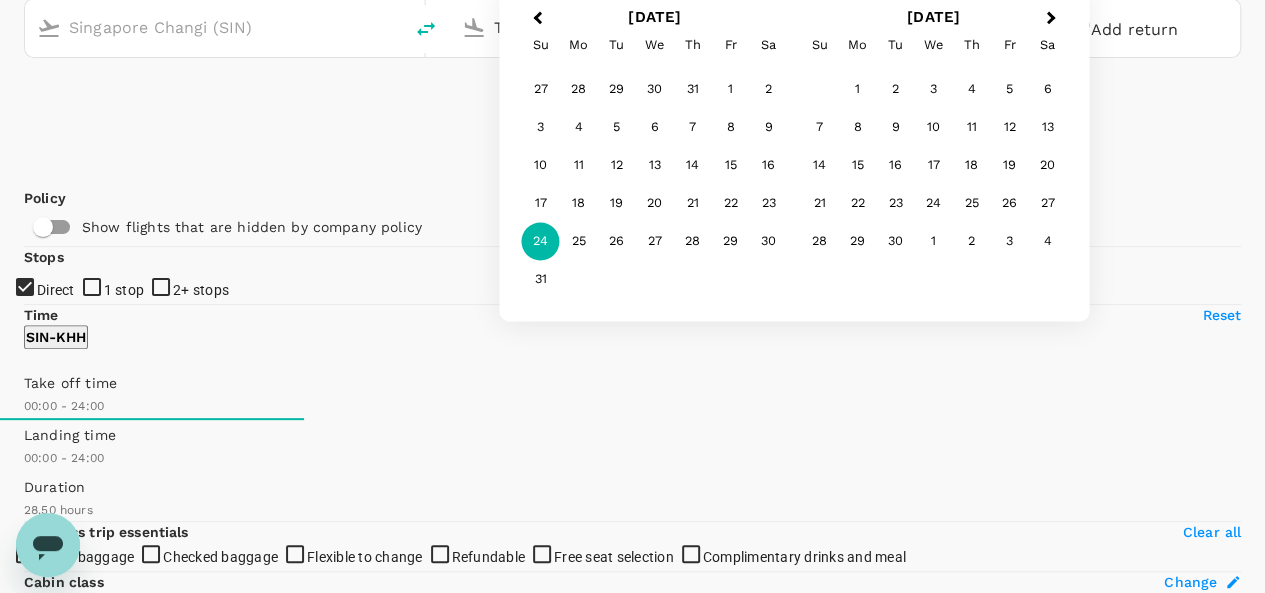 scroll, scrollTop: 200, scrollLeft: 0, axis: vertical 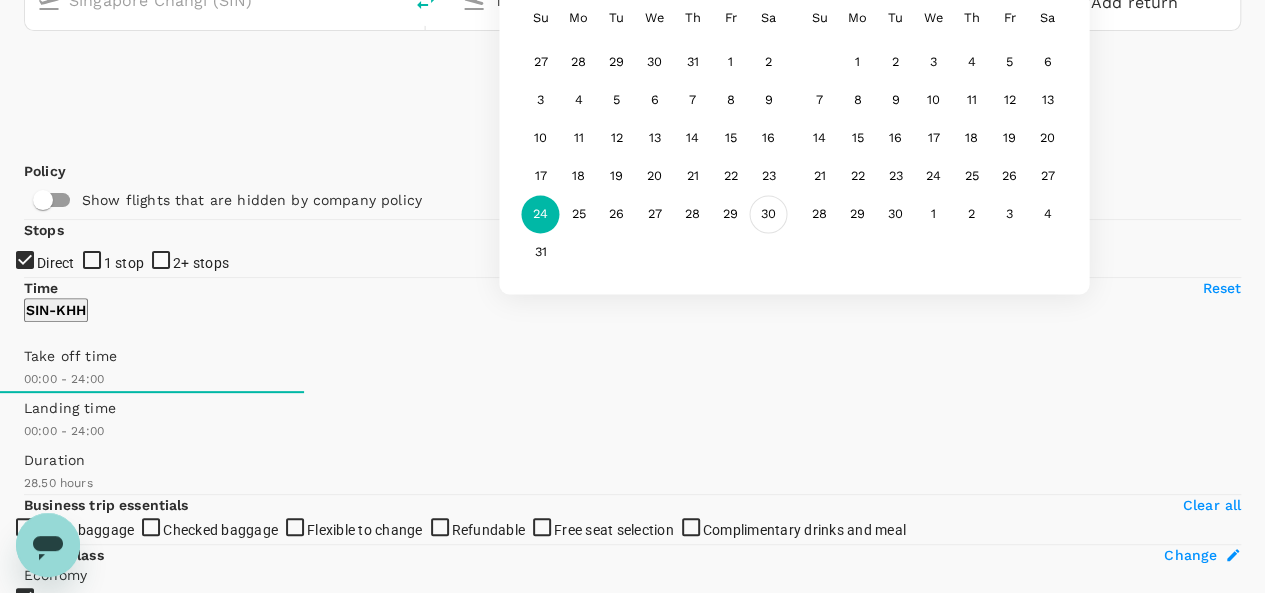type on "Taiwan Taoyuan Intl (TPE)" 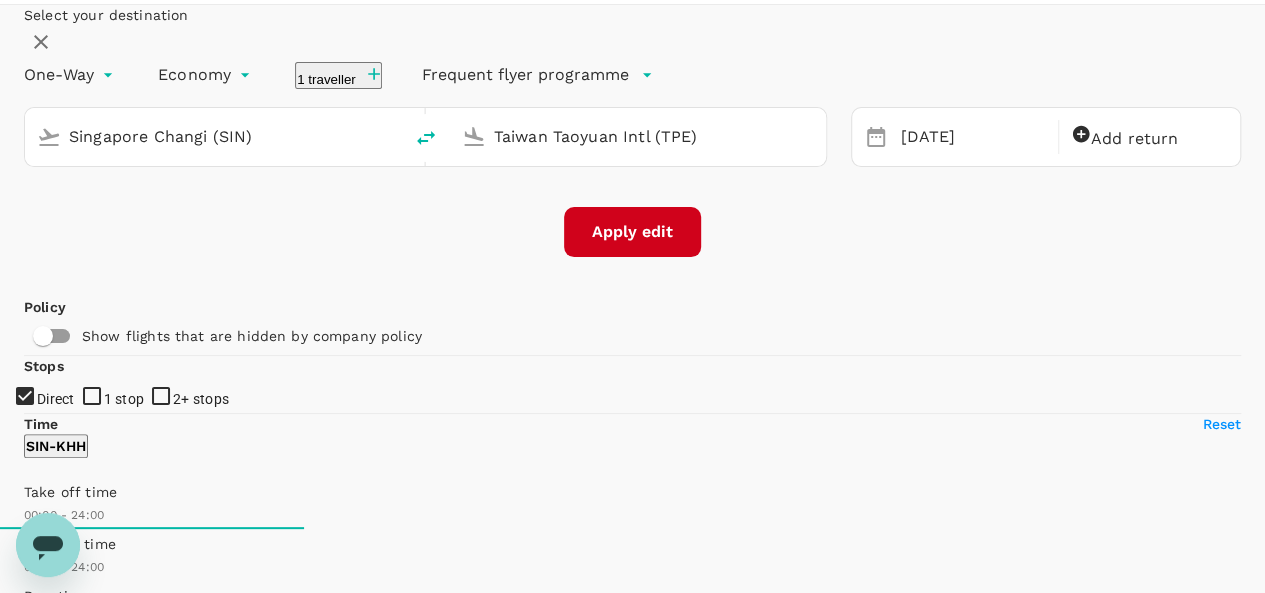 scroll, scrollTop: 0, scrollLeft: 0, axis: both 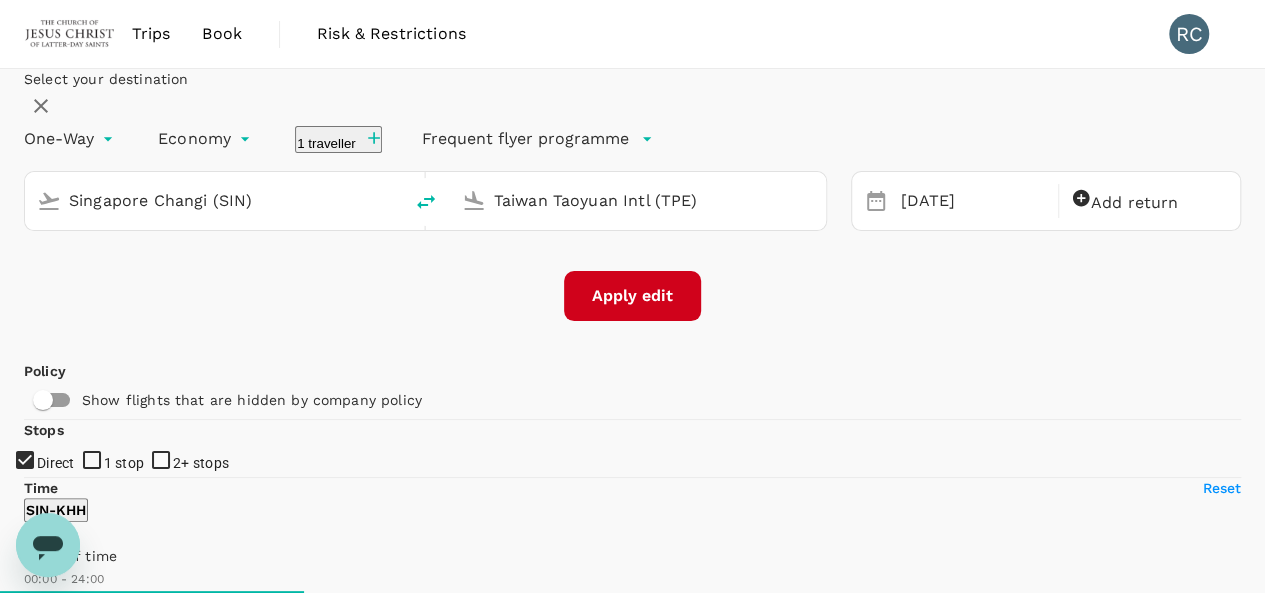 click on "Apply edit" at bounding box center (632, 296) 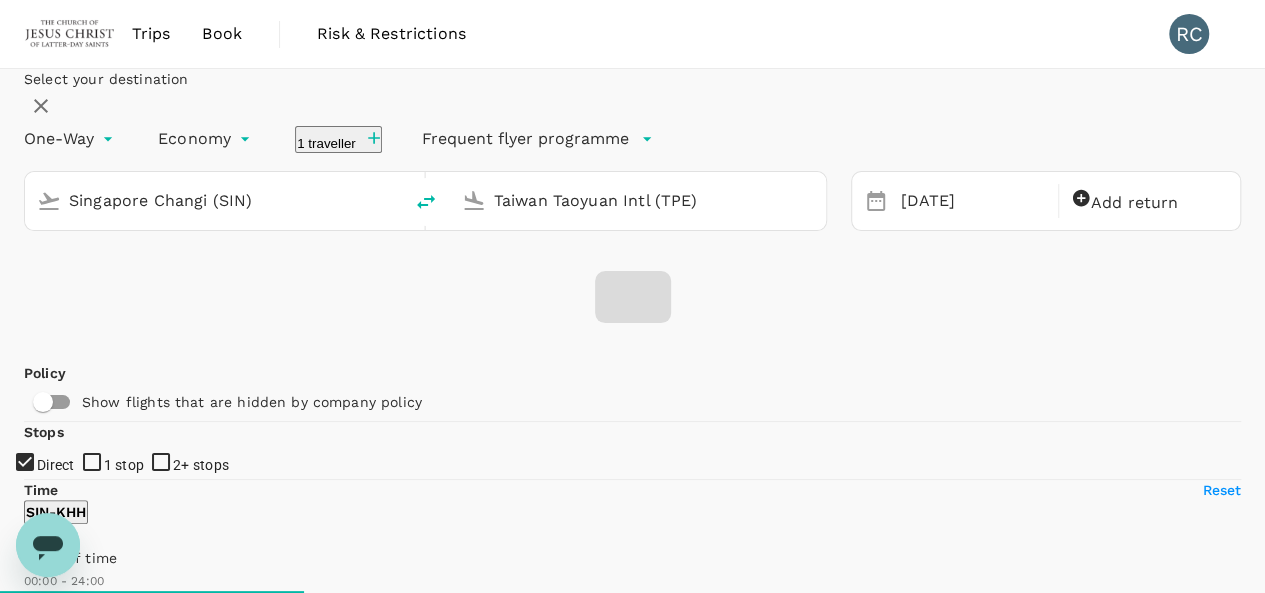 checkbox on "false" 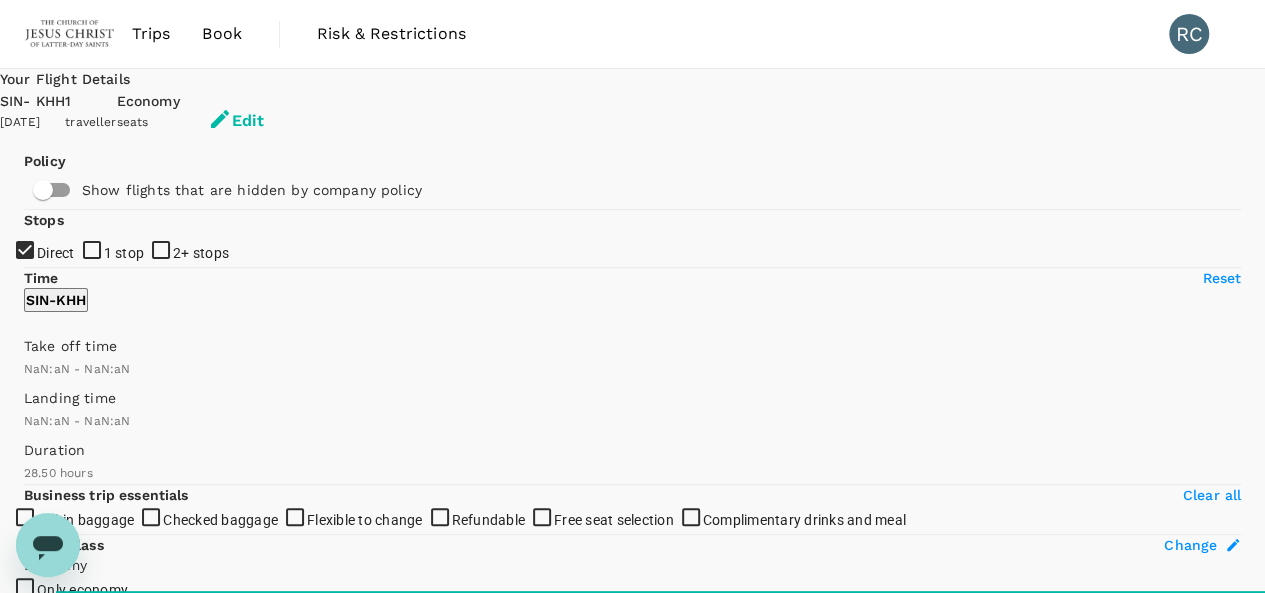 type on "1440" 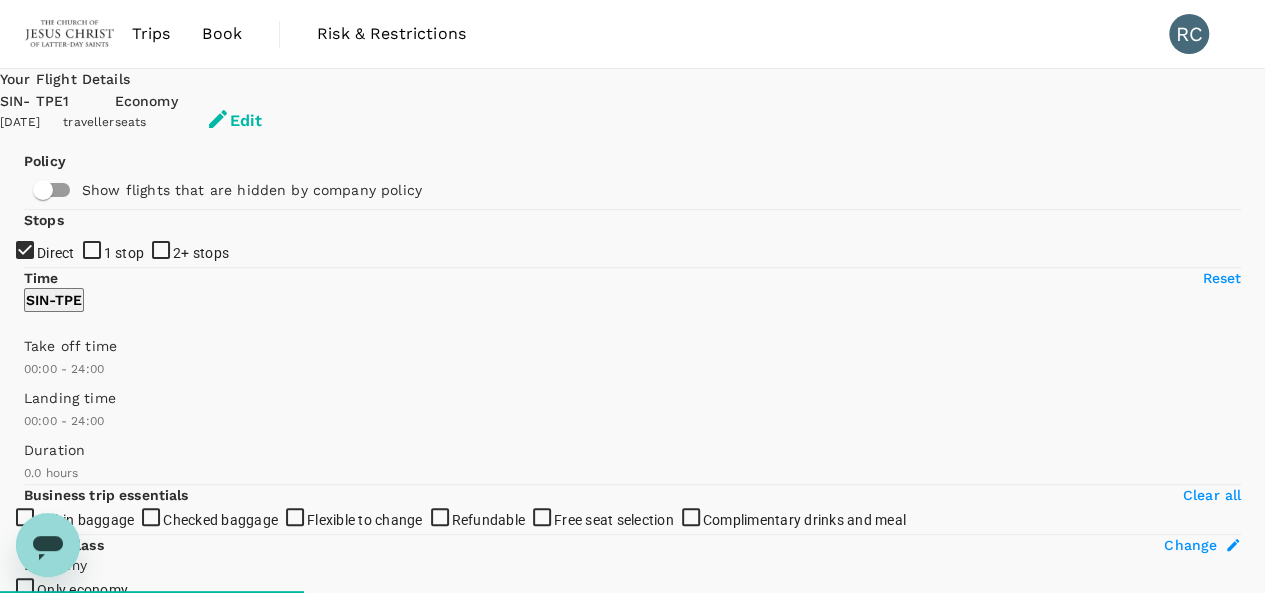 type on "1320" 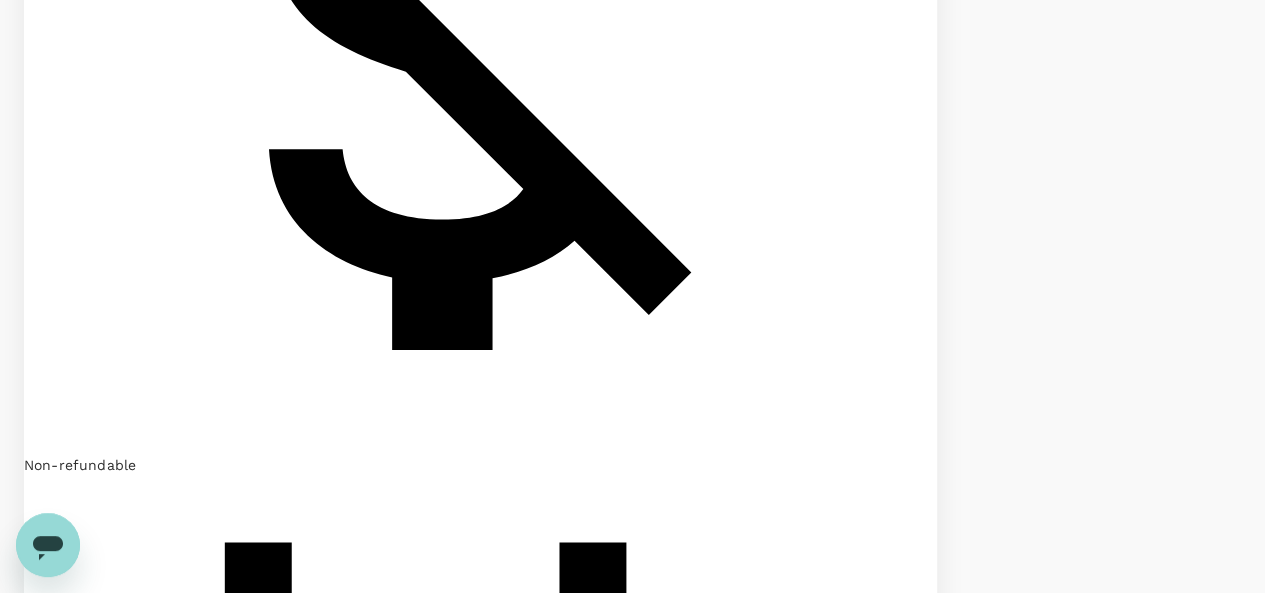 type on "1395" 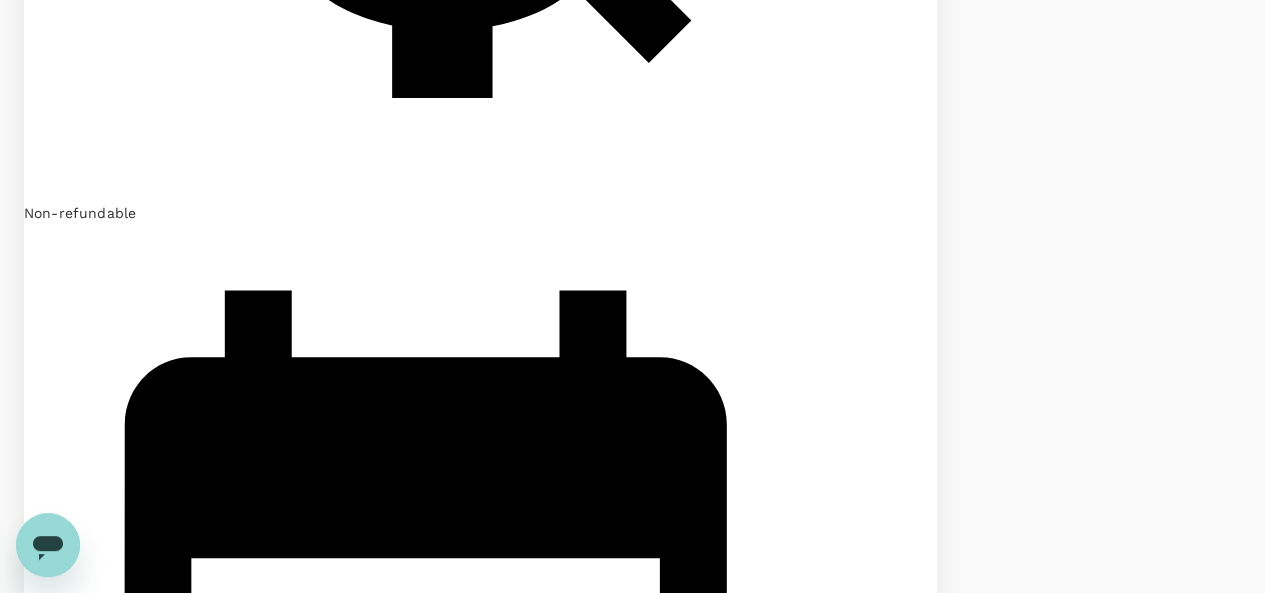 scroll, scrollTop: 1700, scrollLeft: 0, axis: vertical 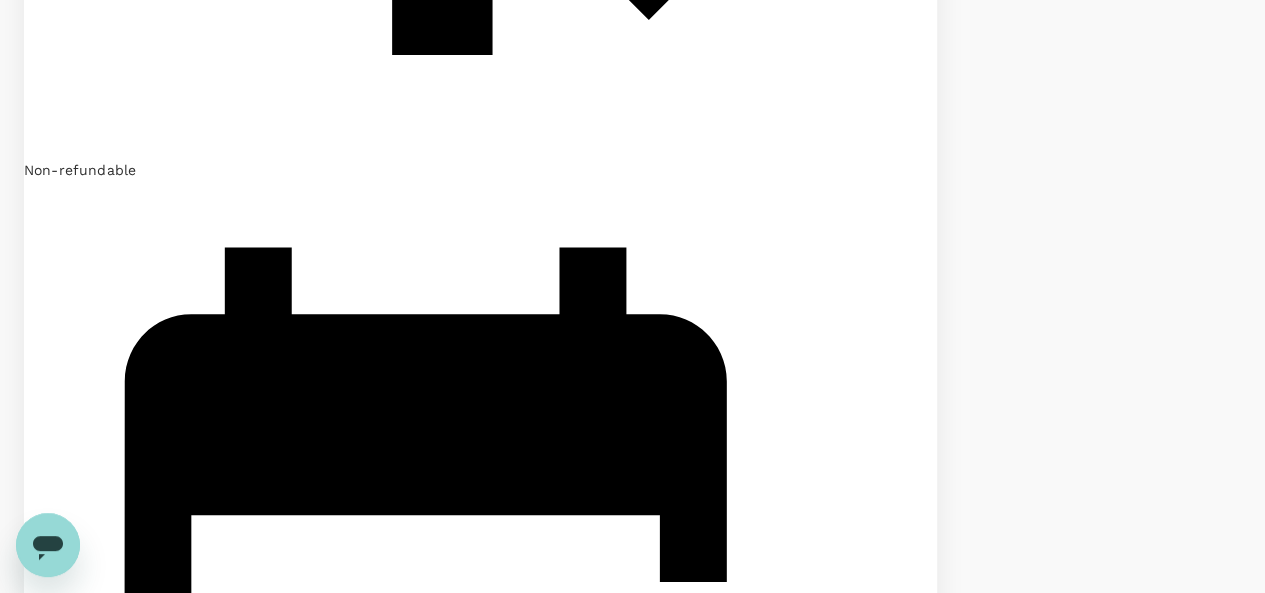 click on "Singapore Airlines" at bounding box center [632, -1404] 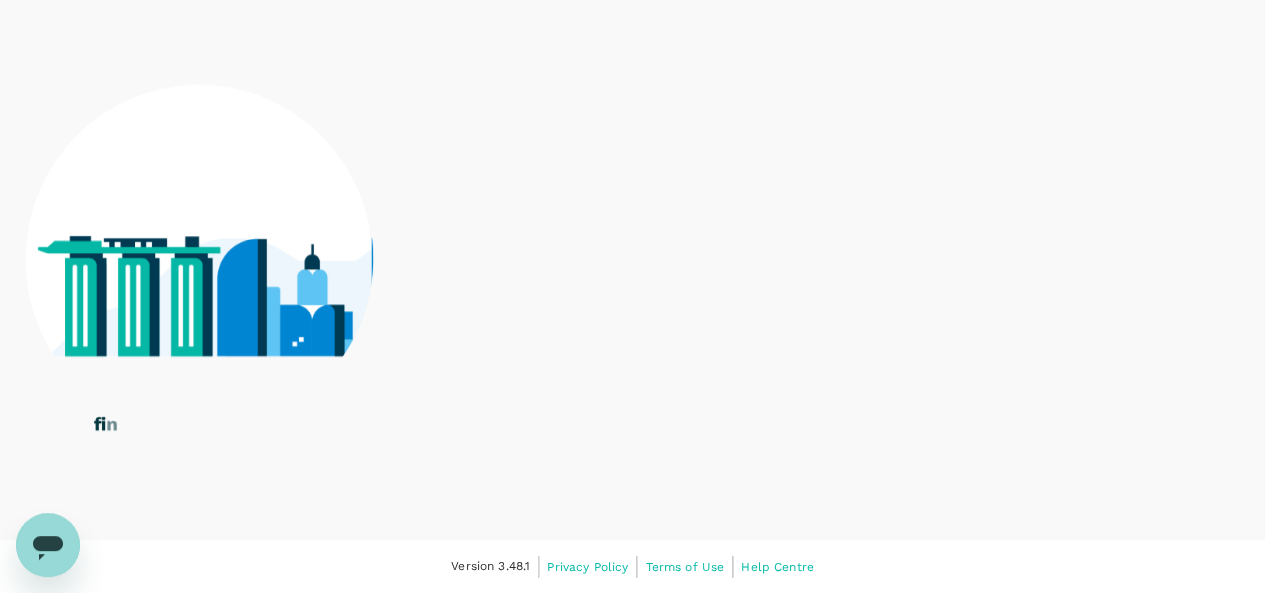 scroll, scrollTop: 700, scrollLeft: 0, axis: vertical 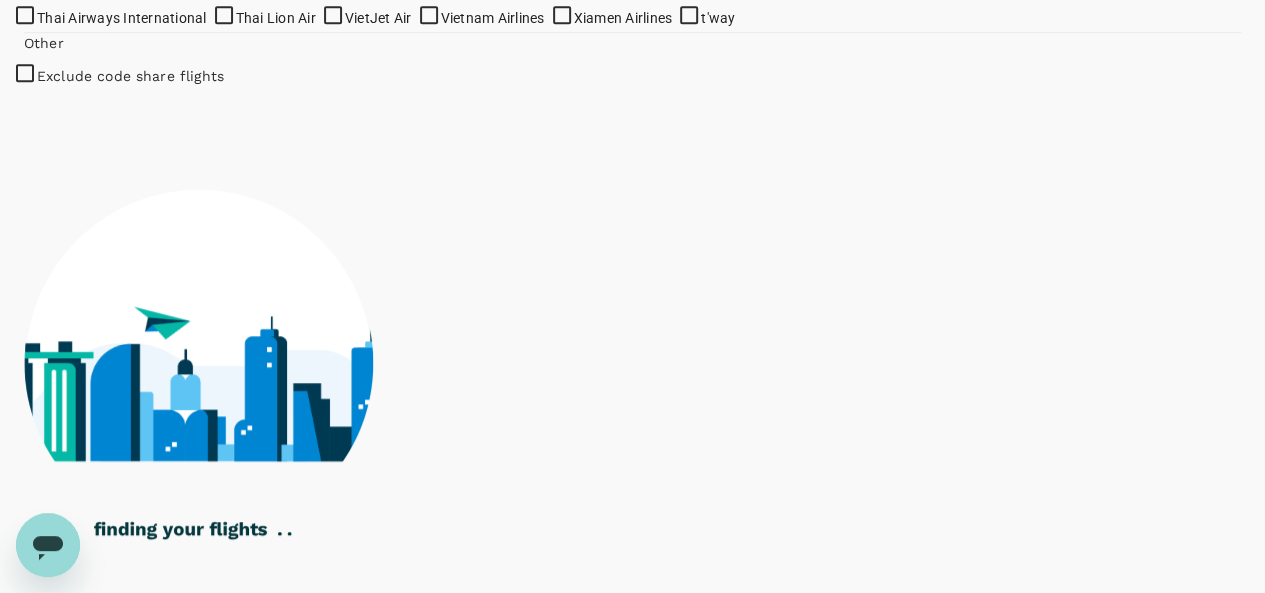 checkbox on "false" 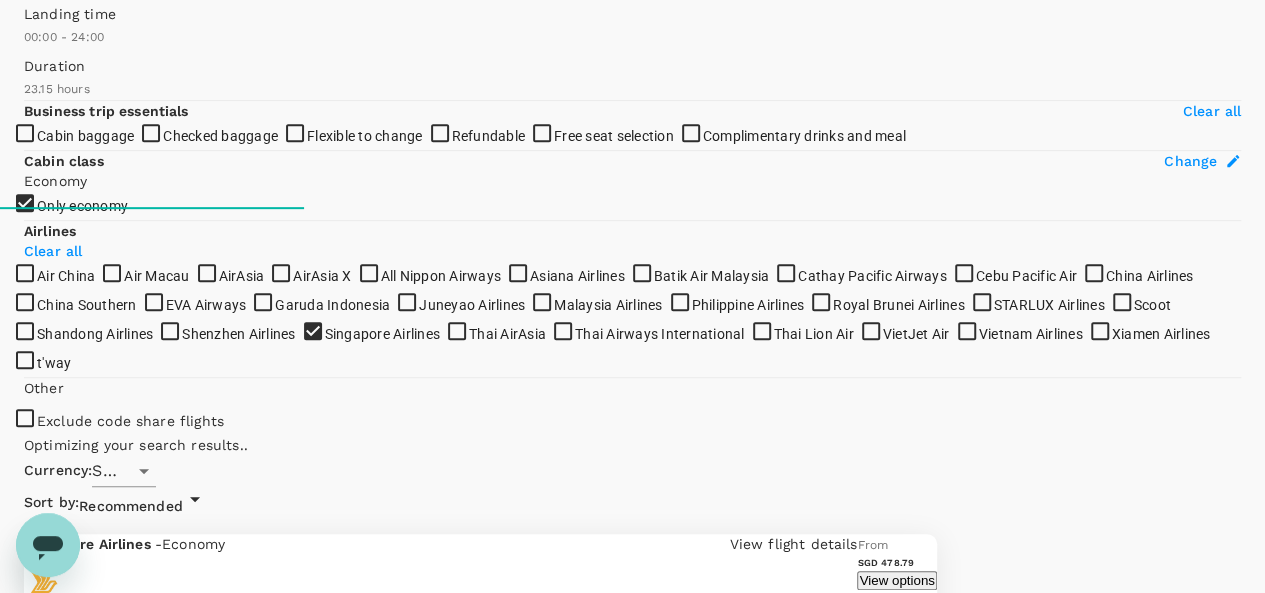 scroll, scrollTop: 0, scrollLeft: 0, axis: both 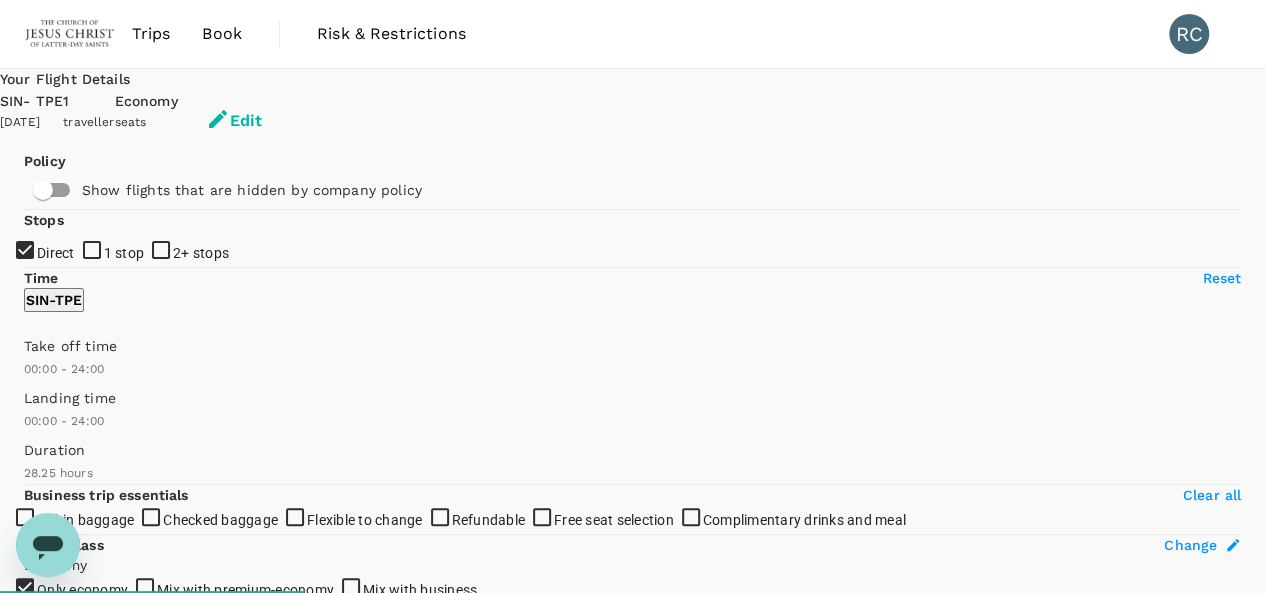 type on "1710" 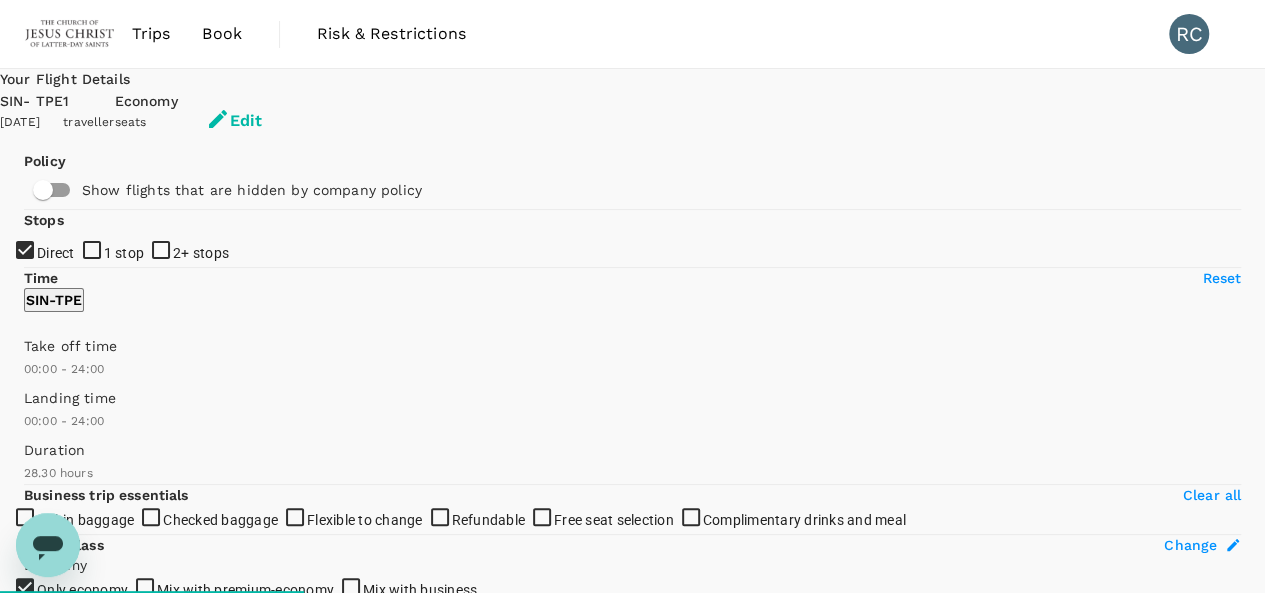 click on "Edit" at bounding box center (234, 121) 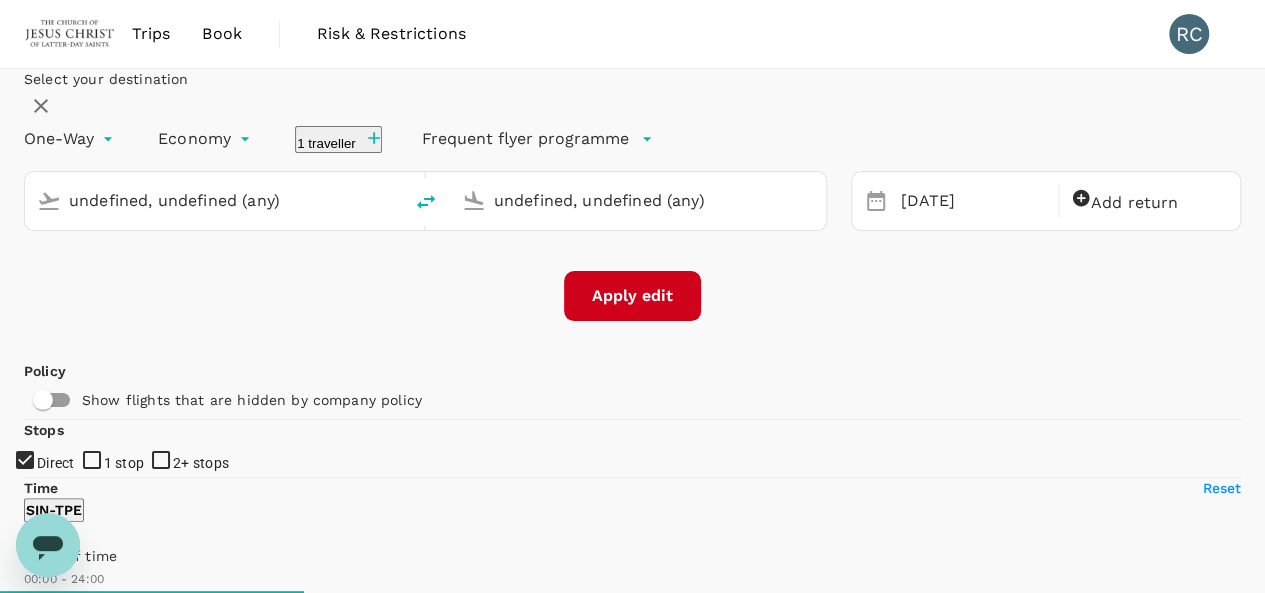 type 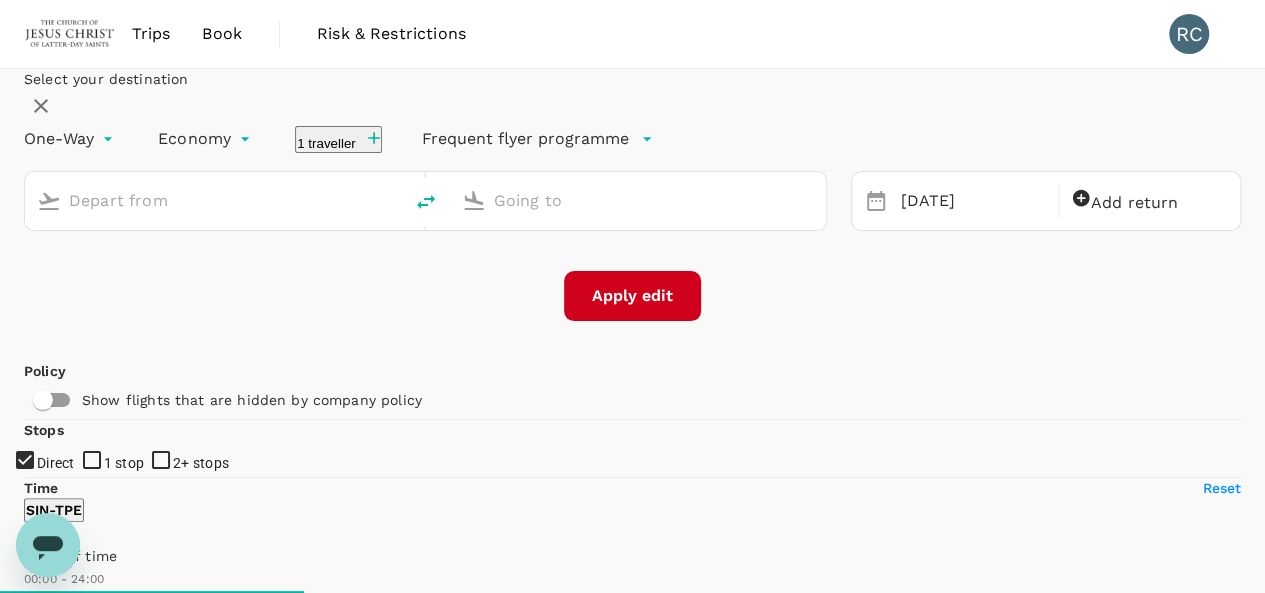type on "Singapore Changi (SIN)" 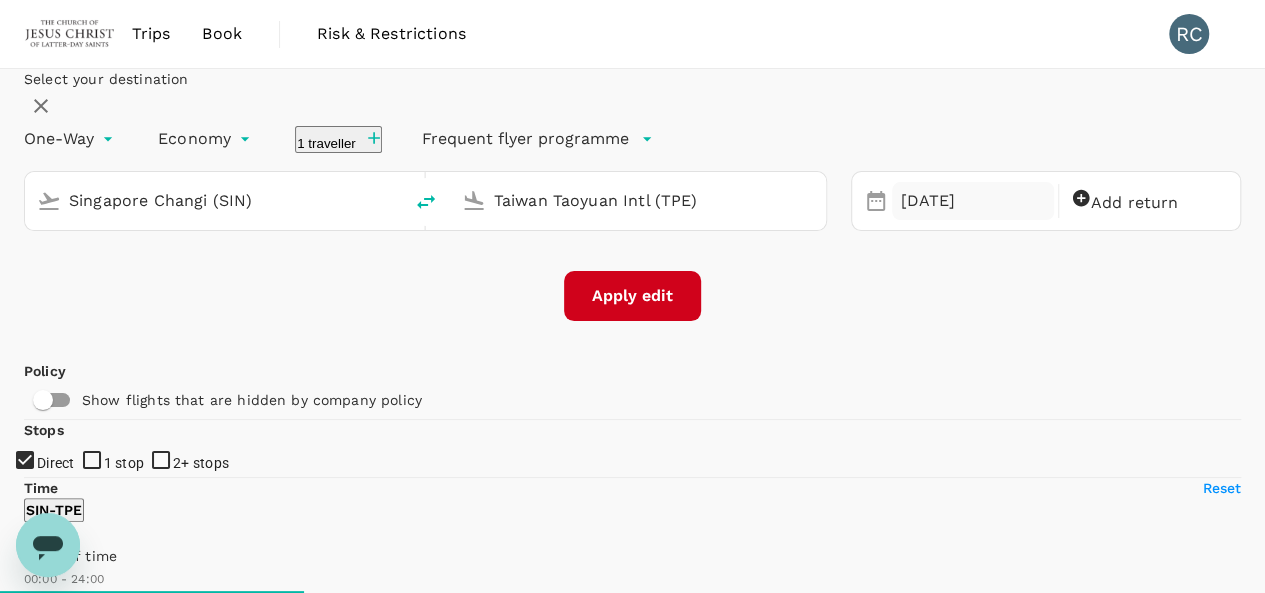 click on "[DATE]" at bounding box center [972, 201] 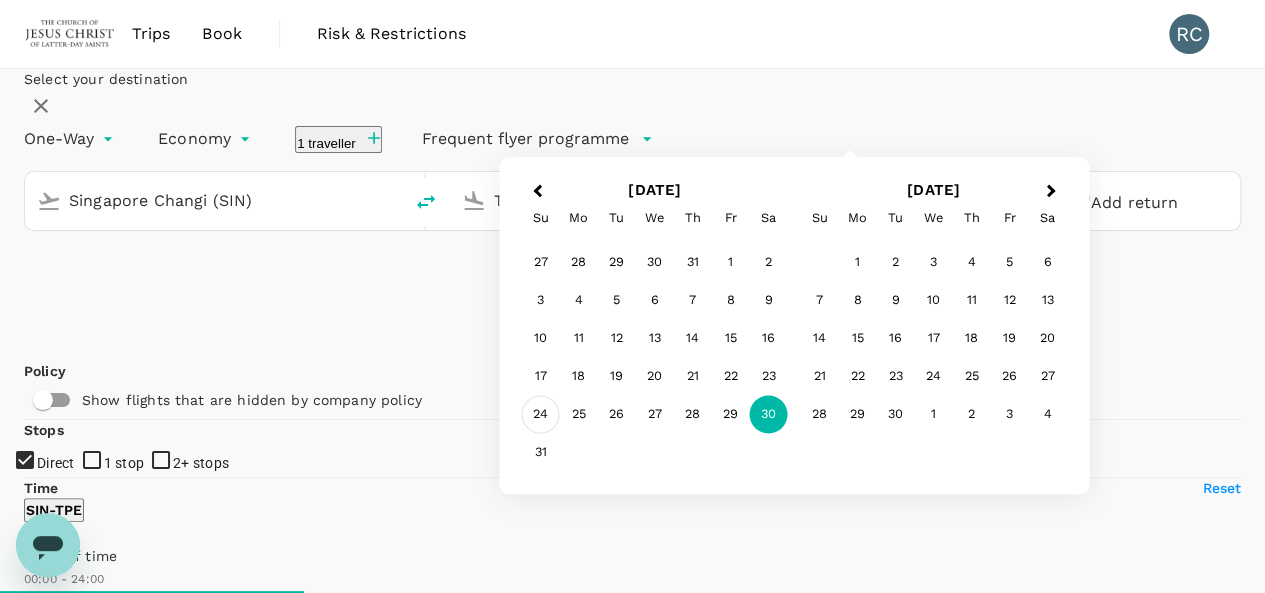 click on "24" at bounding box center (541, 415) 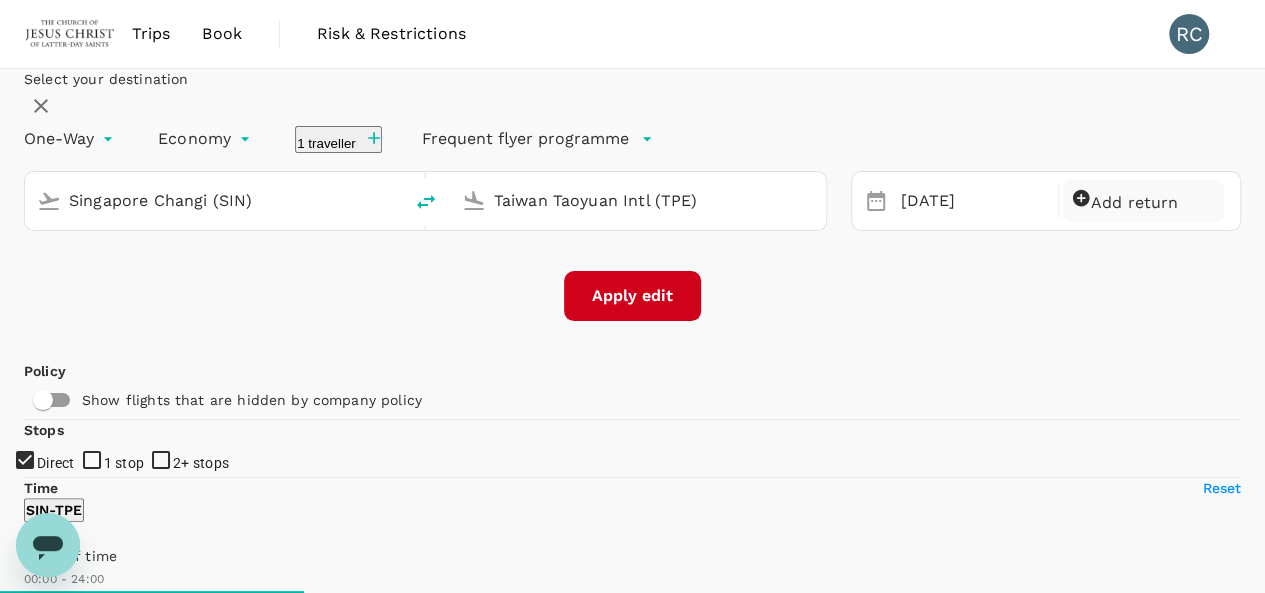 click on "Add return" at bounding box center [1135, 202] 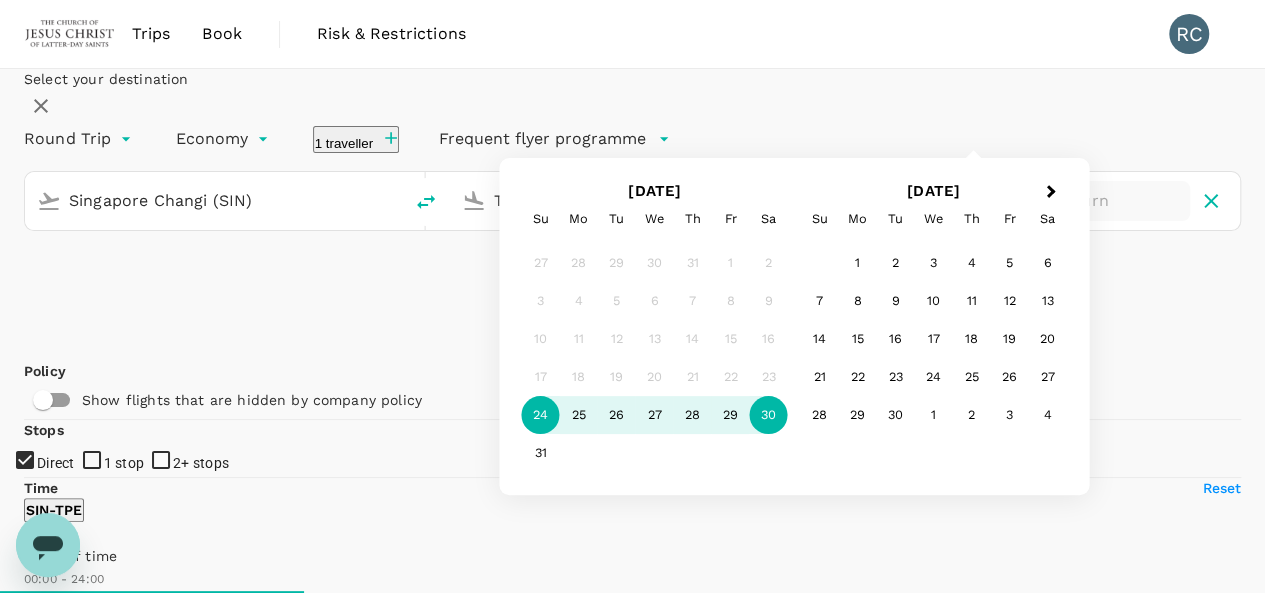 click on "30" at bounding box center [769, 415] 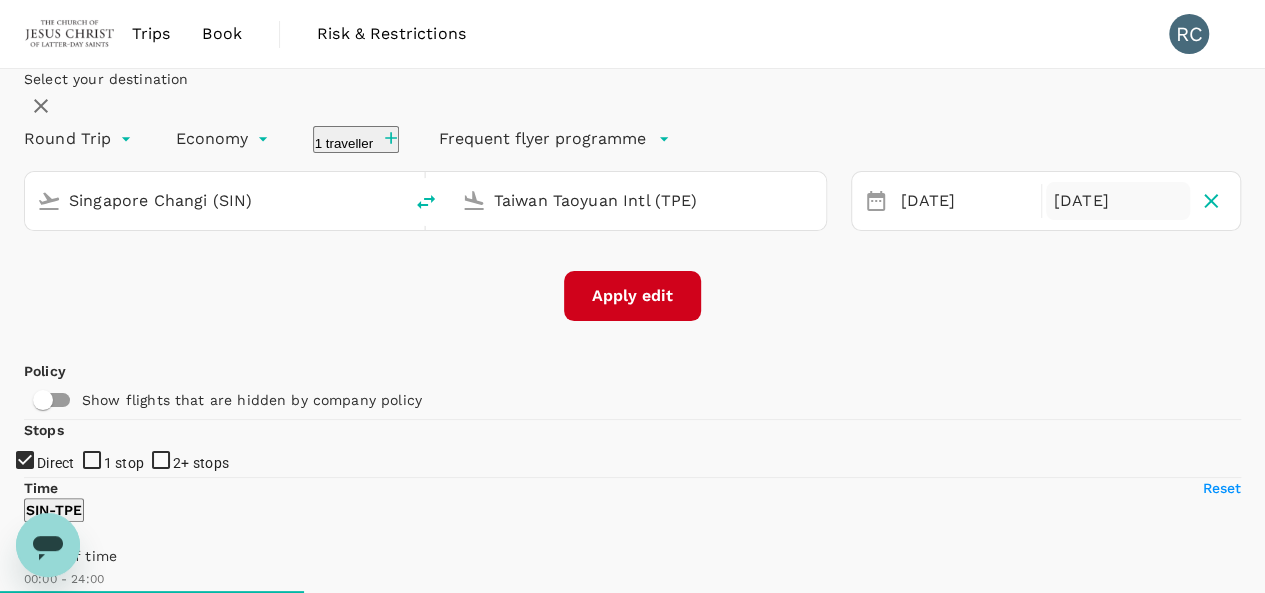 click on "Apply edit" at bounding box center (632, 296) 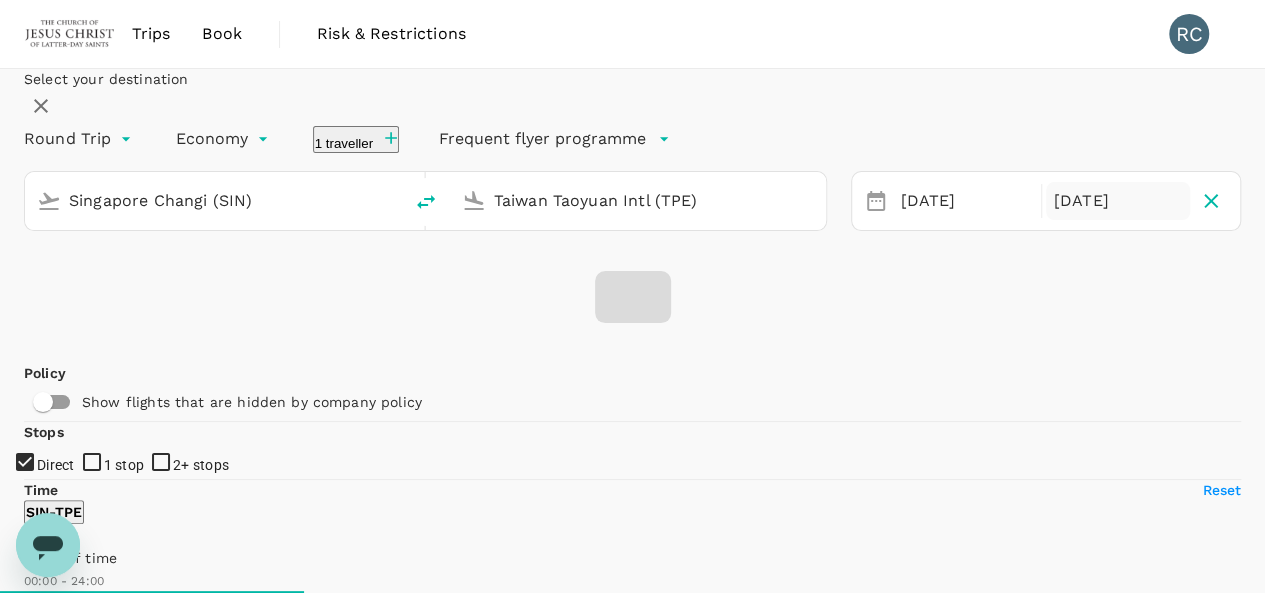 checkbox on "false" 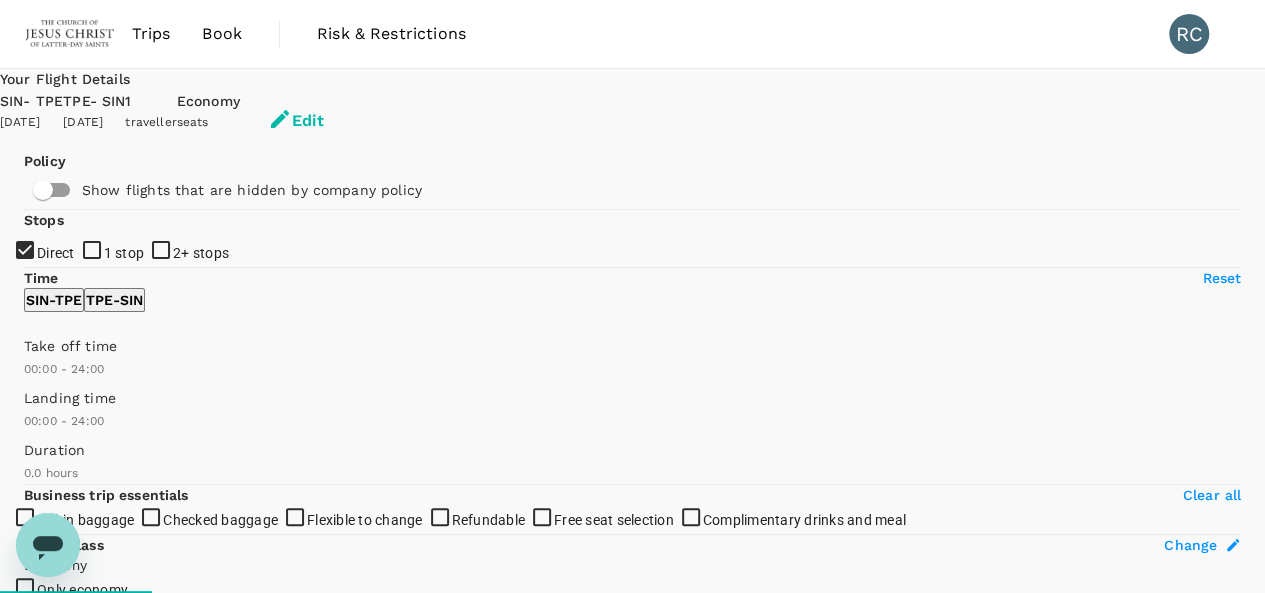 type on "1160" 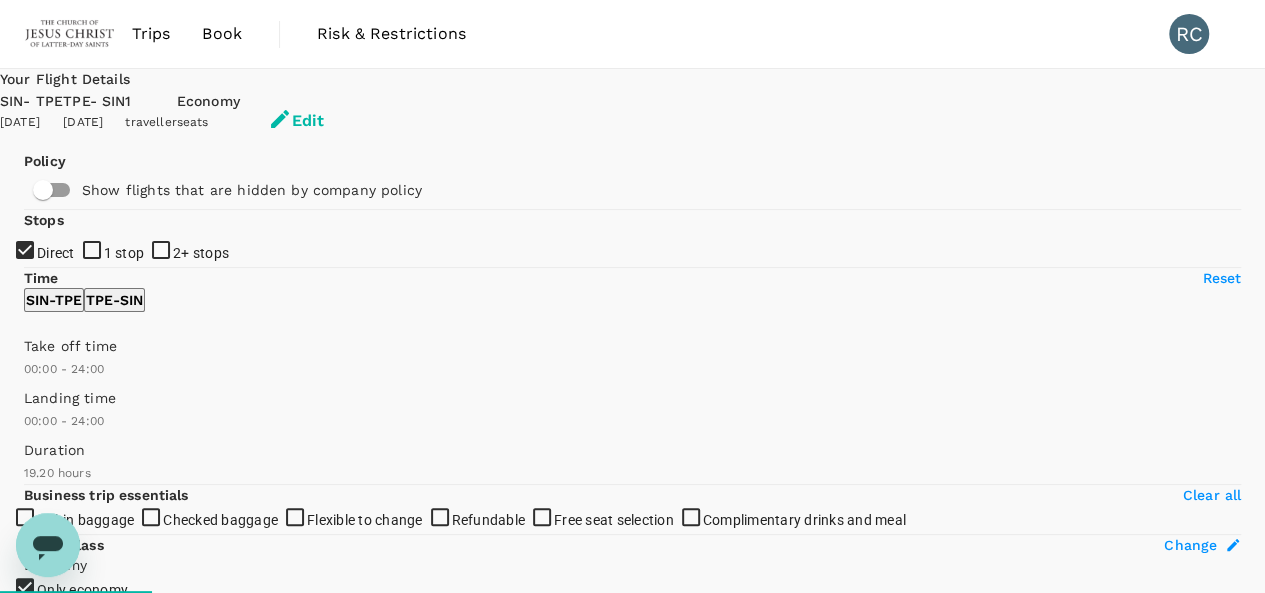 checkbox on "false" 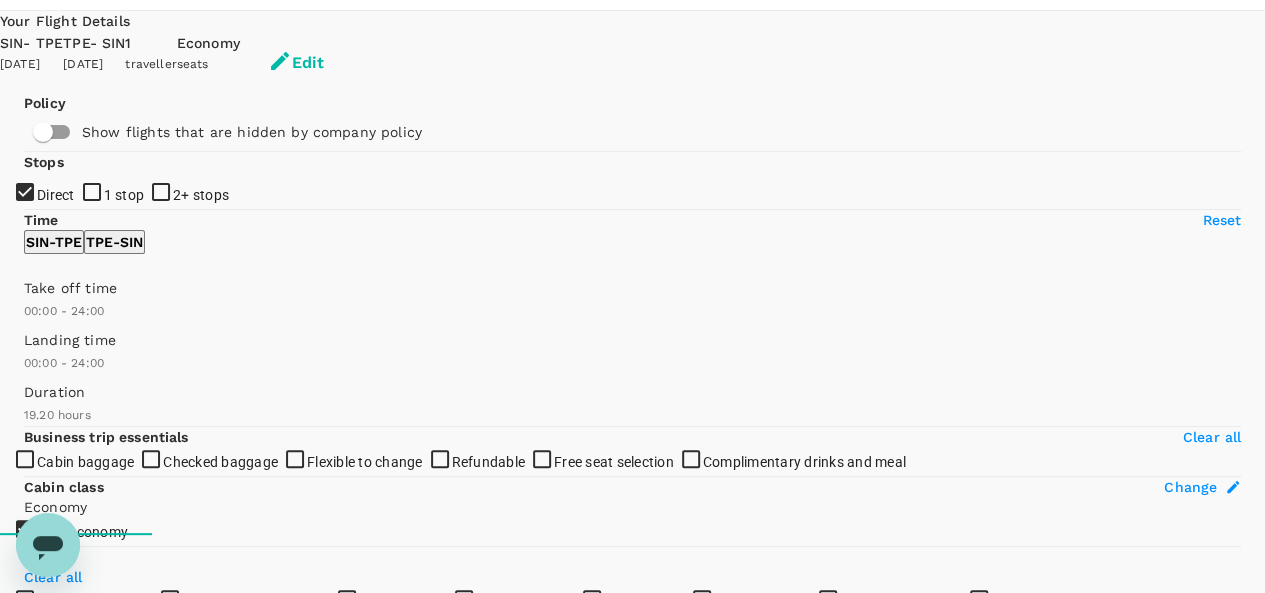 scroll, scrollTop: 100, scrollLeft: 0, axis: vertical 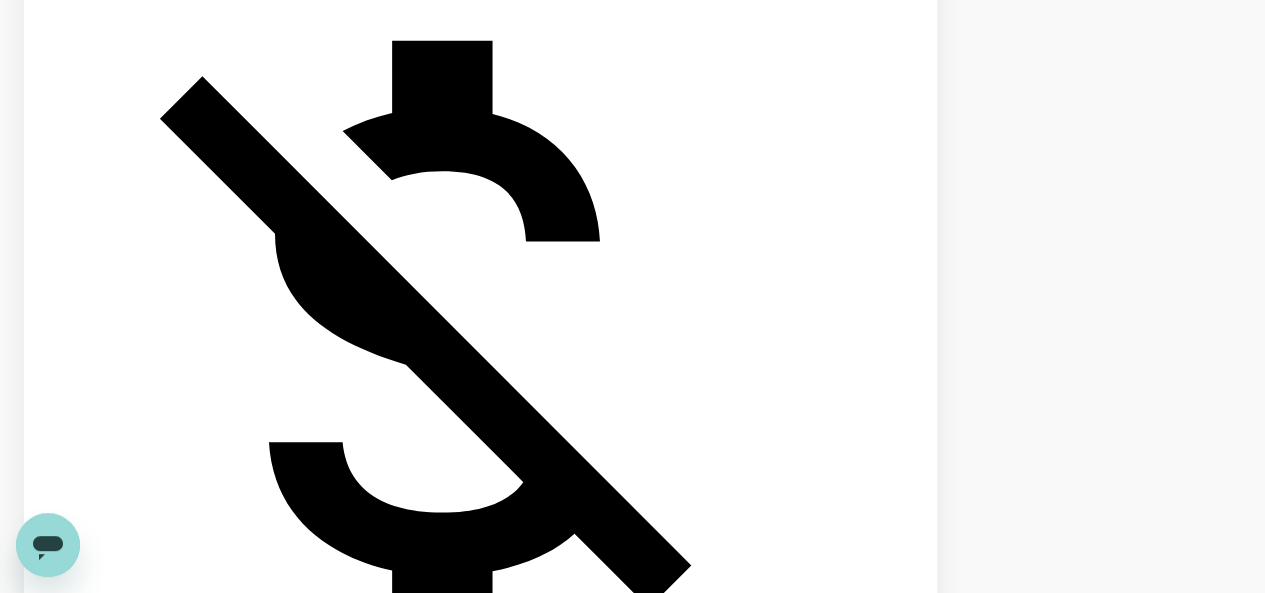 type on "1705" 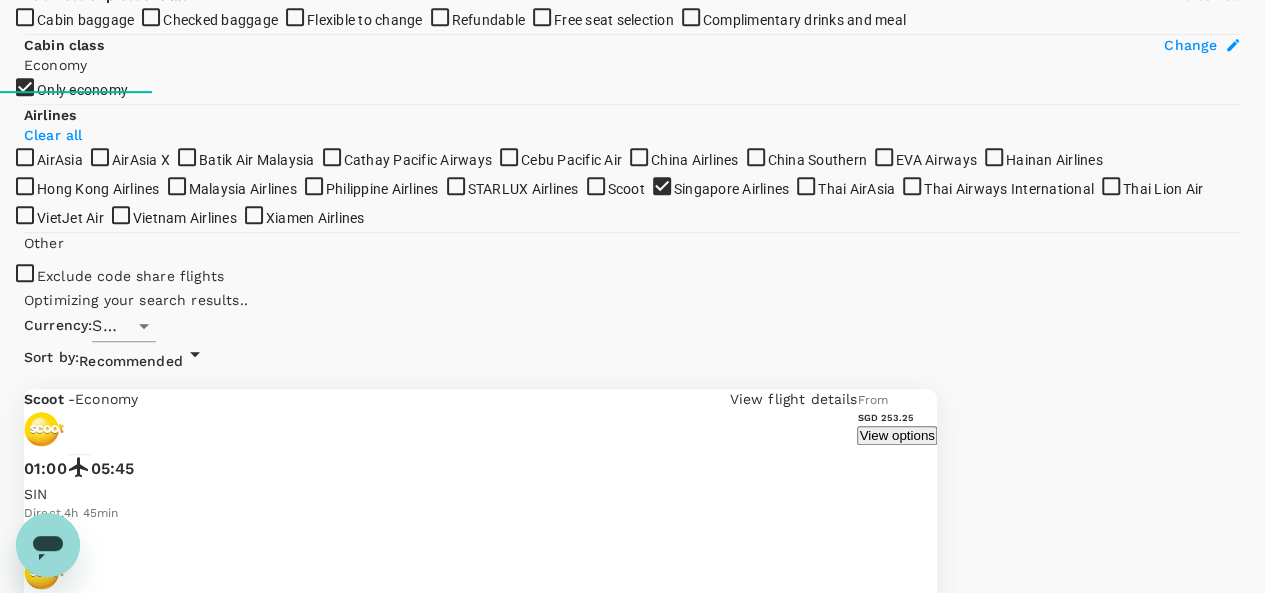 scroll, scrollTop: 400, scrollLeft: 0, axis: vertical 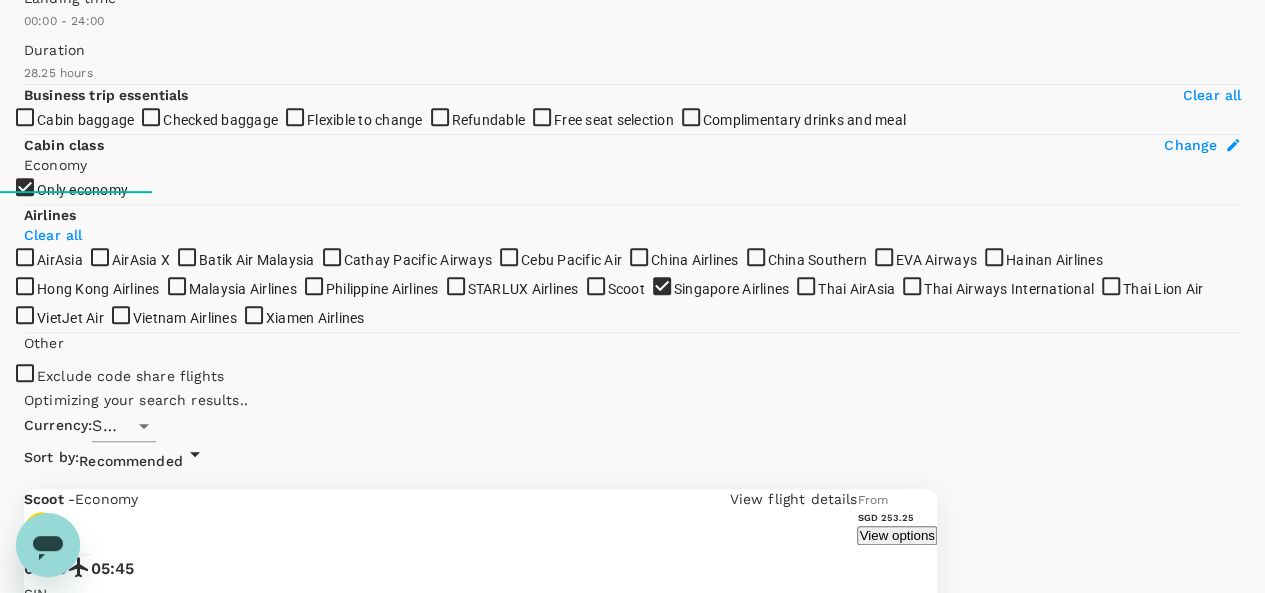 click on "Clear all" at bounding box center (1212, 95) 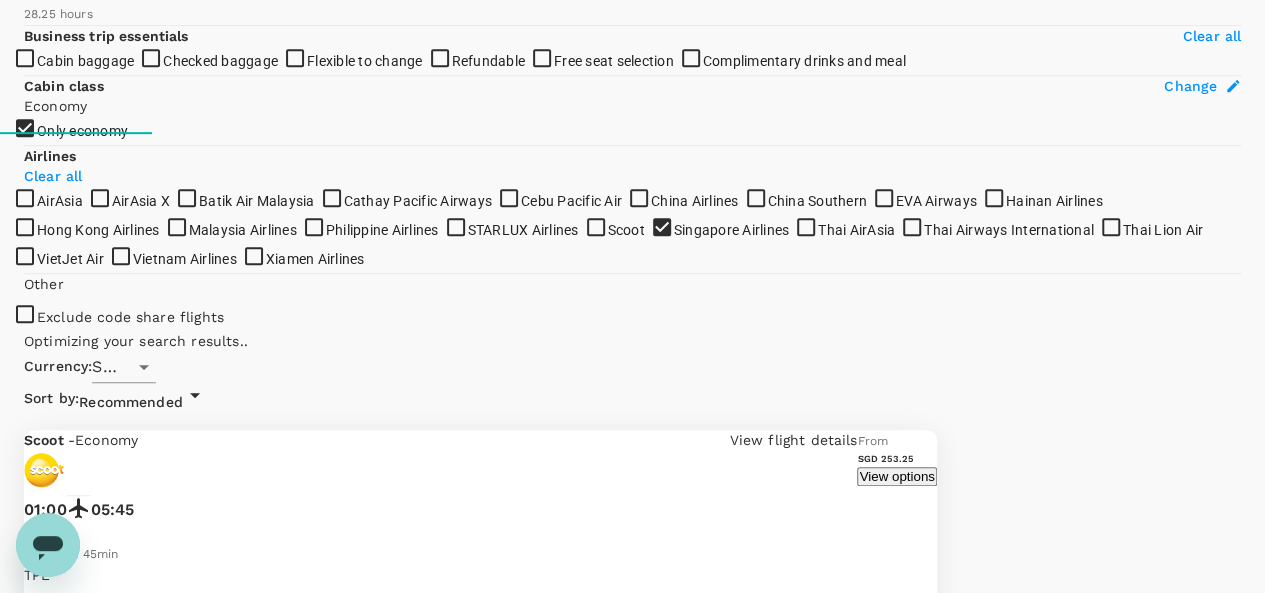 scroll, scrollTop: 800, scrollLeft: 0, axis: vertical 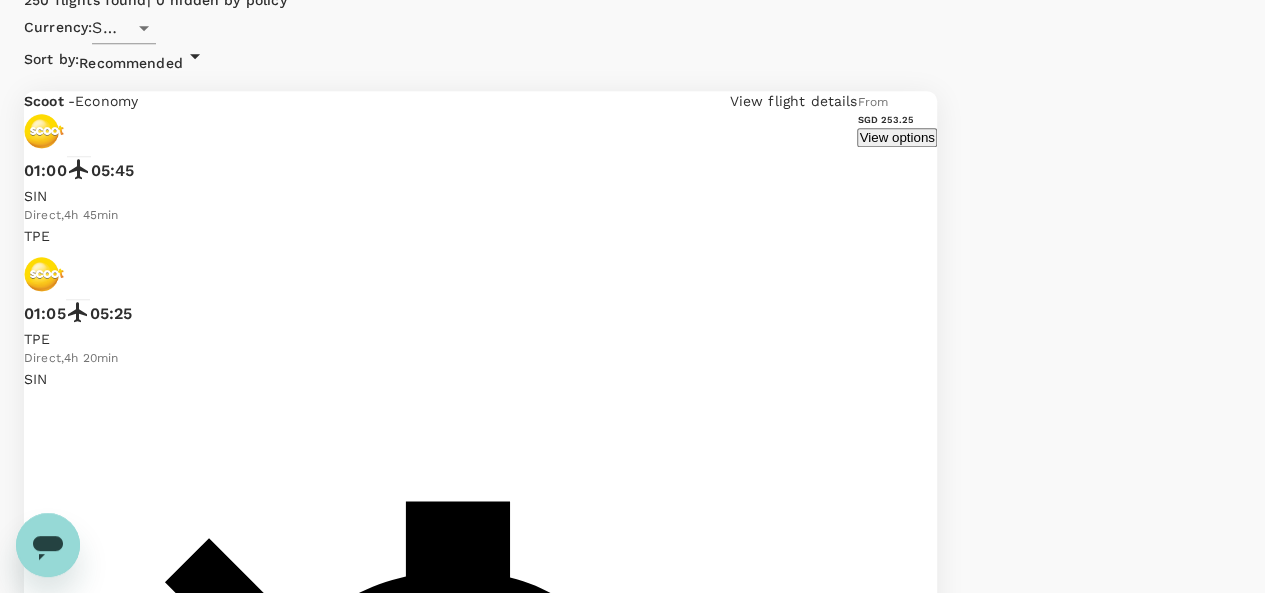 click on "Mix with premium-economy" at bounding box center [233, -211] 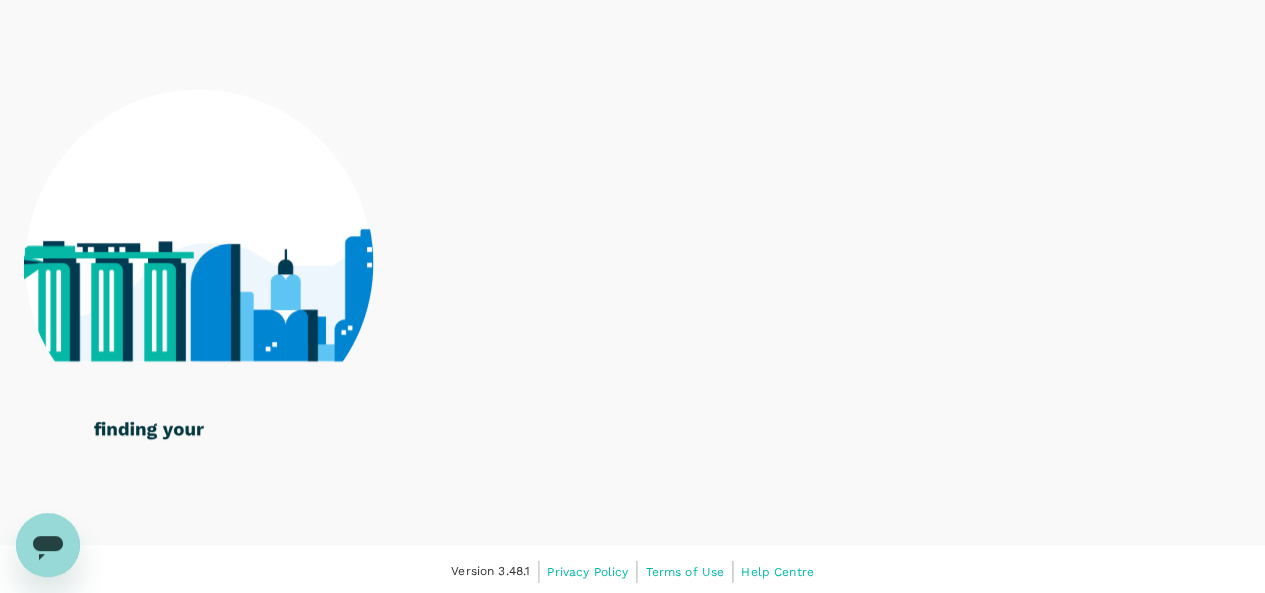 click on "Mix with premium-economy" at bounding box center [245, -210] 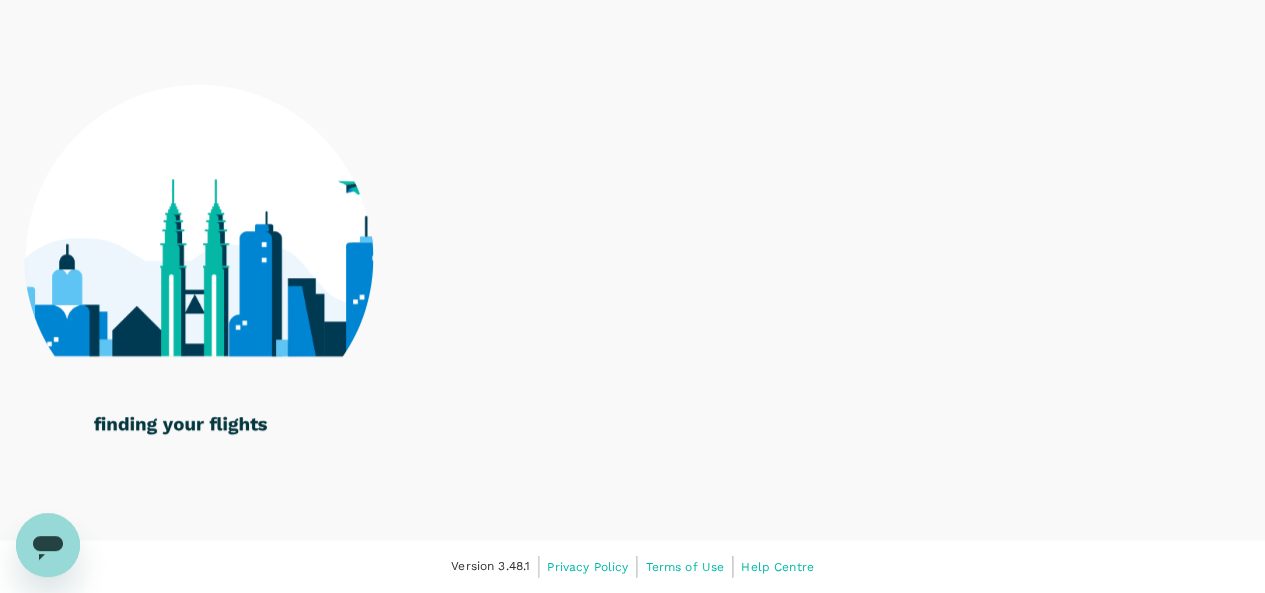 scroll, scrollTop: 1500, scrollLeft: 0, axis: vertical 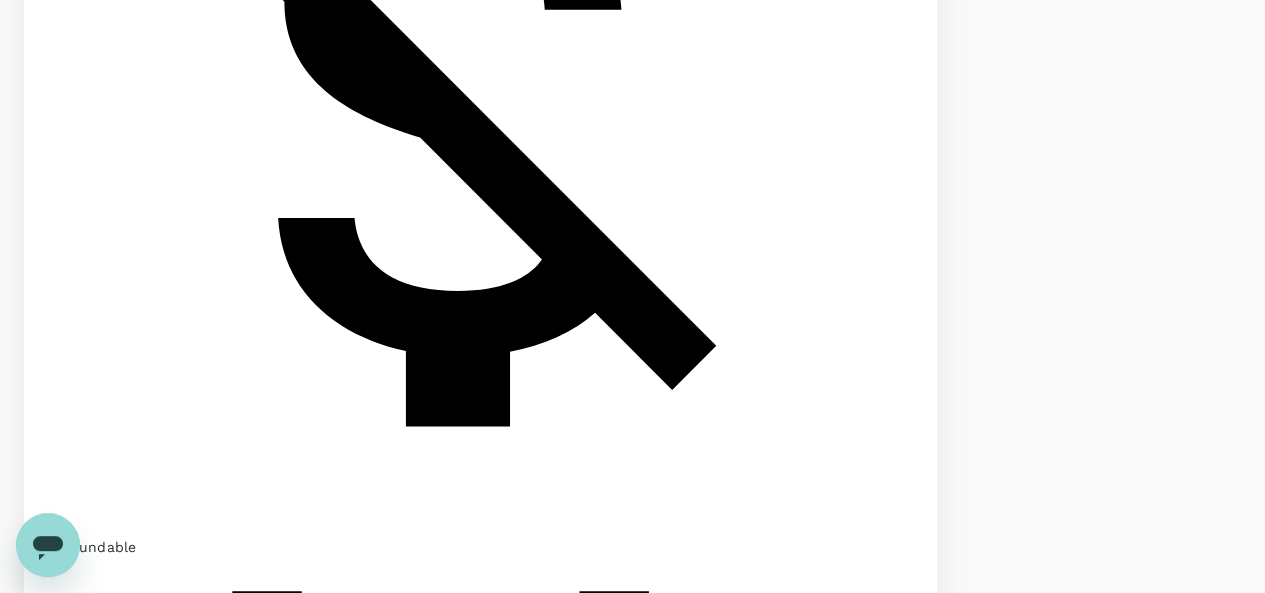 click on "Singapore Airlines" at bounding box center [632, -1204] 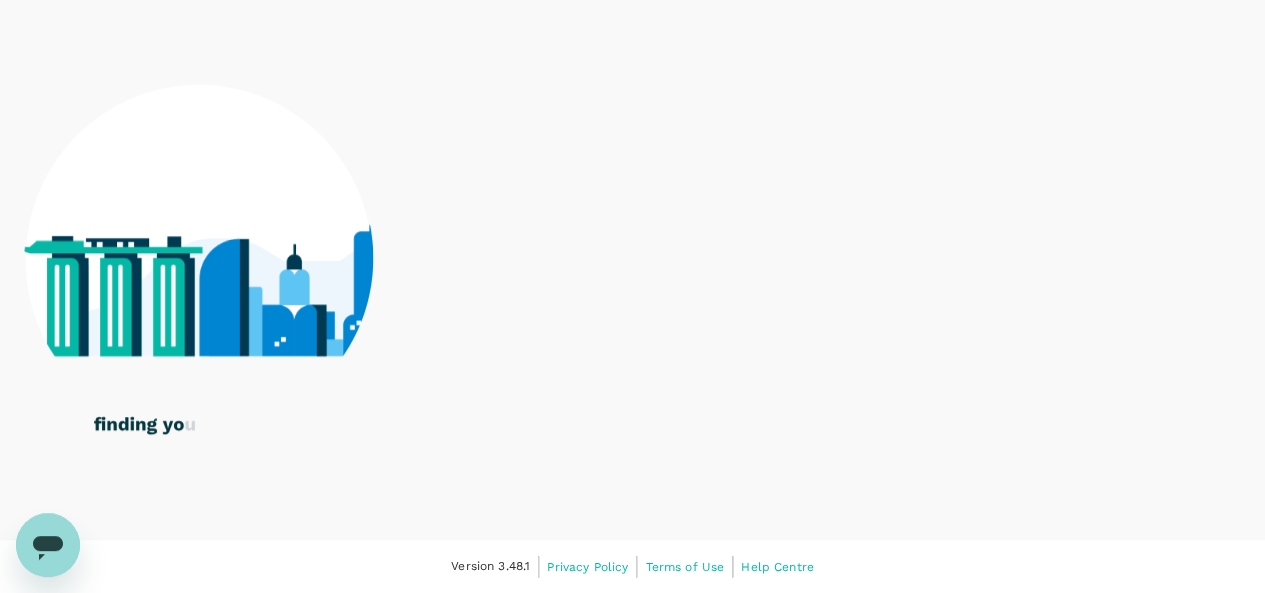 click on "Singapore Airlines" at bounding box center (632, -509) 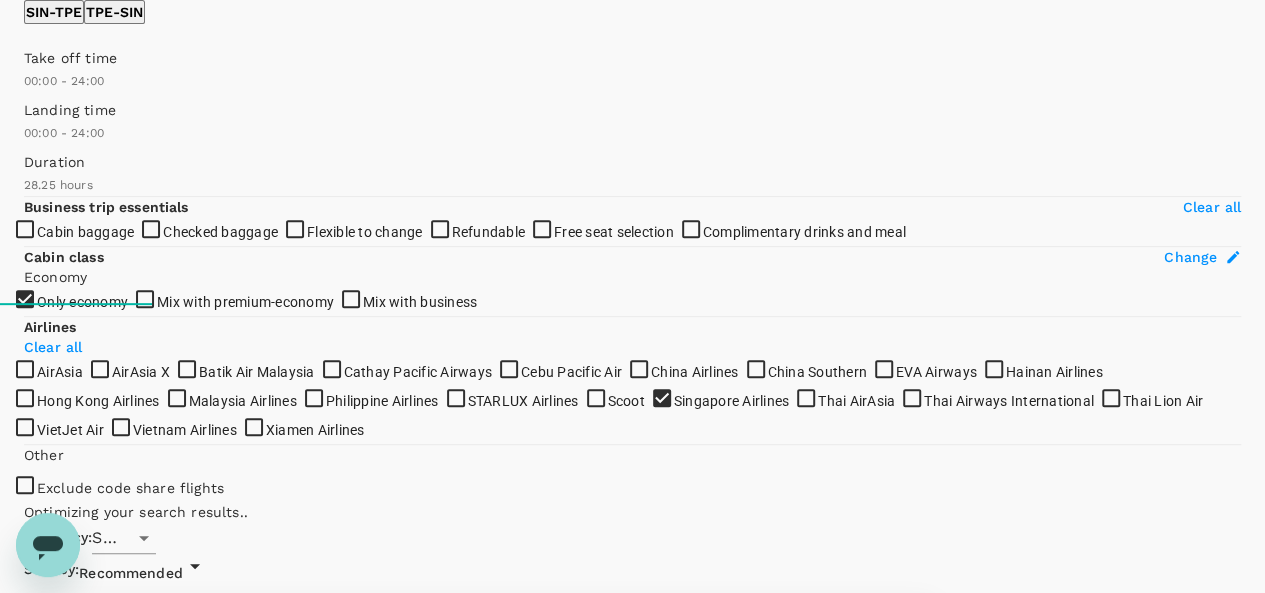 scroll, scrollTop: 400, scrollLeft: 0, axis: vertical 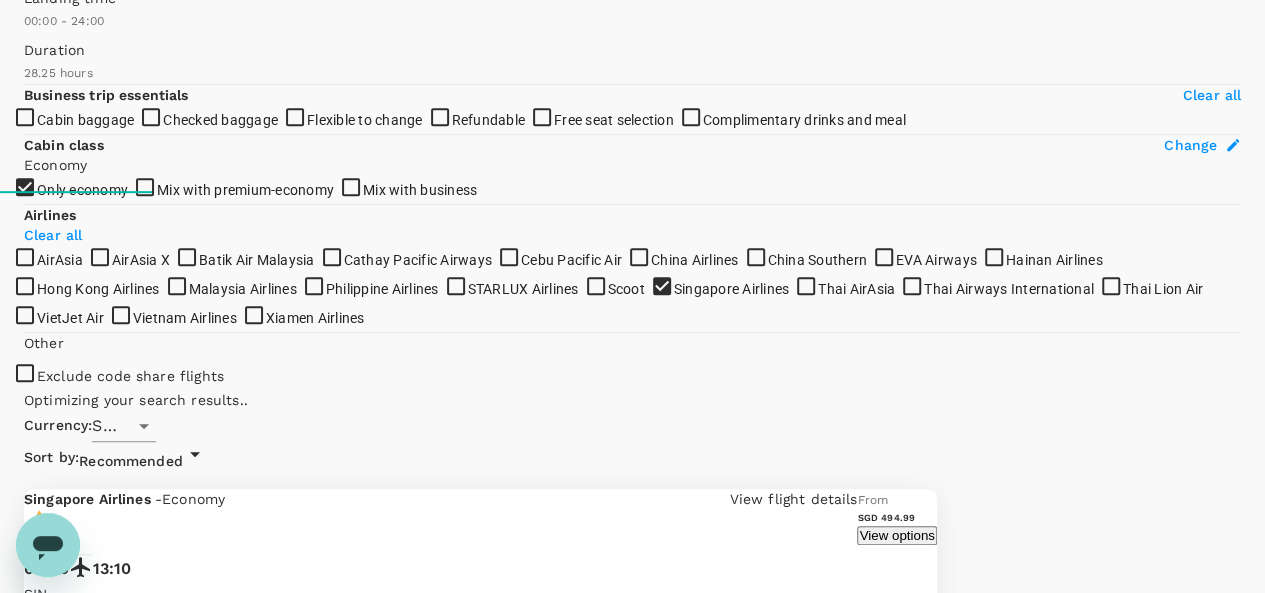 checkbox on "false" 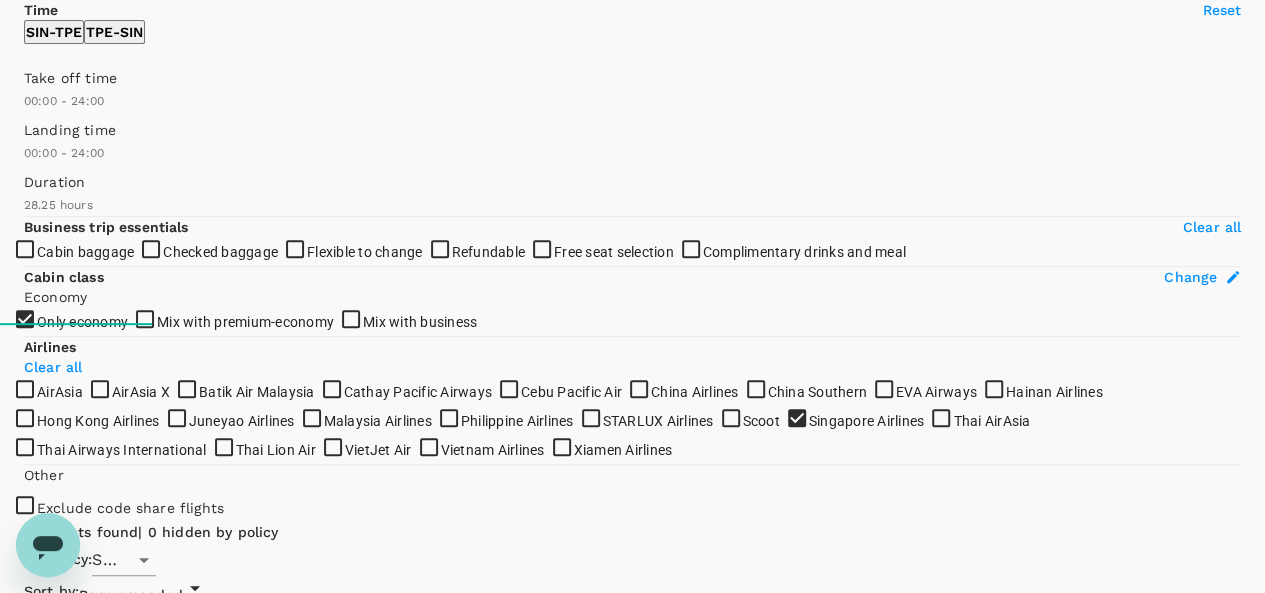 scroll, scrollTop: 400, scrollLeft: 0, axis: vertical 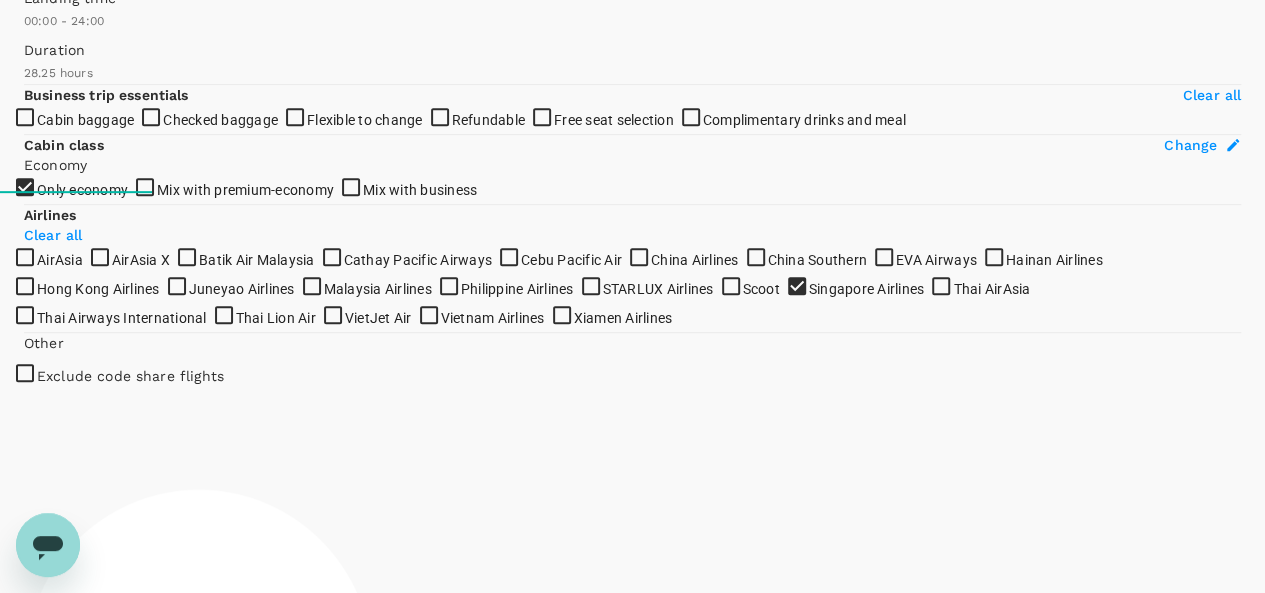 type on "900" 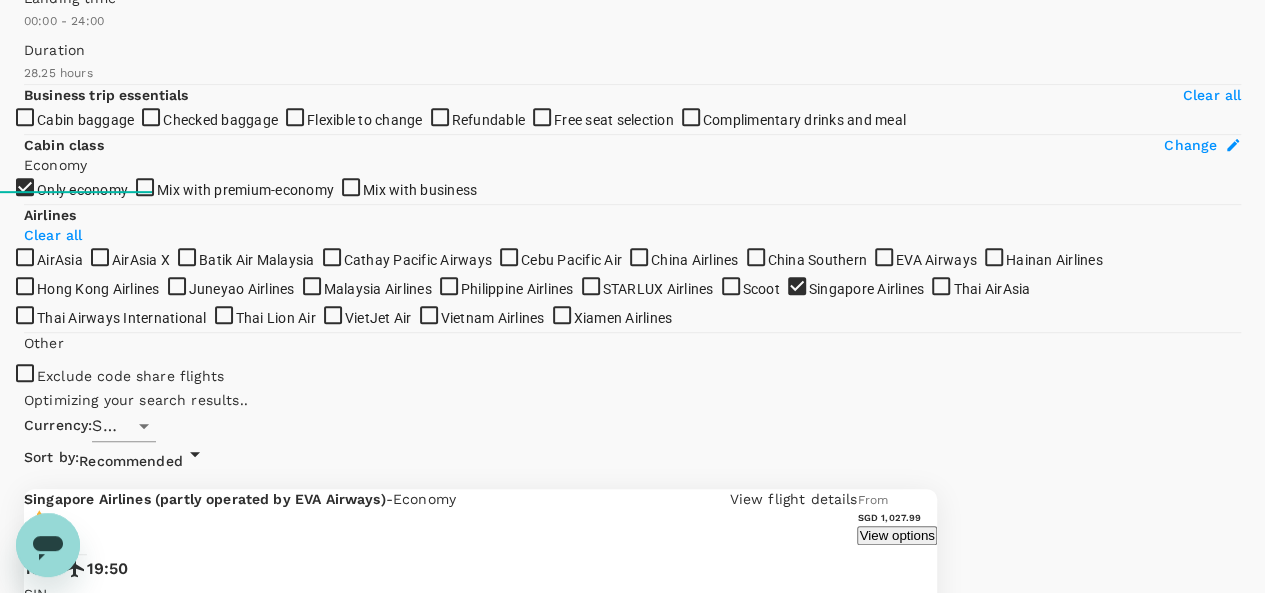 drag, startPoint x: 27, startPoint y: 201, endPoint x: 212, endPoint y: 230, distance: 187.25919 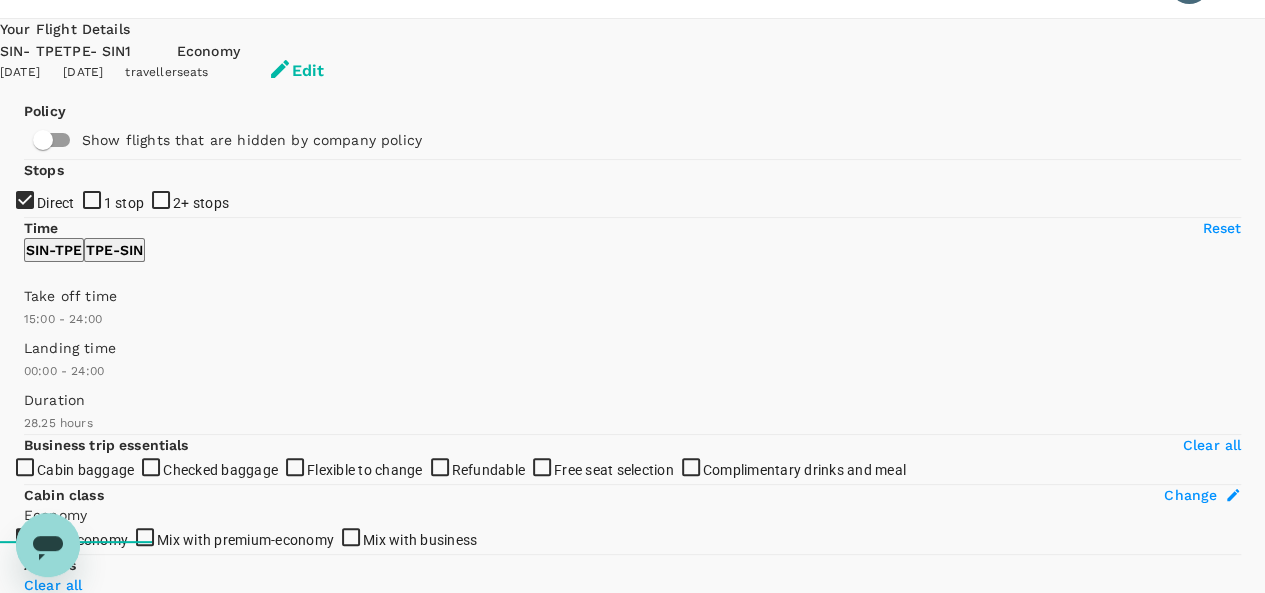 scroll, scrollTop: 0, scrollLeft: 0, axis: both 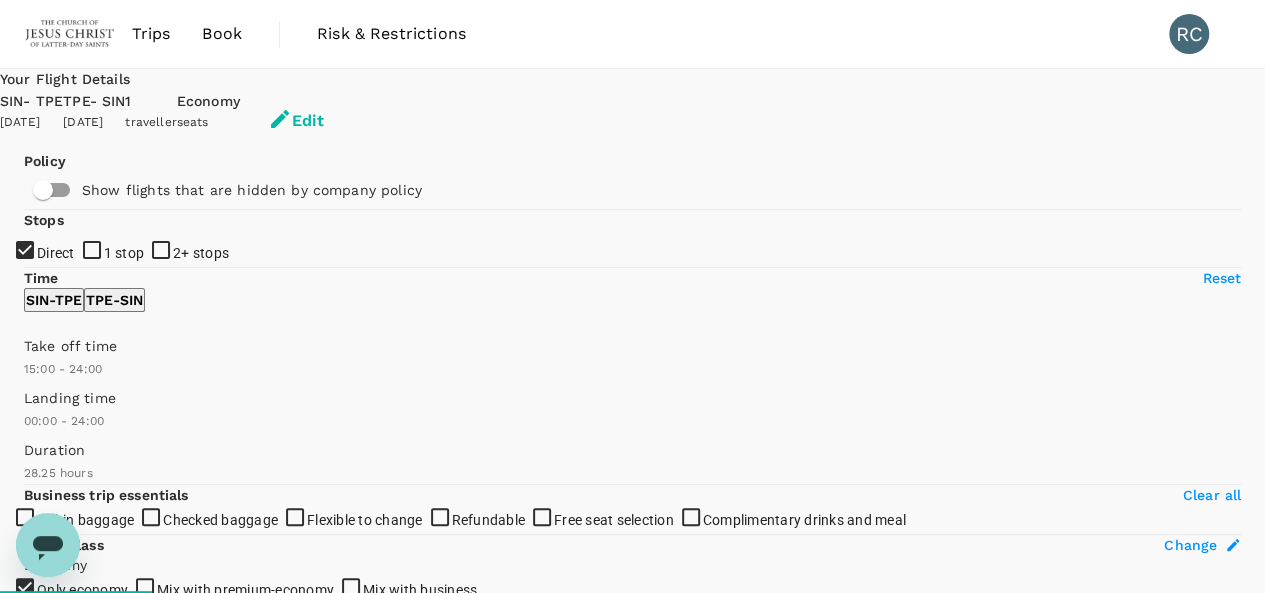 checkbox on "false" 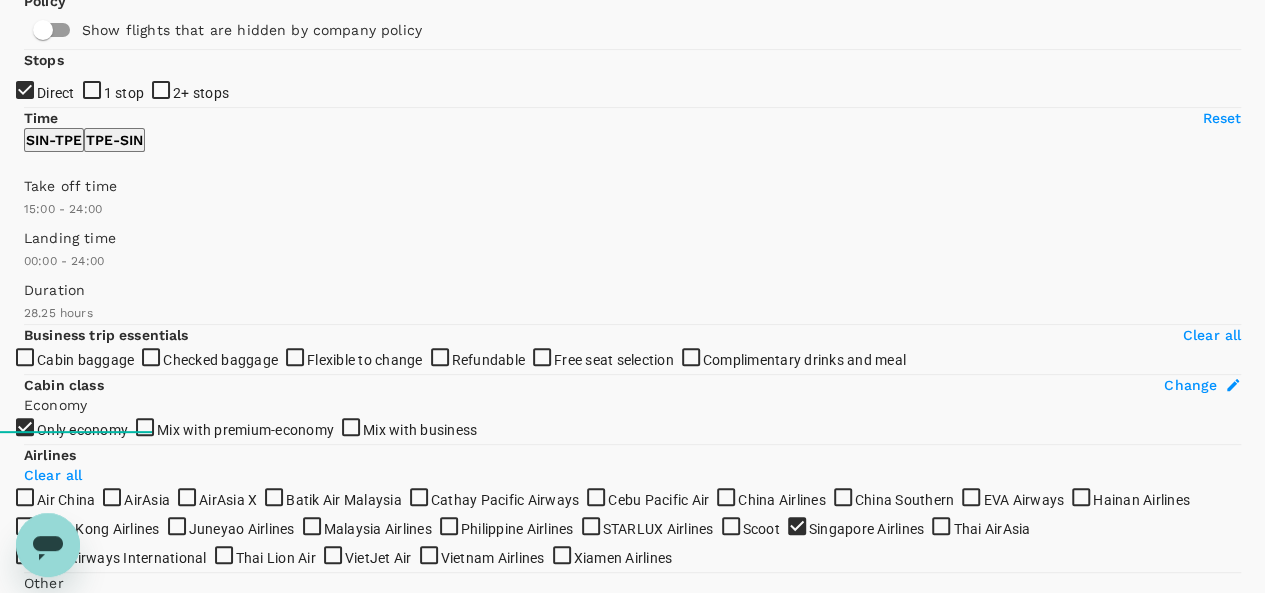 scroll, scrollTop: 200, scrollLeft: 0, axis: vertical 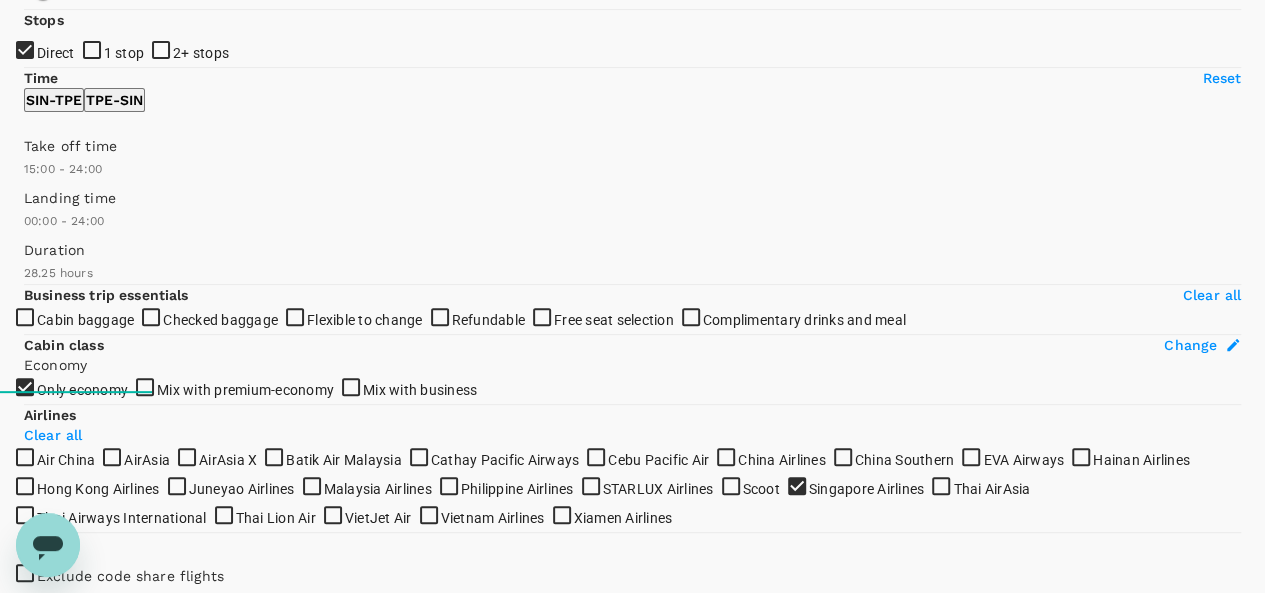 checkbox on "false" 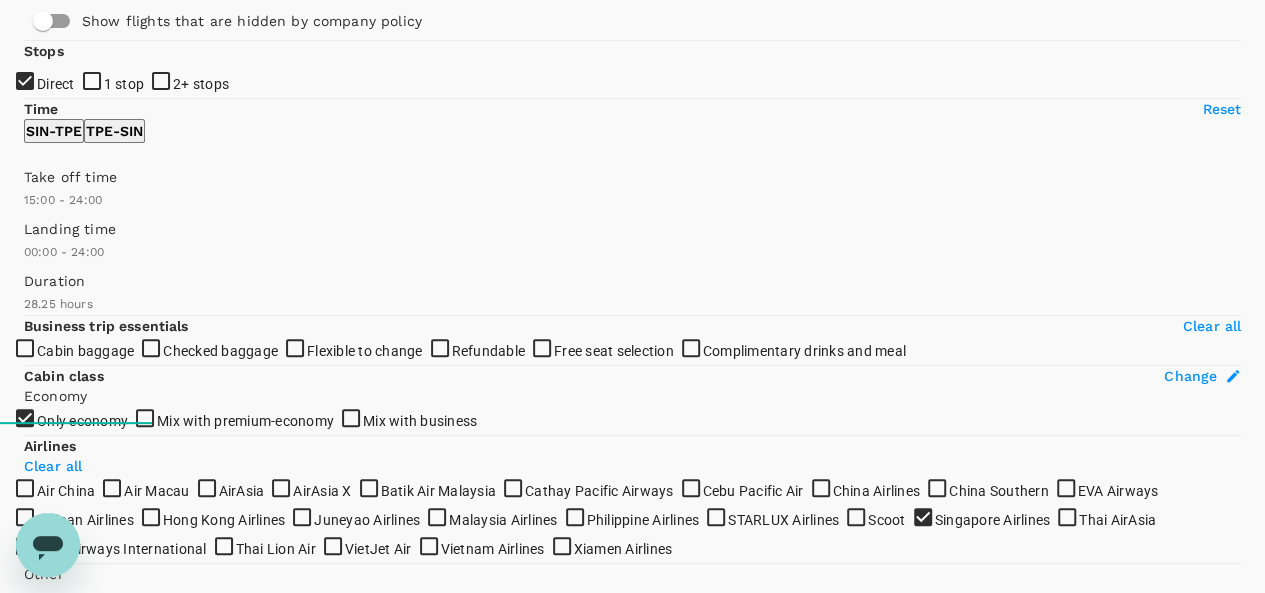 scroll, scrollTop: 200, scrollLeft: 0, axis: vertical 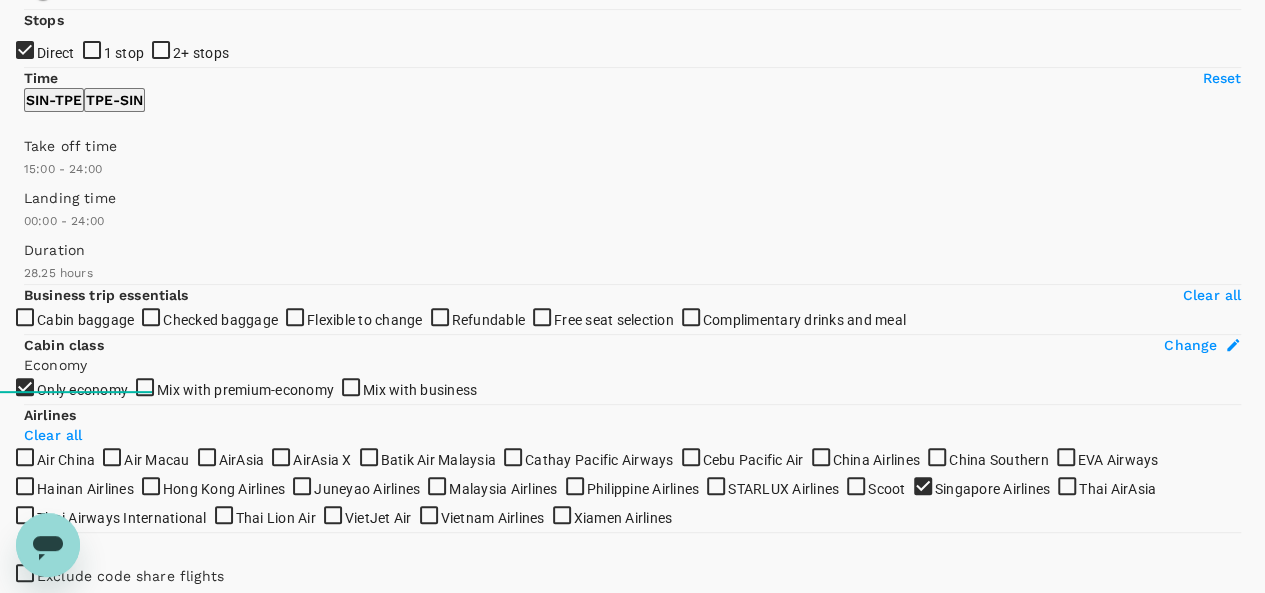 type on "0" 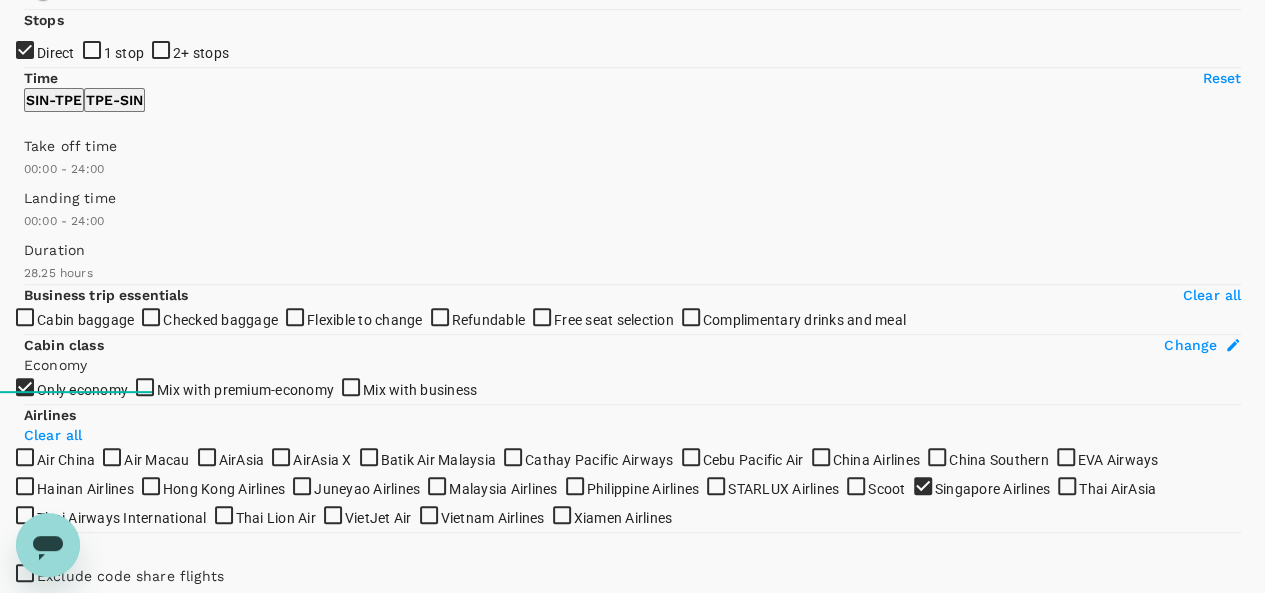 drag, startPoint x: 215, startPoint y: 394, endPoint x: 0, endPoint y: 403, distance: 215.1883 